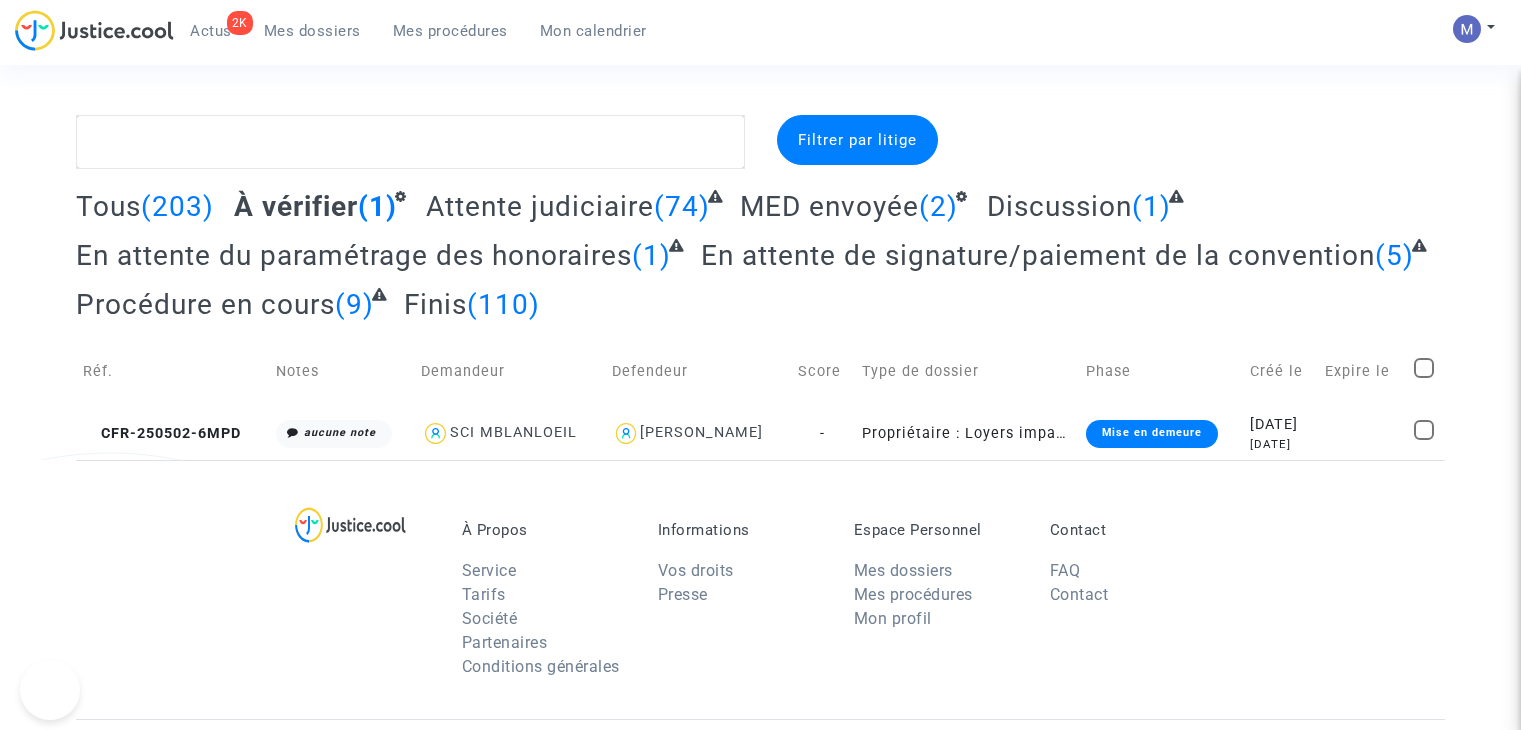 scroll, scrollTop: 0, scrollLeft: 0, axis: both 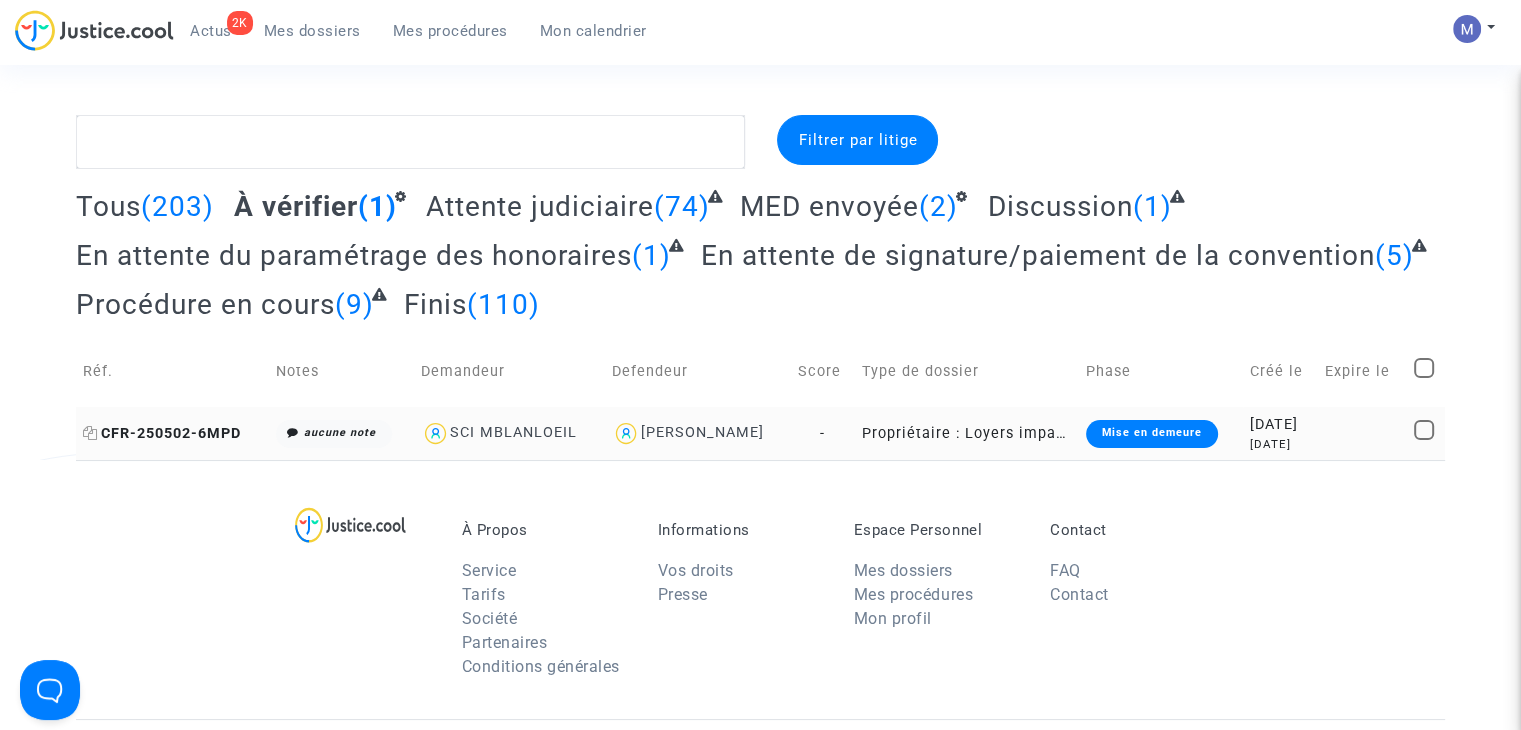 click on "CFR-250502-6MPD" 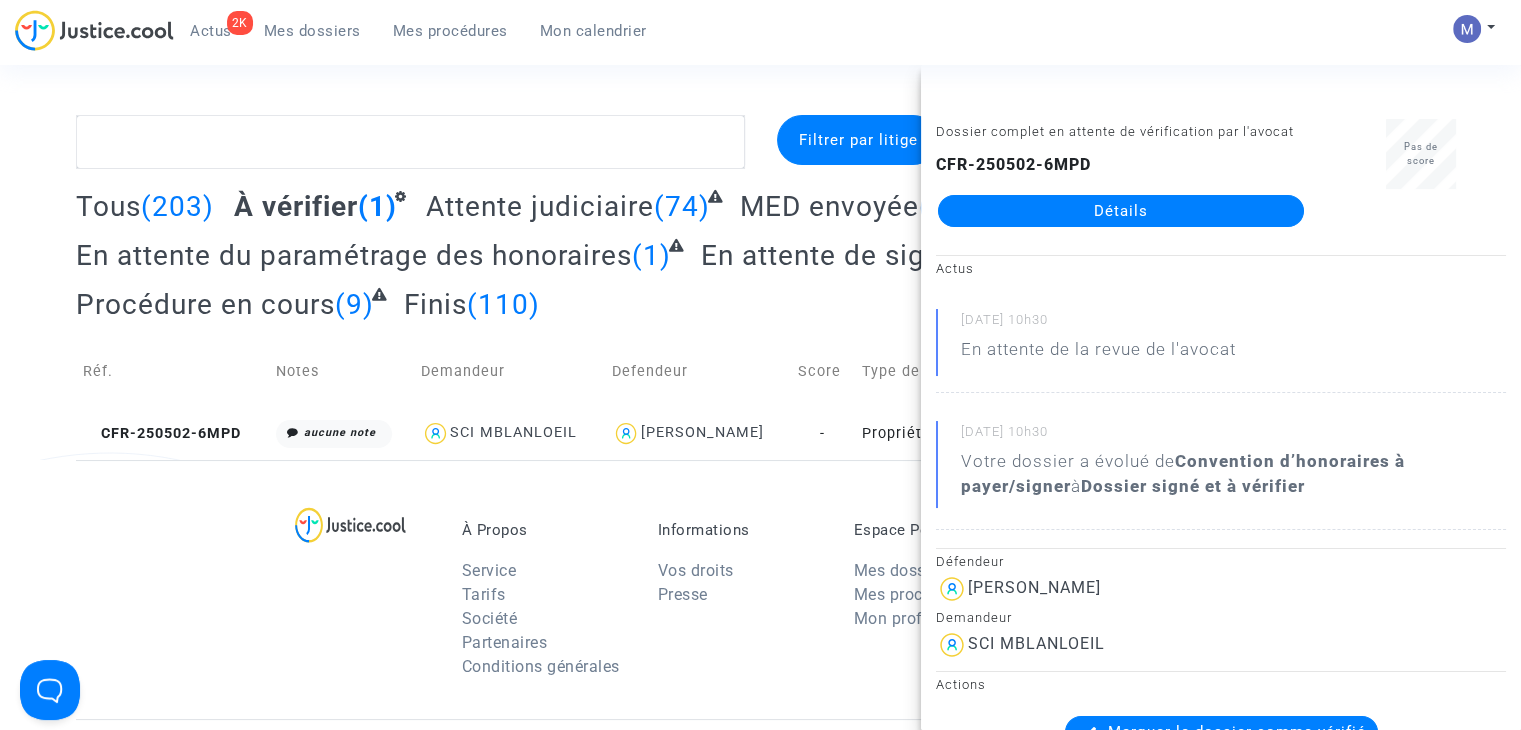 drag, startPoint x: 1123, startPoint y: 202, endPoint x: 1140, endPoint y: 213, distance: 20.248457 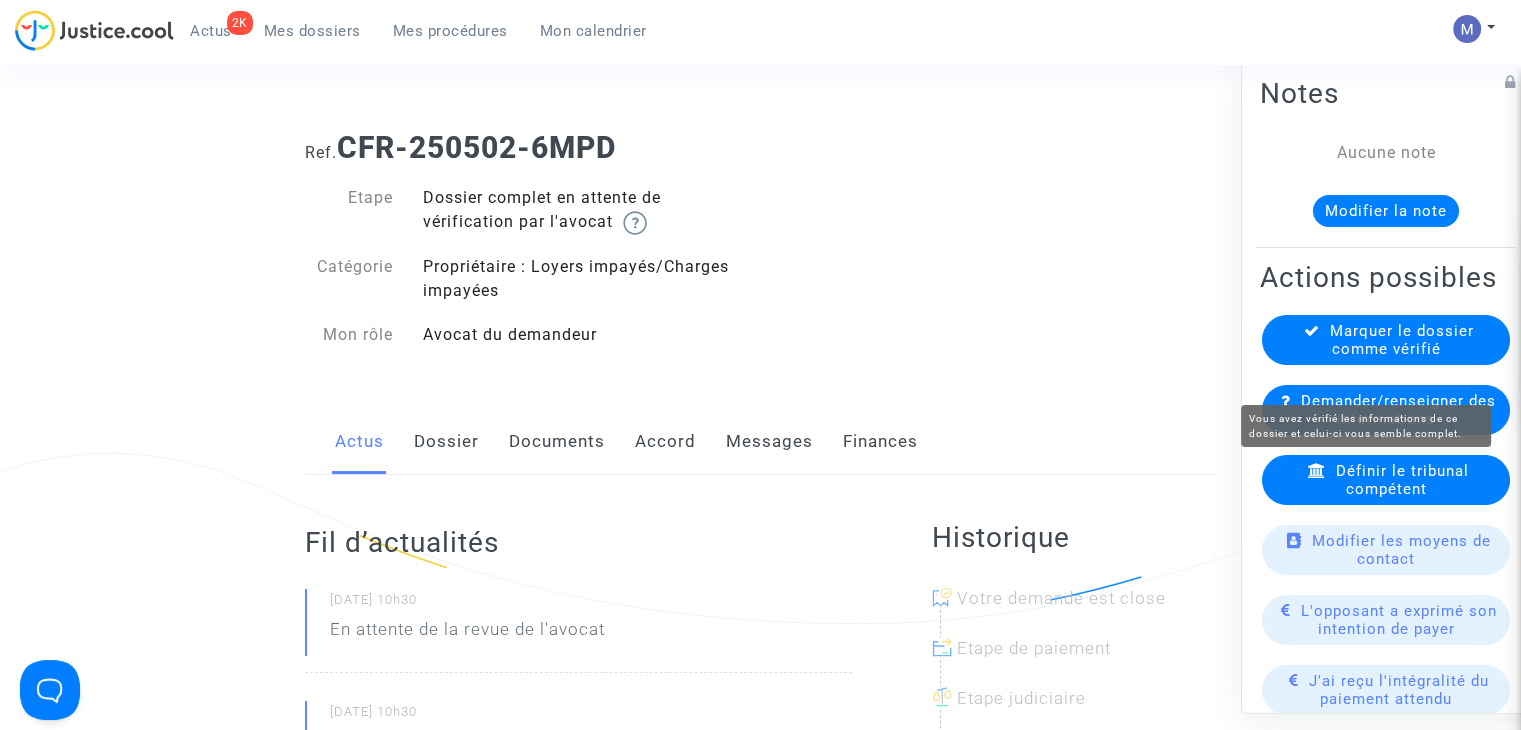click on "Marquer le dossier comme vérifié" 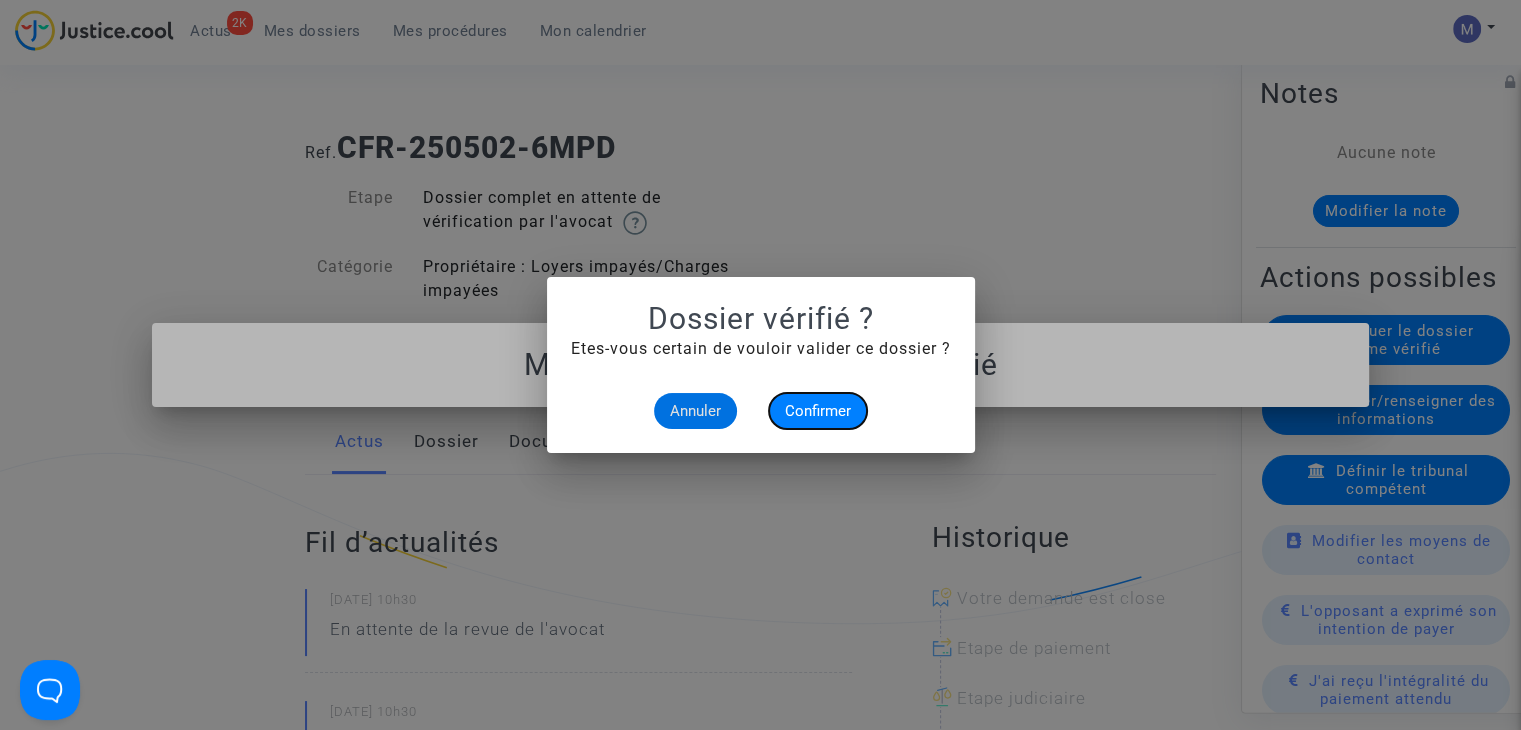 click on "Confirmer" at bounding box center (818, 411) 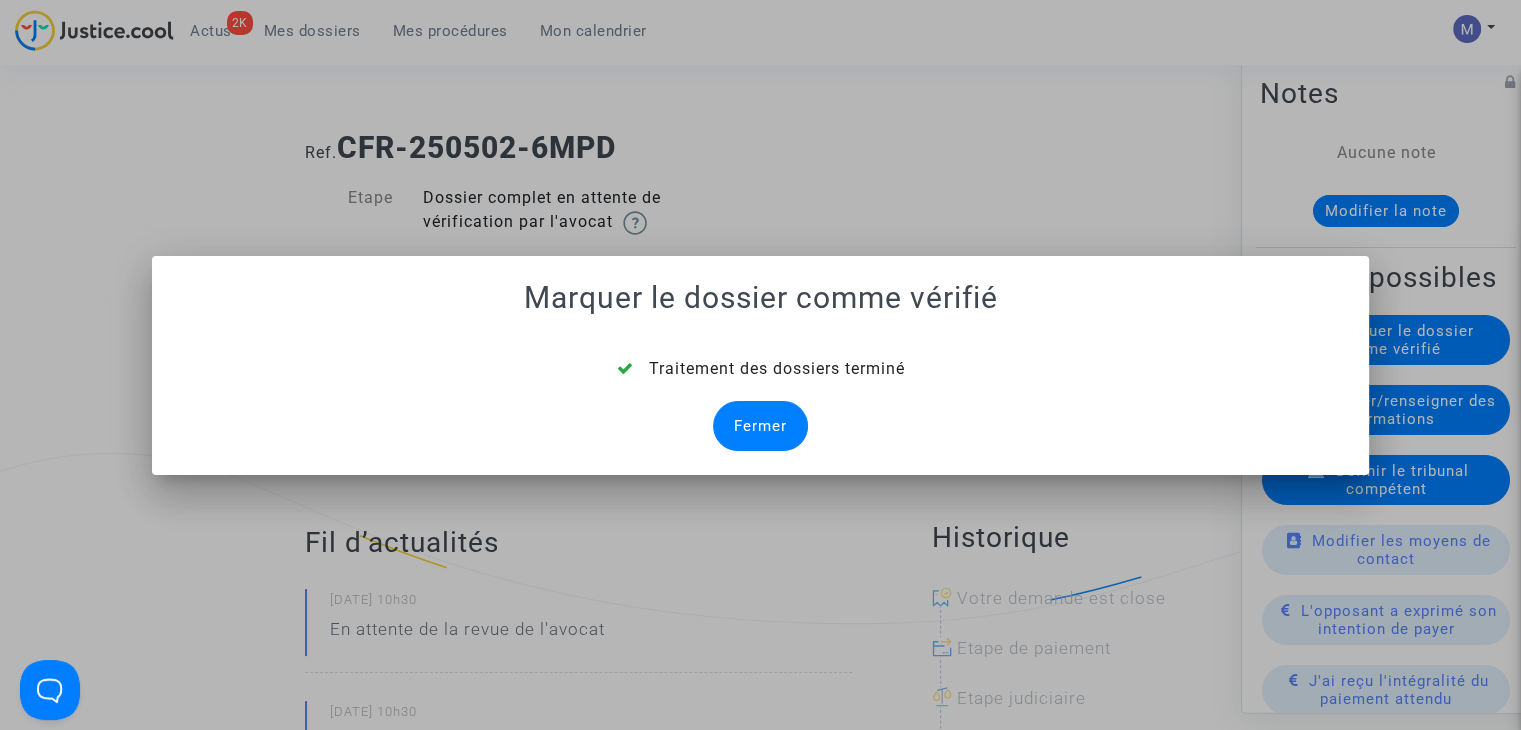 click on "Fermer" at bounding box center (760, 426) 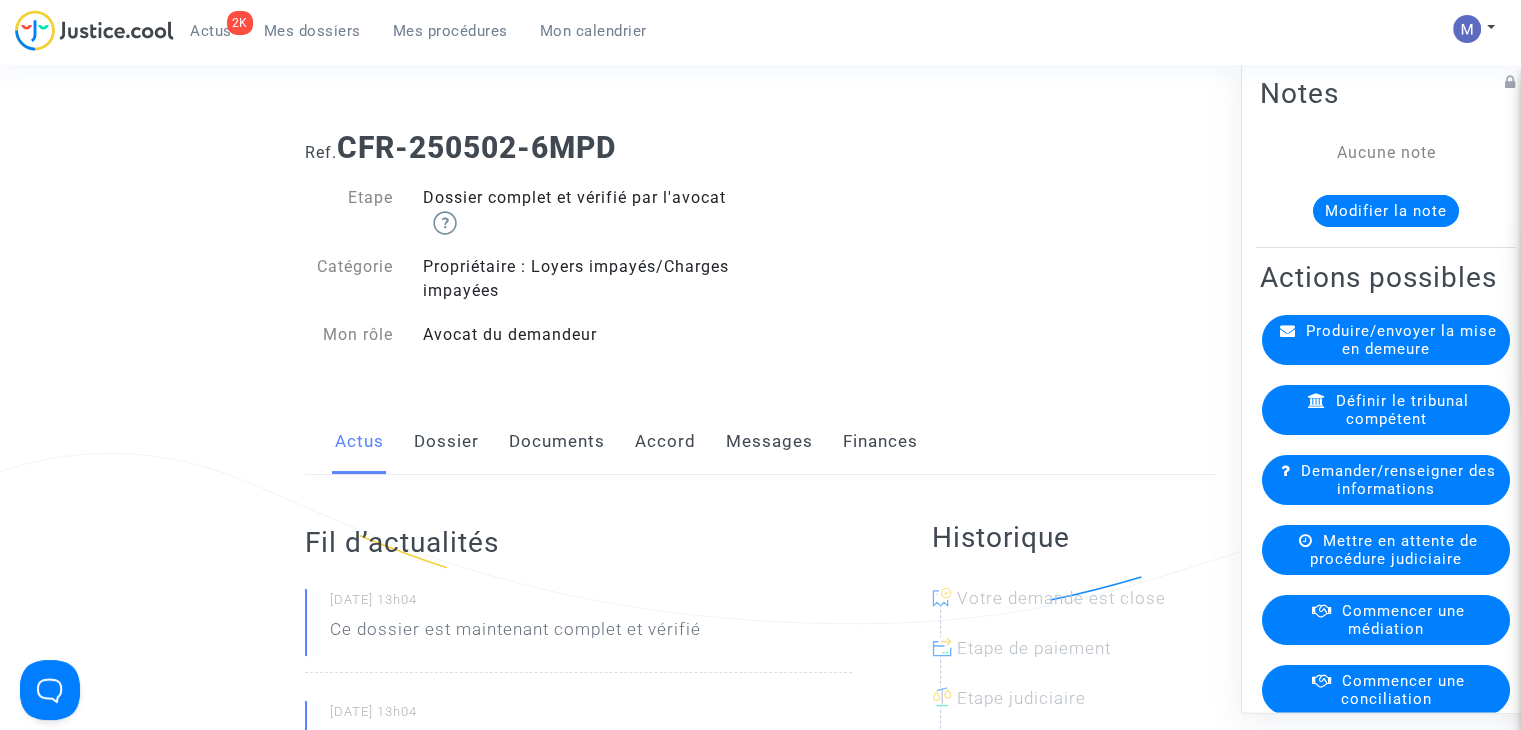 click on "Documents" 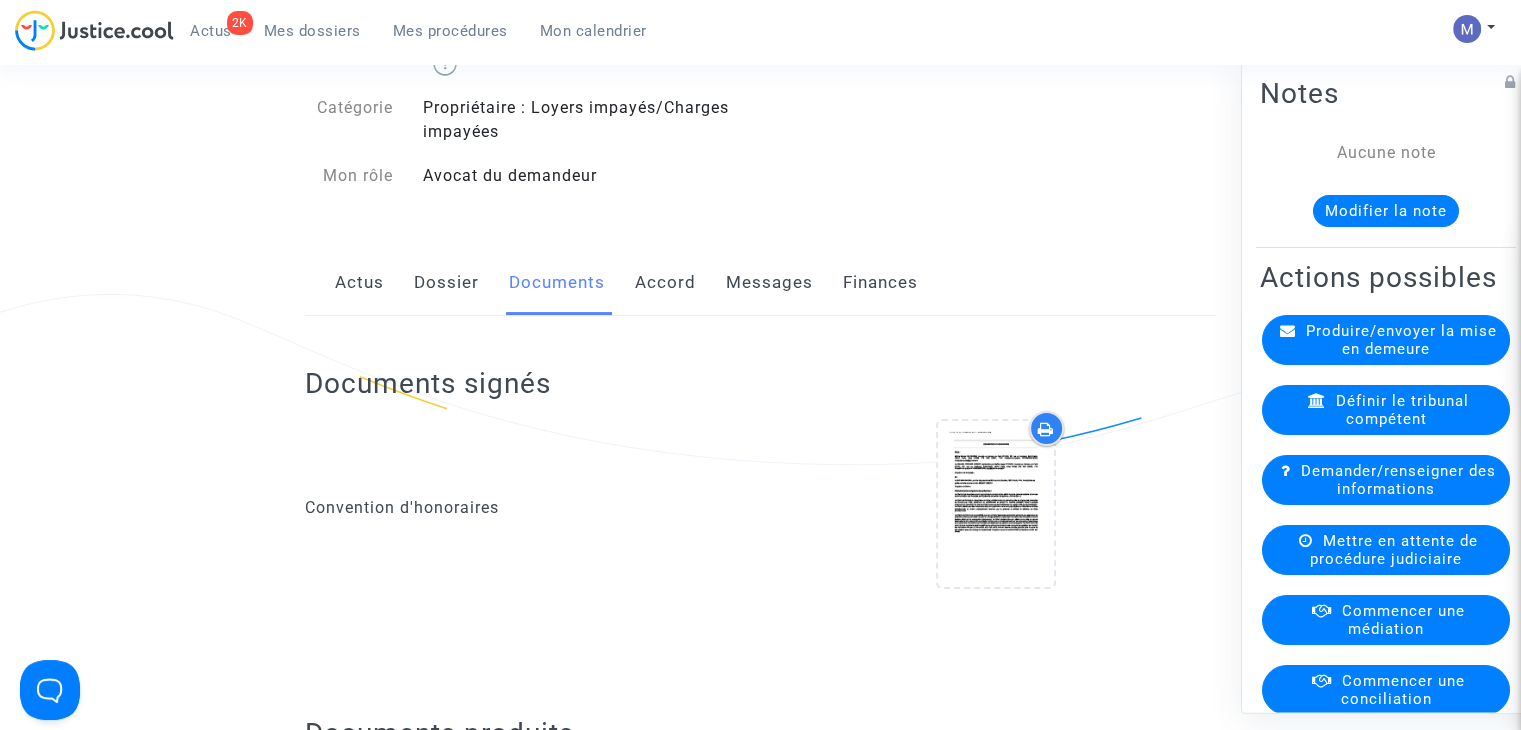 scroll, scrollTop: 0, scrollLeft: 0, axis: both 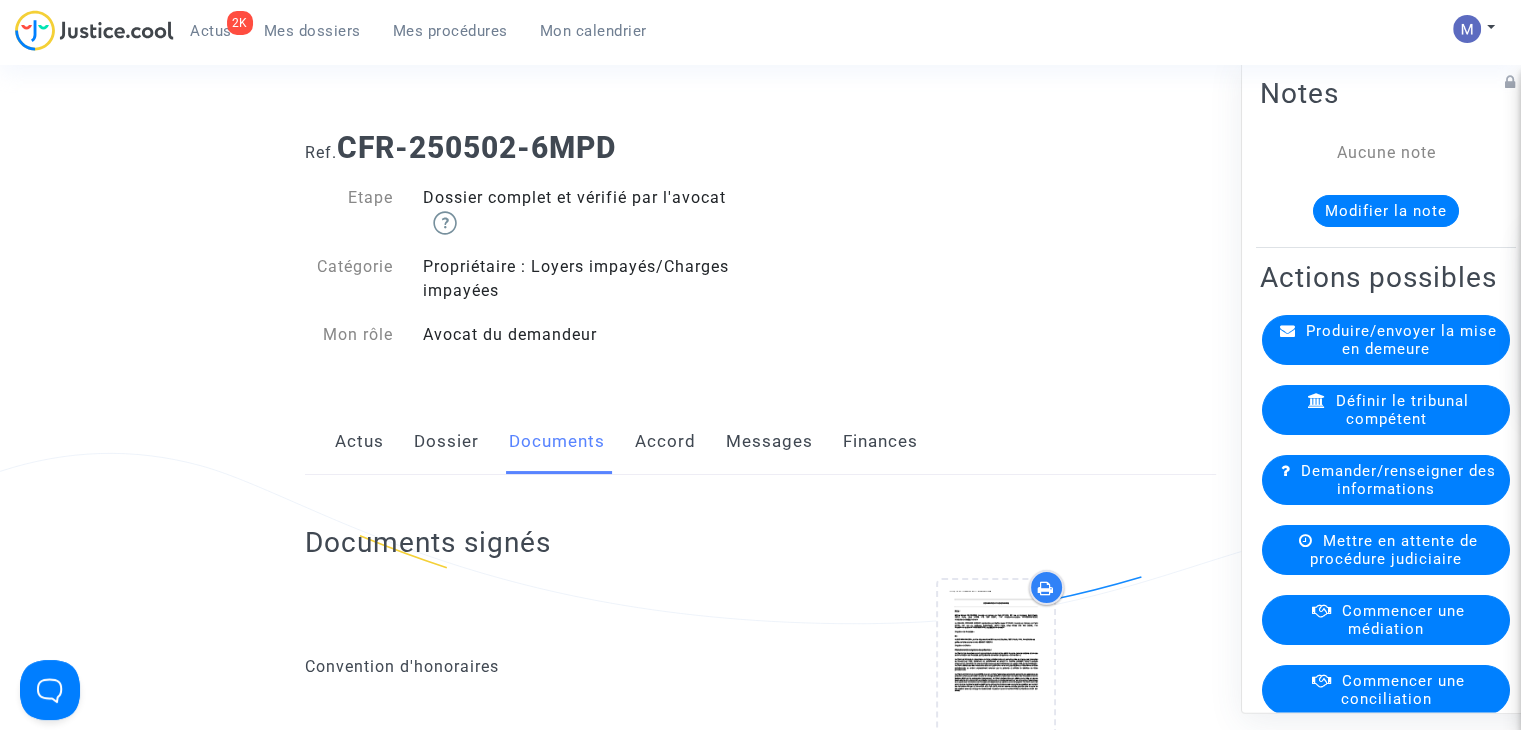 click on "Mes dossiers" at bounding box center (312, 31) 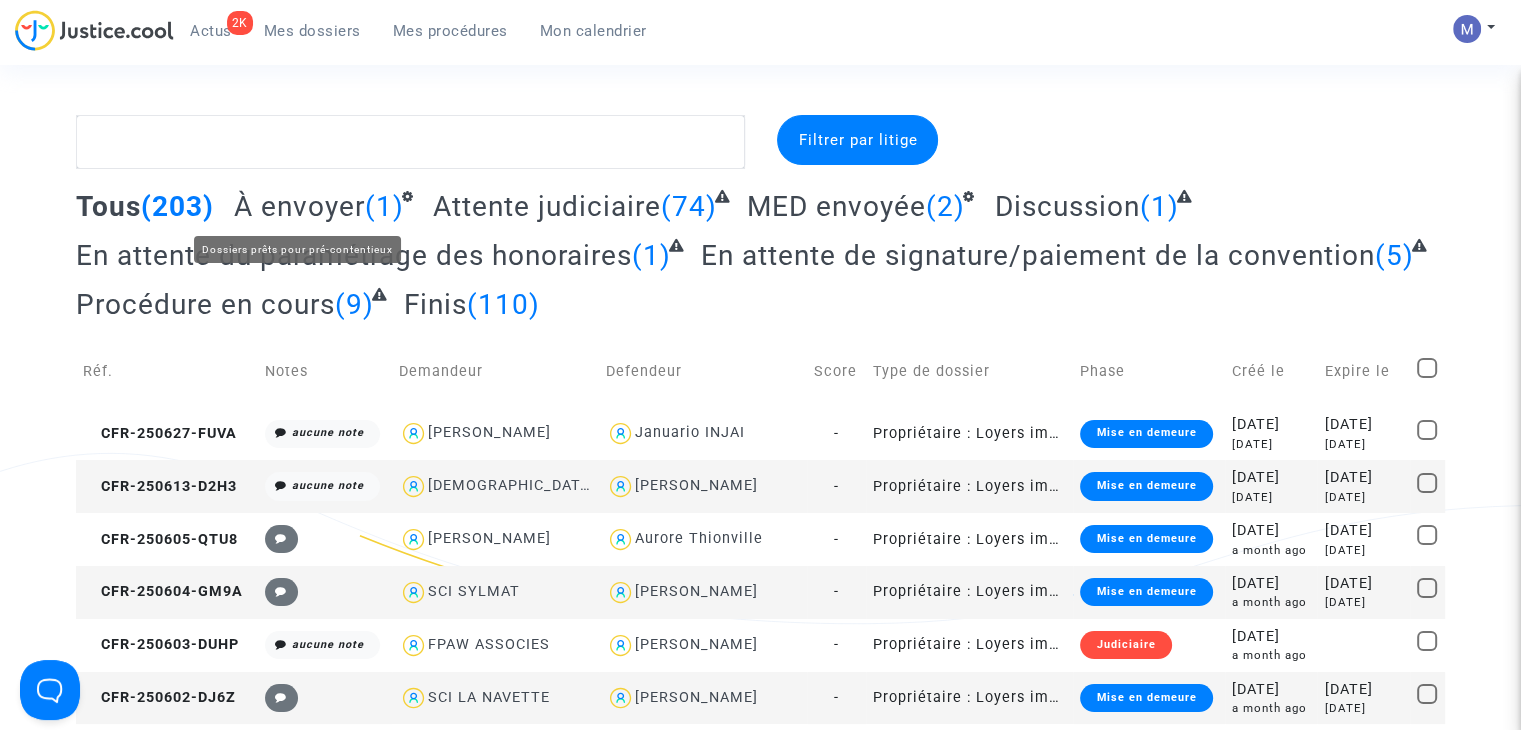click on "À envoyer" 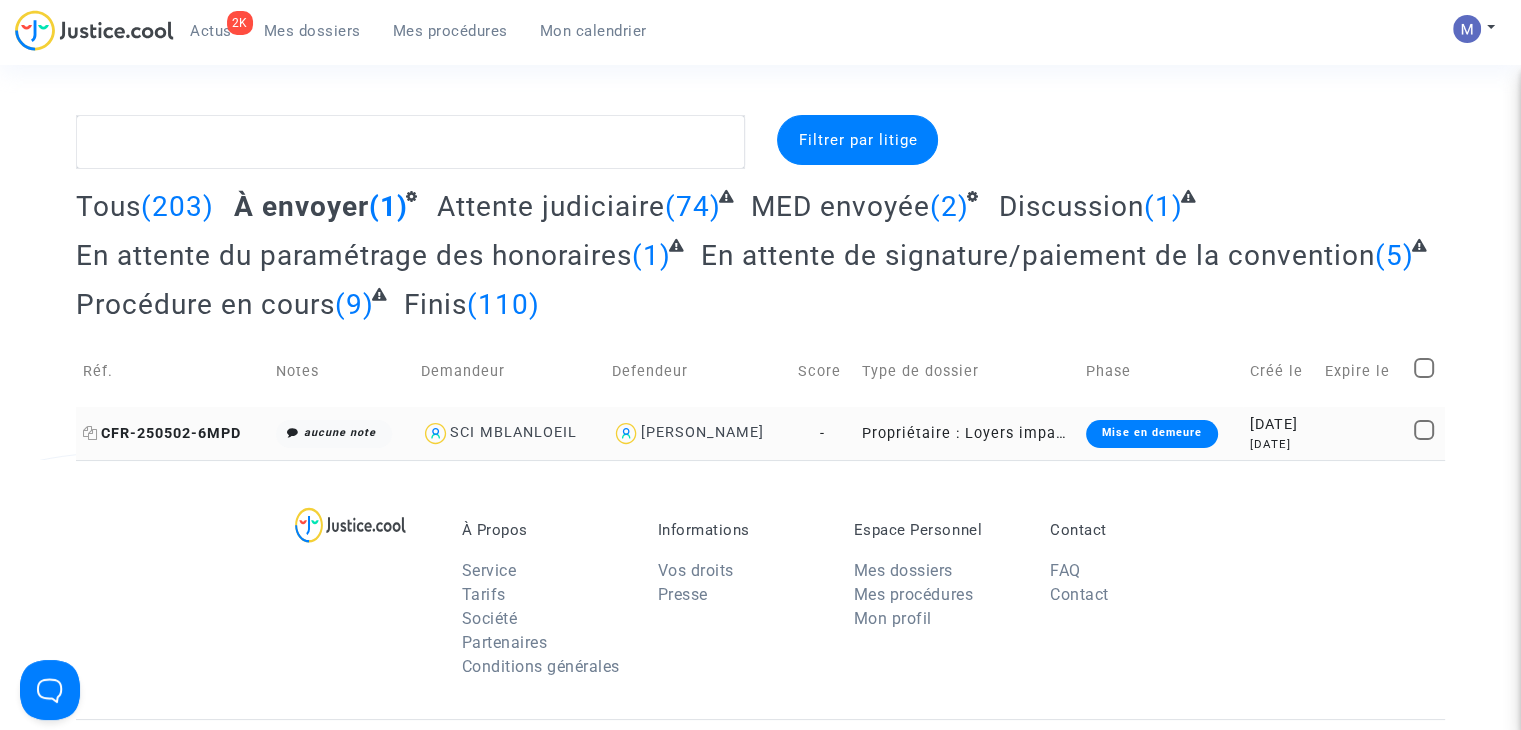 click on "CFR-250502-6MPD" 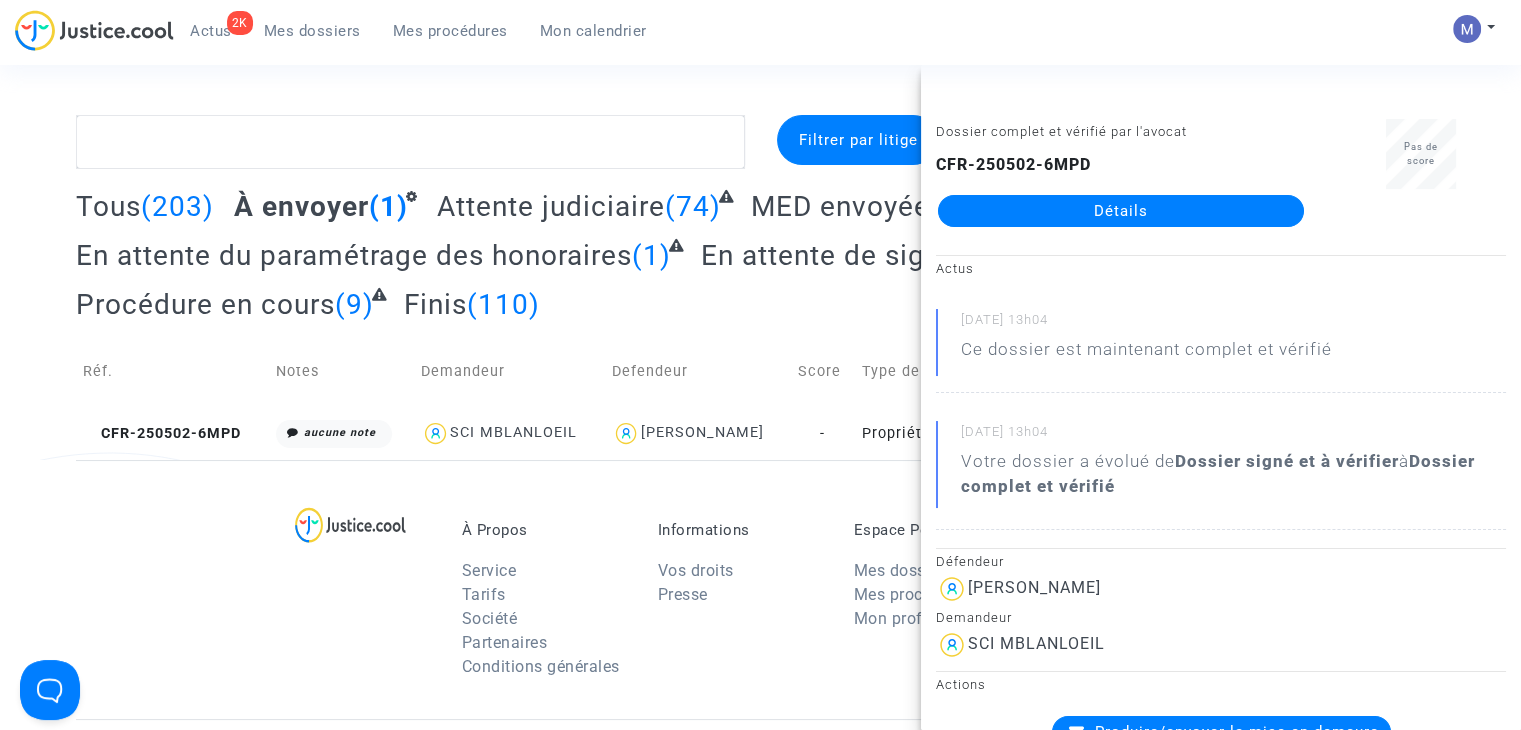 click on "Détails" 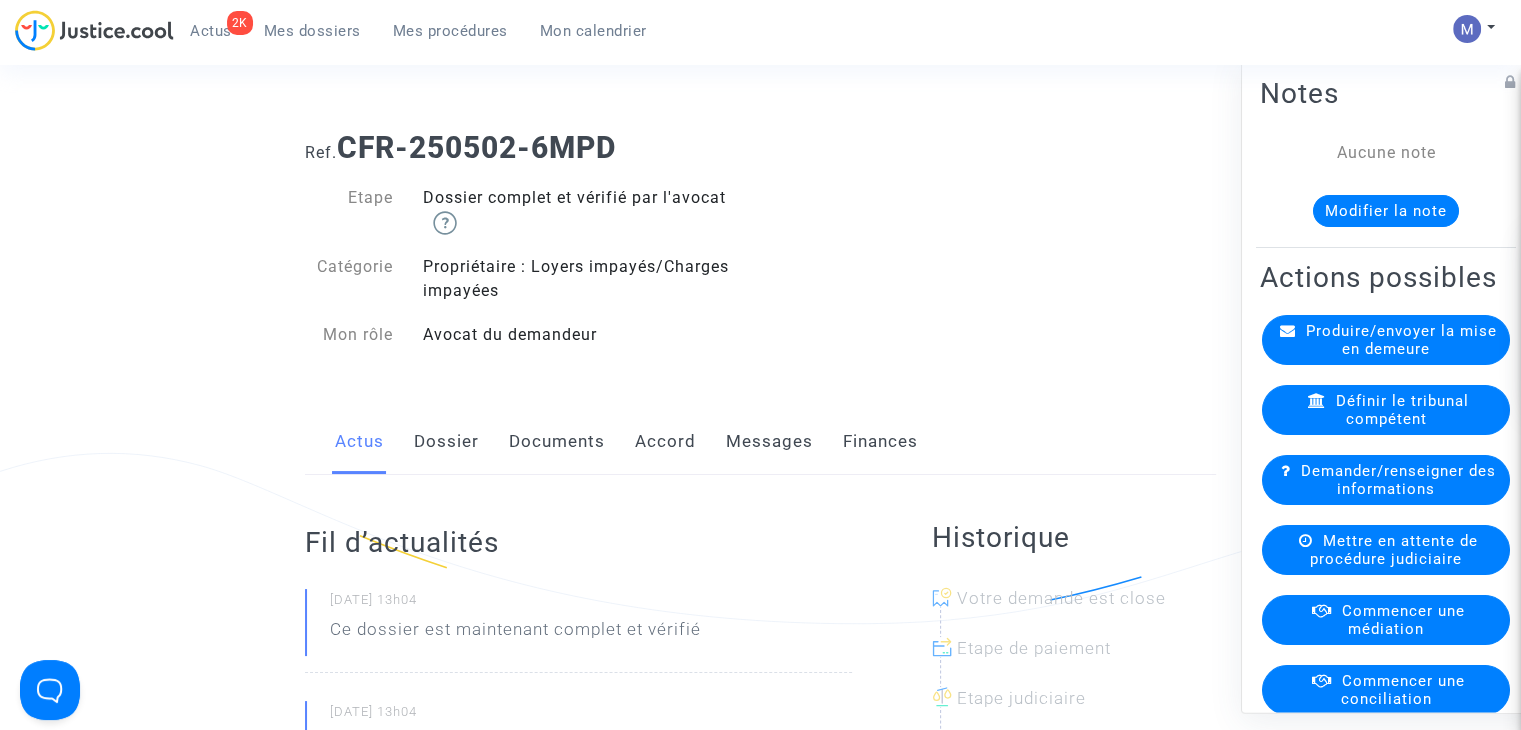 click on "Dossier" 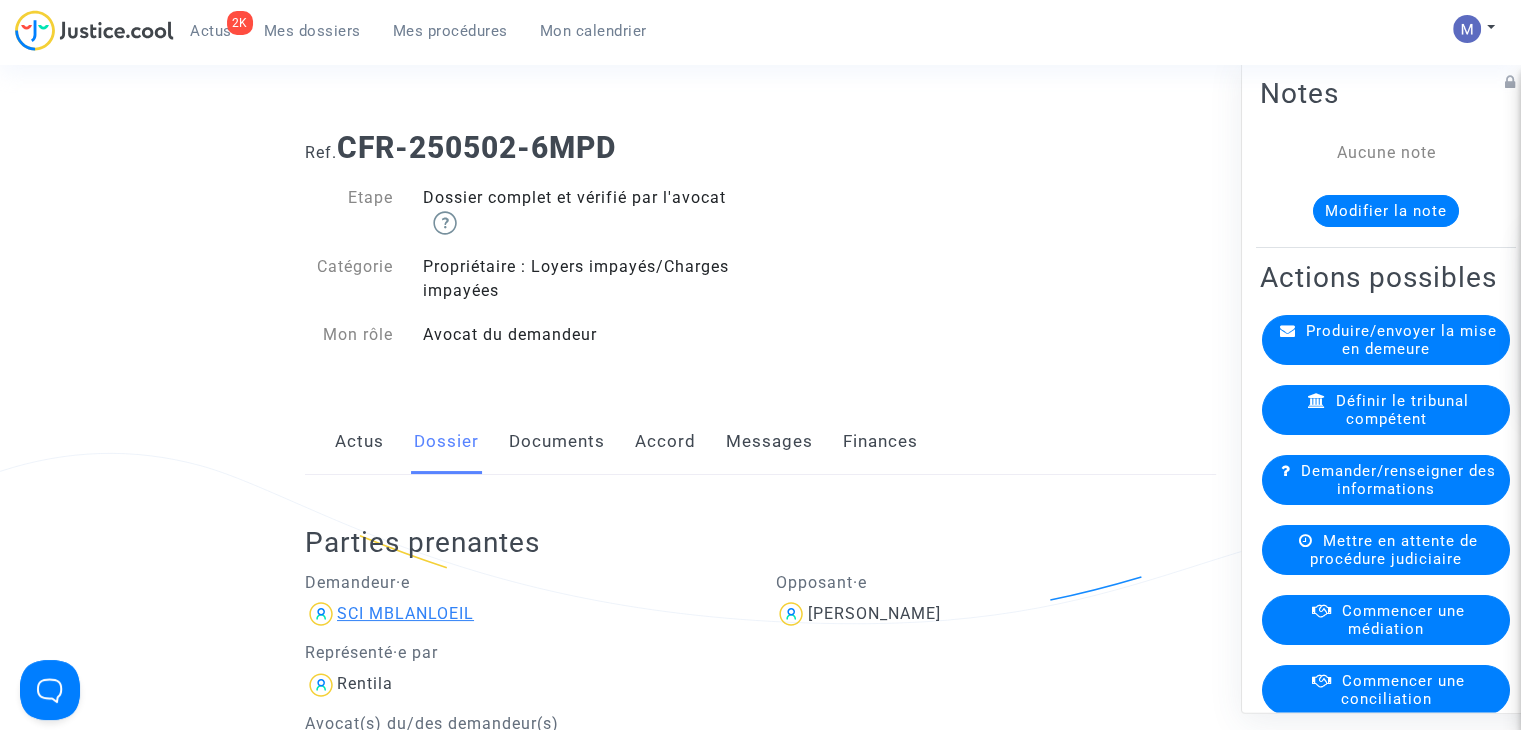click on "SCI MBLANLOEIL" 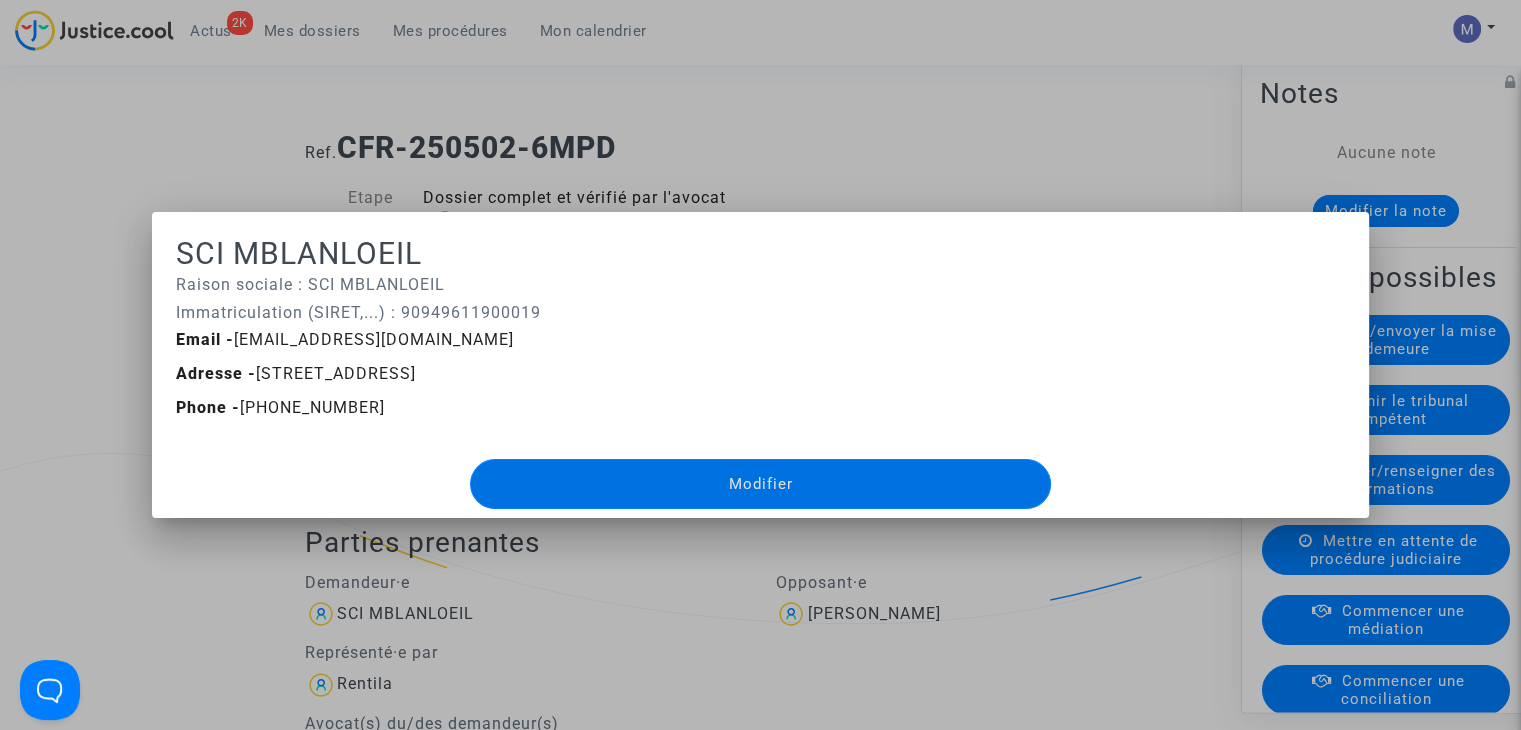 click at bounding box center [760, 365] 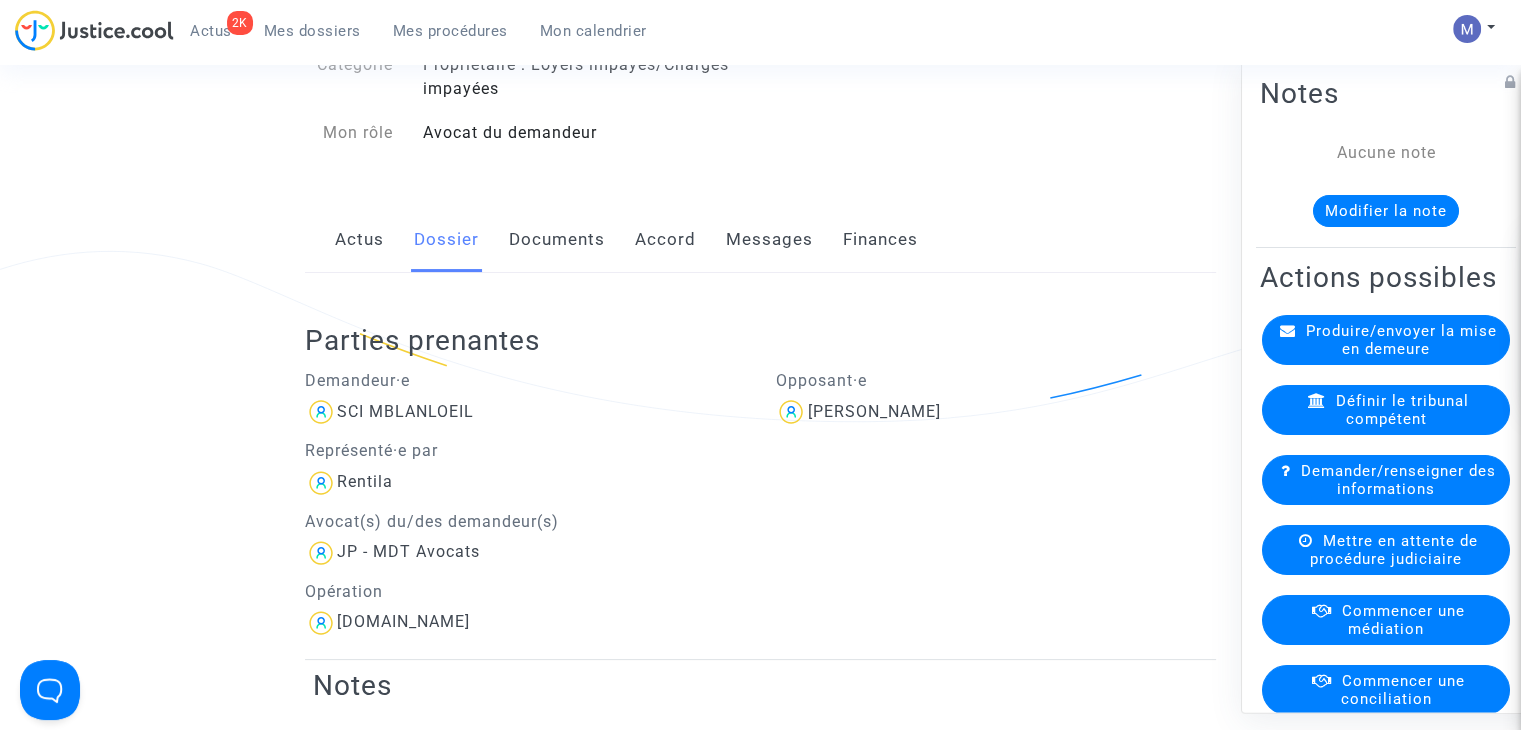 scroll, scrollTop: 0, scrollLeft: 0, axis: both 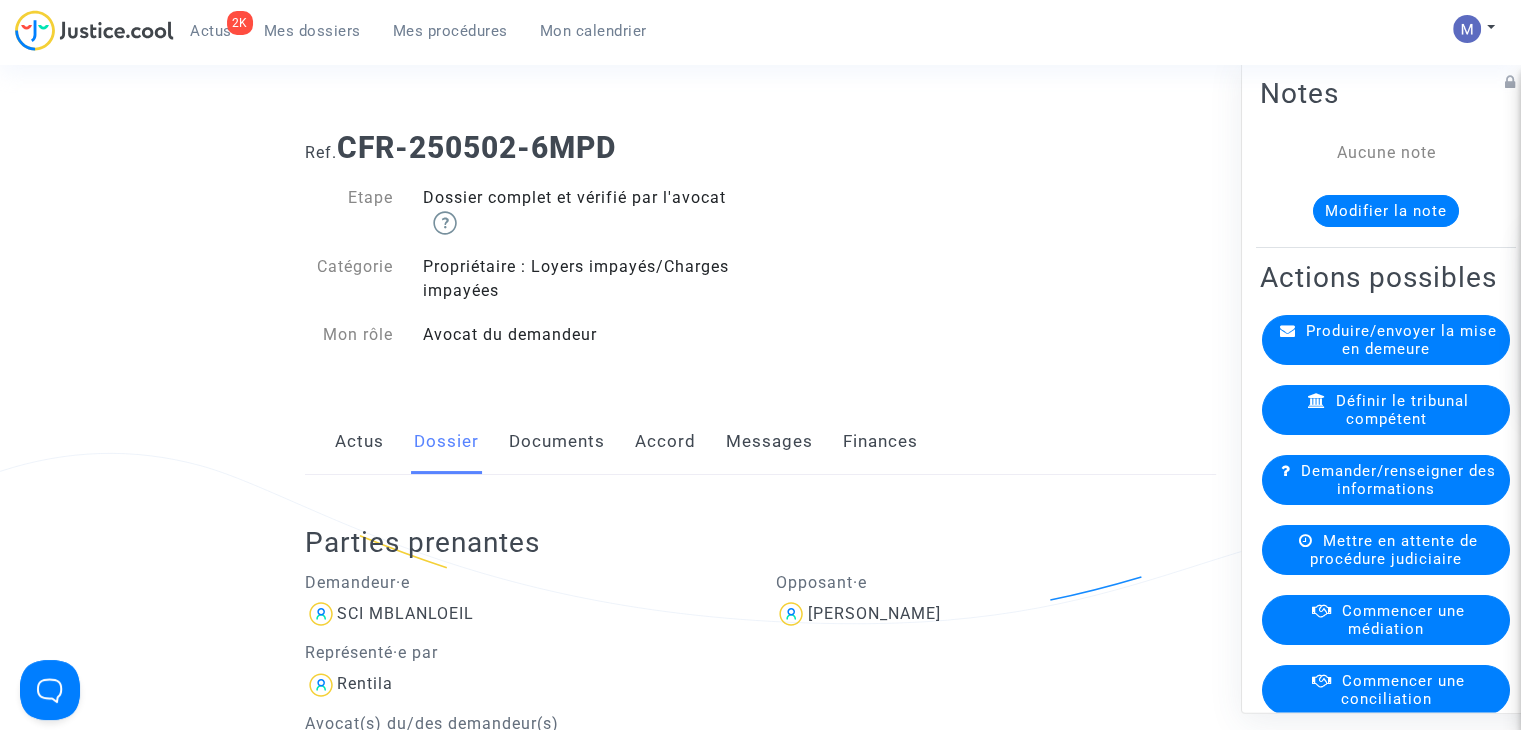 click on "Documents" 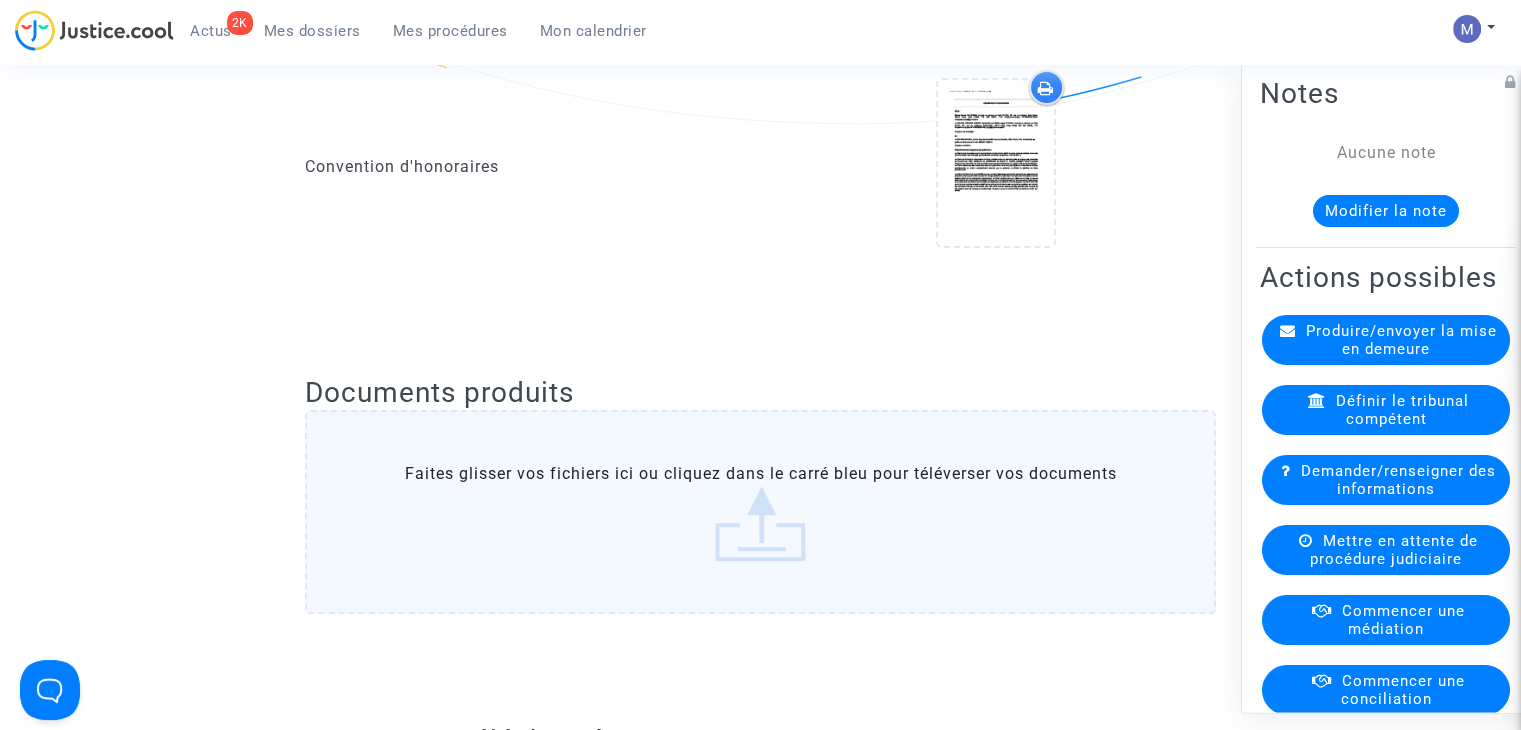 scroll, scrollTop: 1000, scrollLeft: 0, axis: vertical 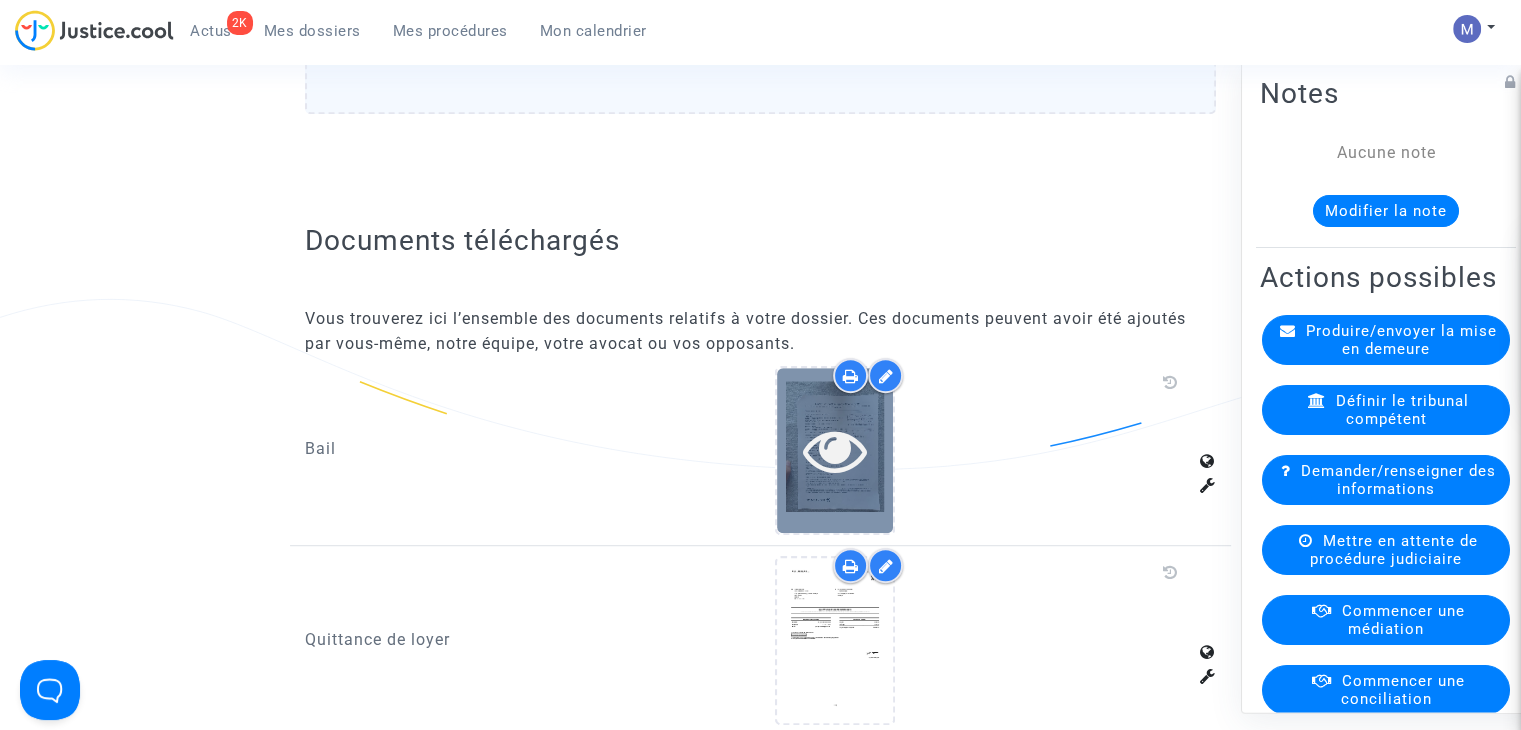 click at bounding box center (835, 450) 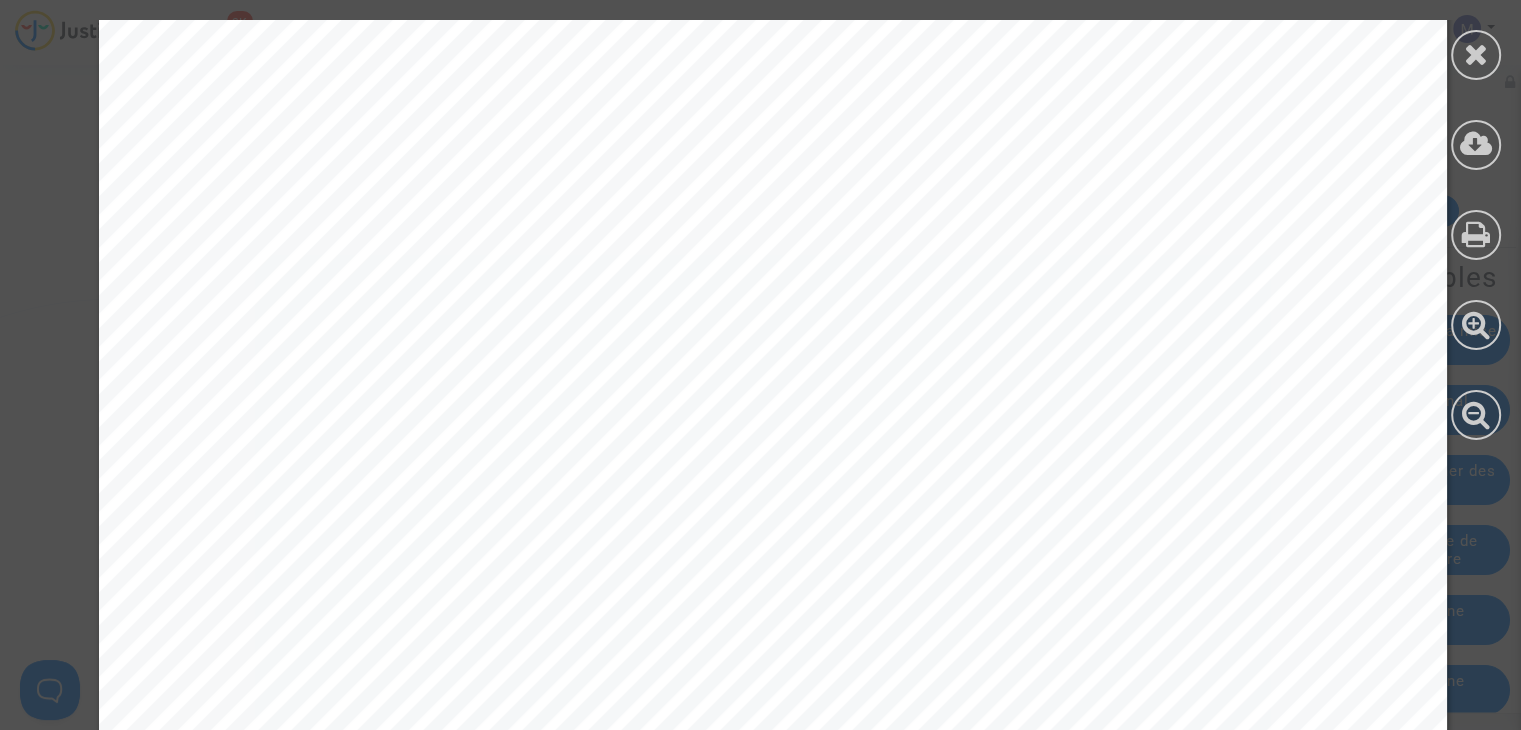 scroll, scrollTop: 300, scrollLeft: 0, axis: vertical 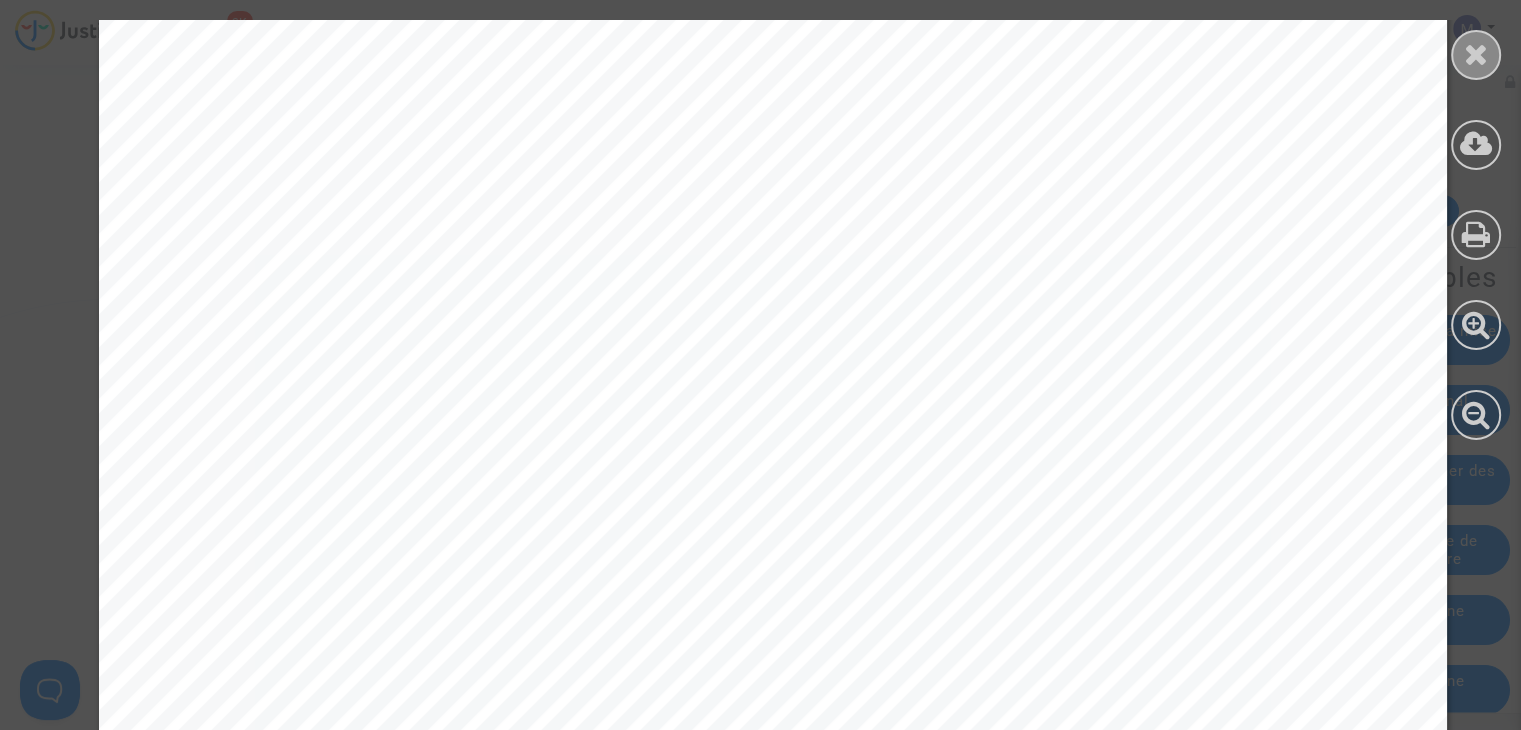 click at bounding box center (1476, 55) 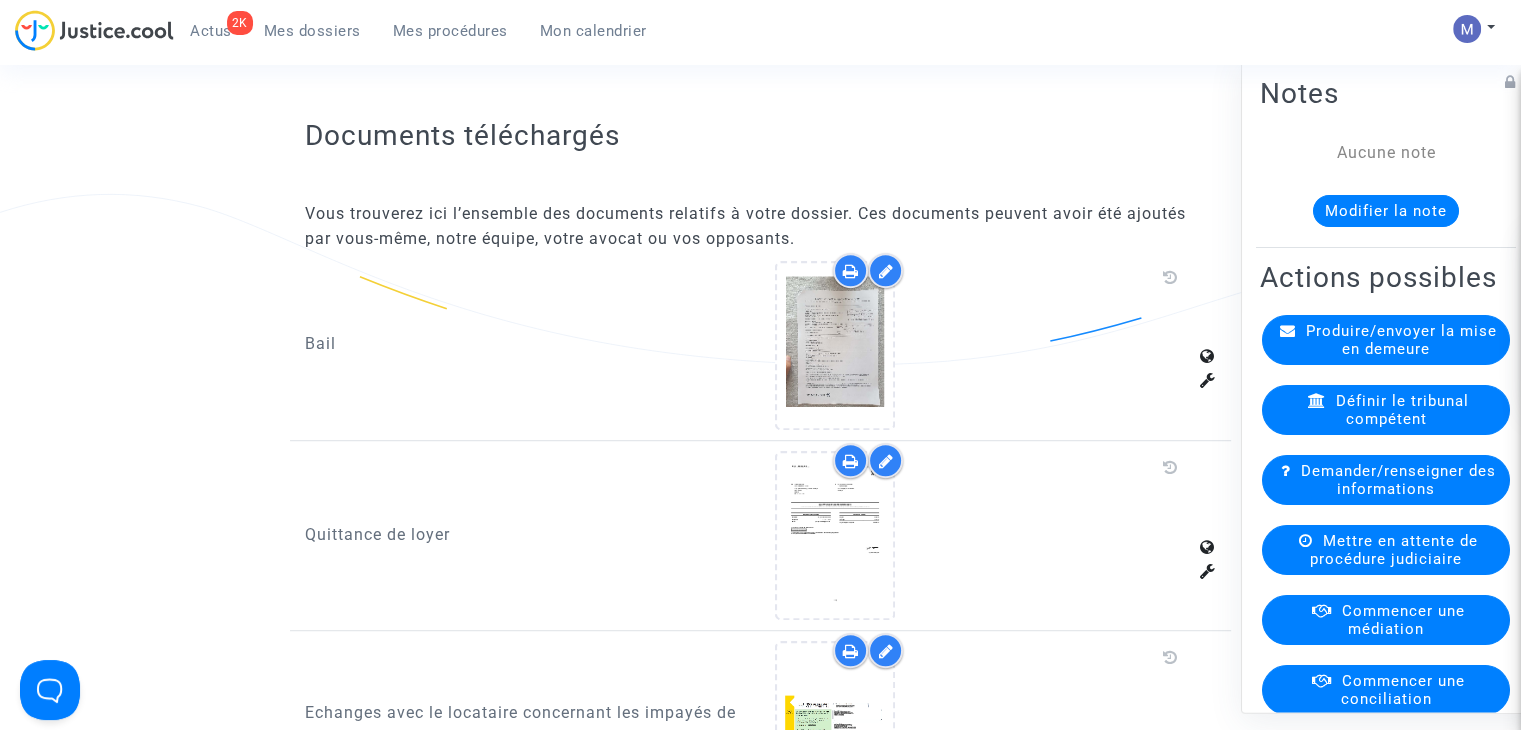 scroll, scrollTop: 1300, scrollLeft: 0, axis: vertical 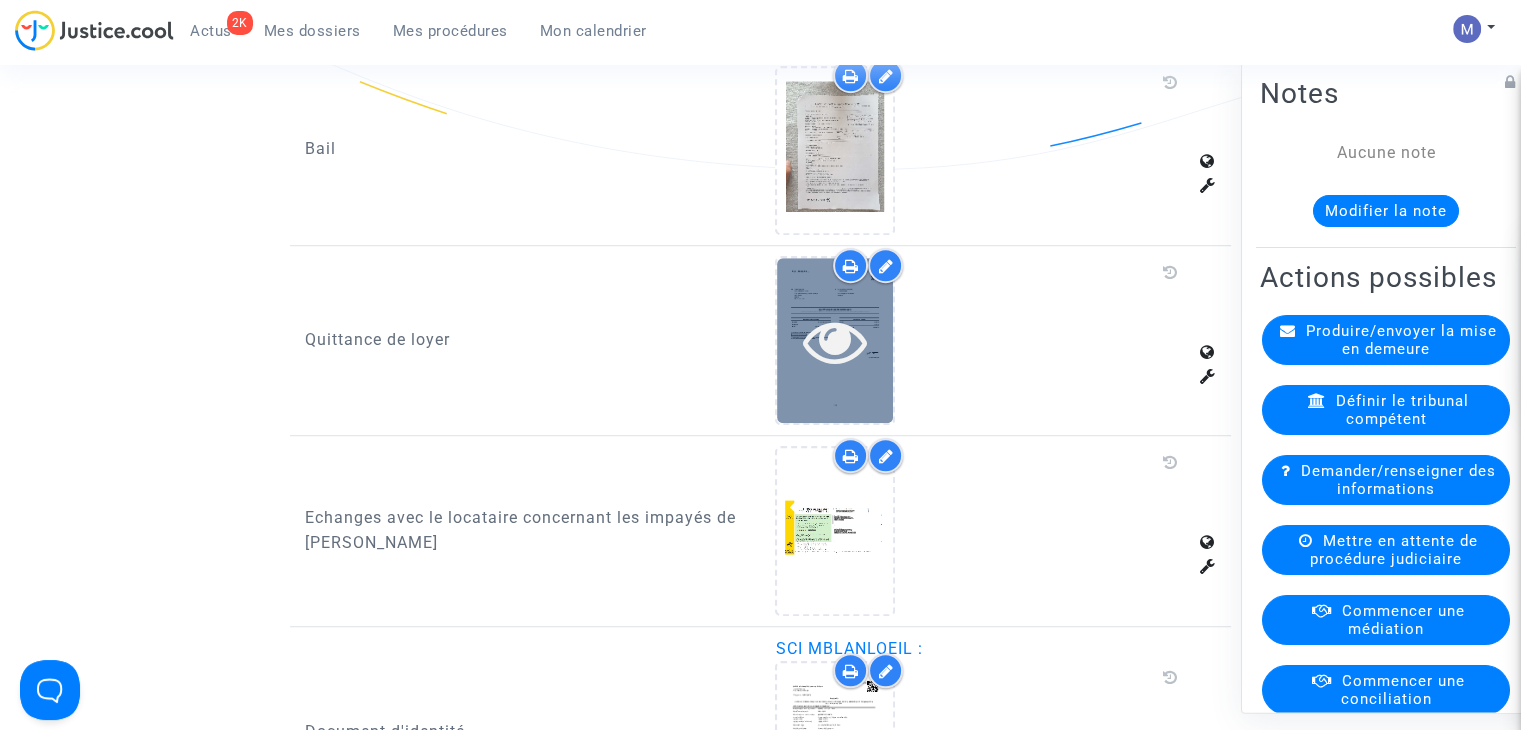 click at bounding box center [835, 341] 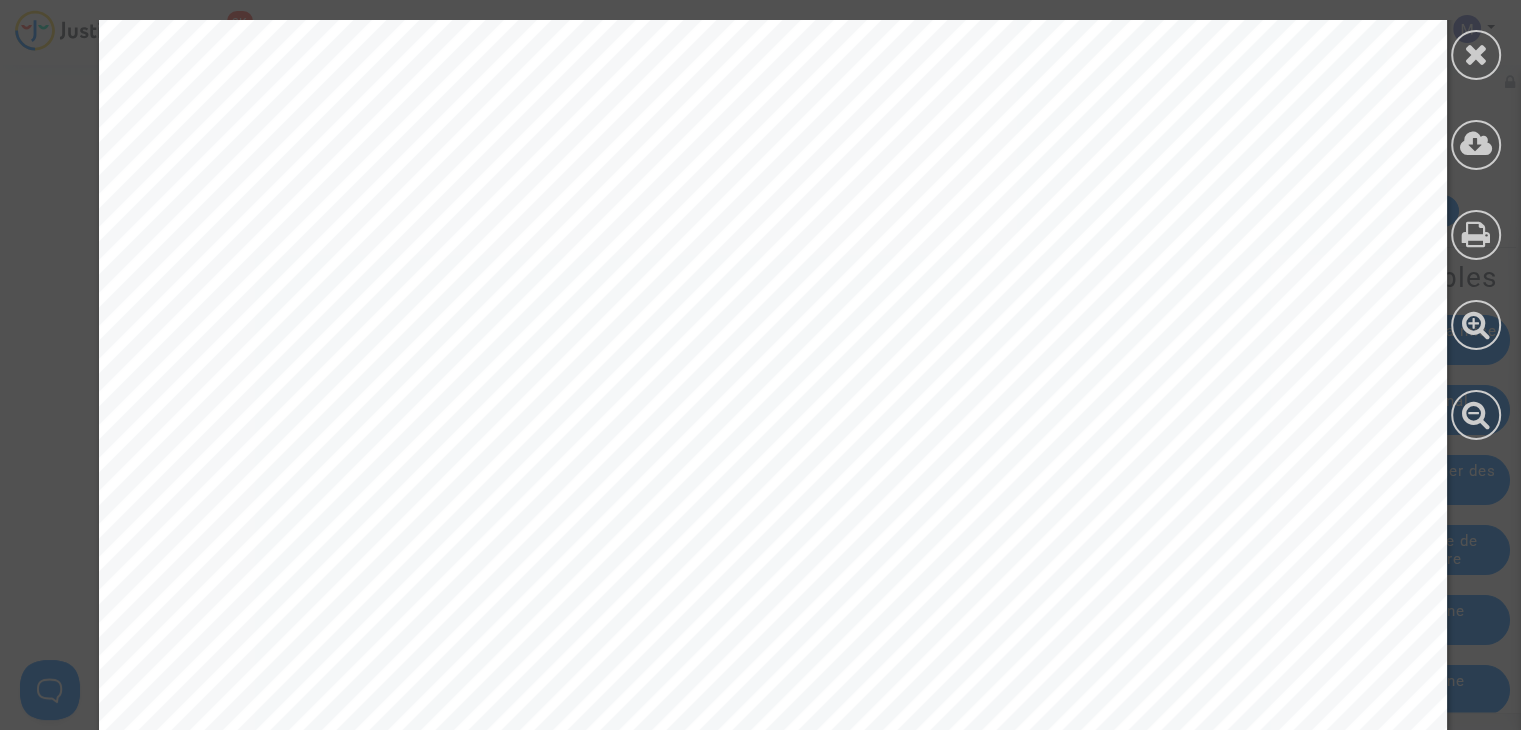 scroll, scrollTop: 1224, scrollLeft: 0, axis: vertical 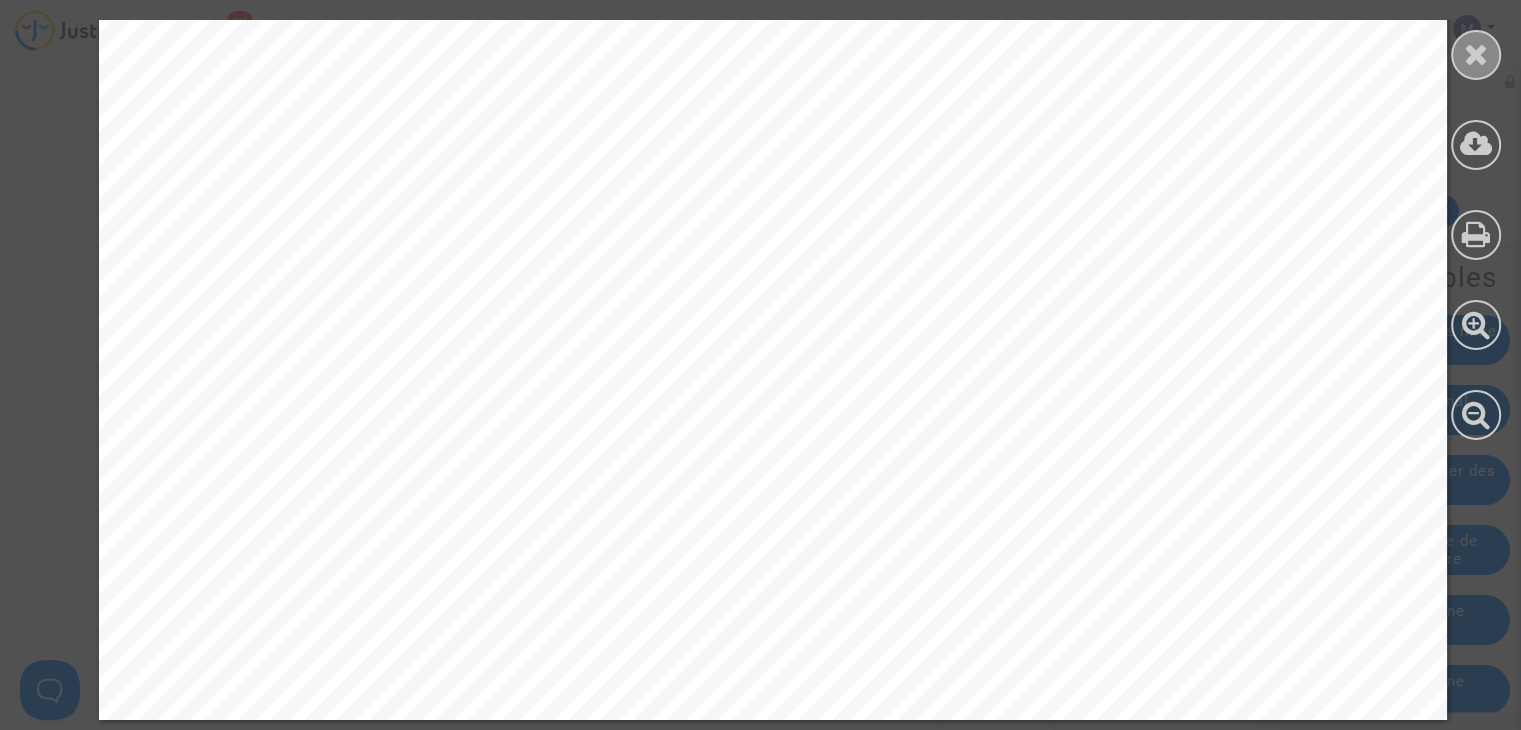 click at bounding box center [1476, 54] 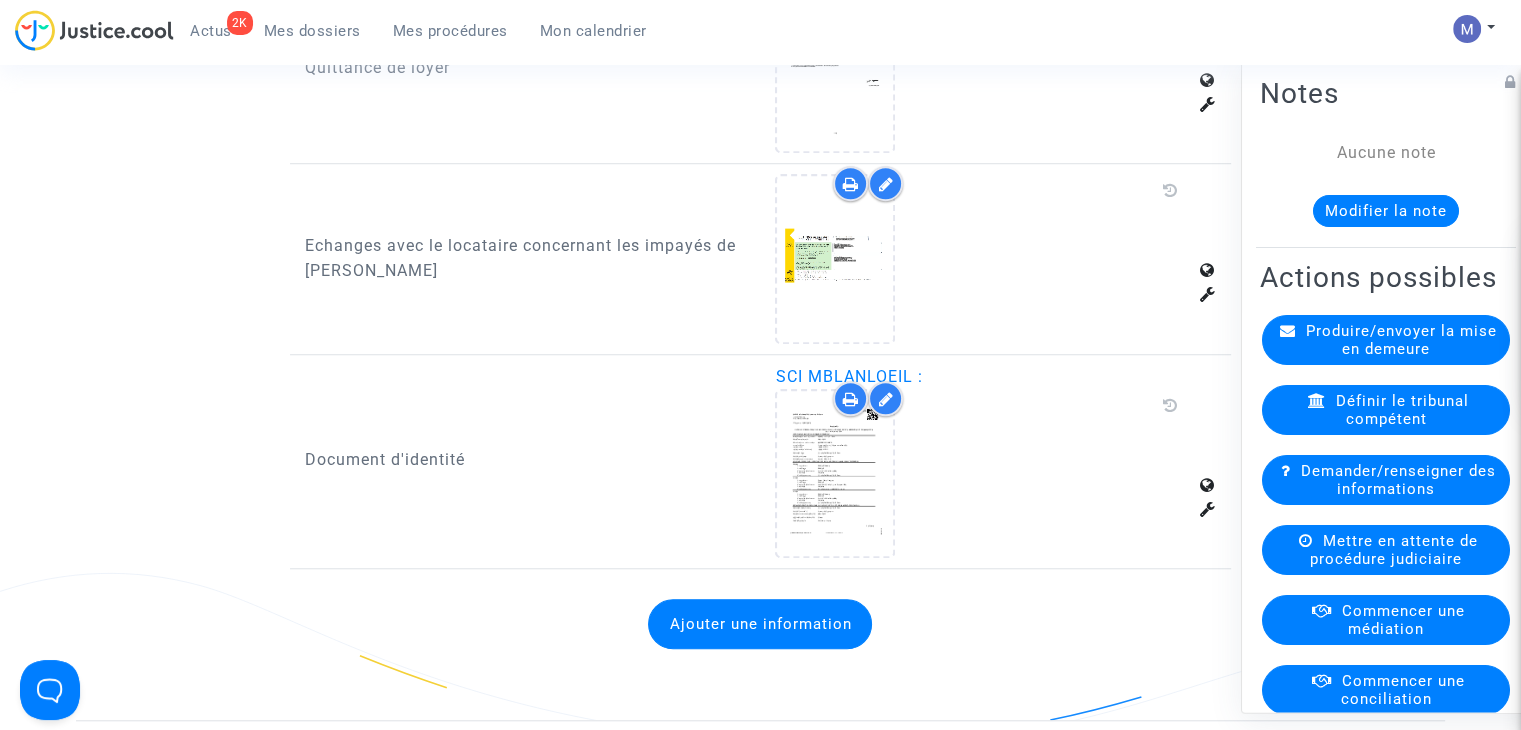 scroll, scrollTop: 1600, scrollLeft: 0, axis: vertical 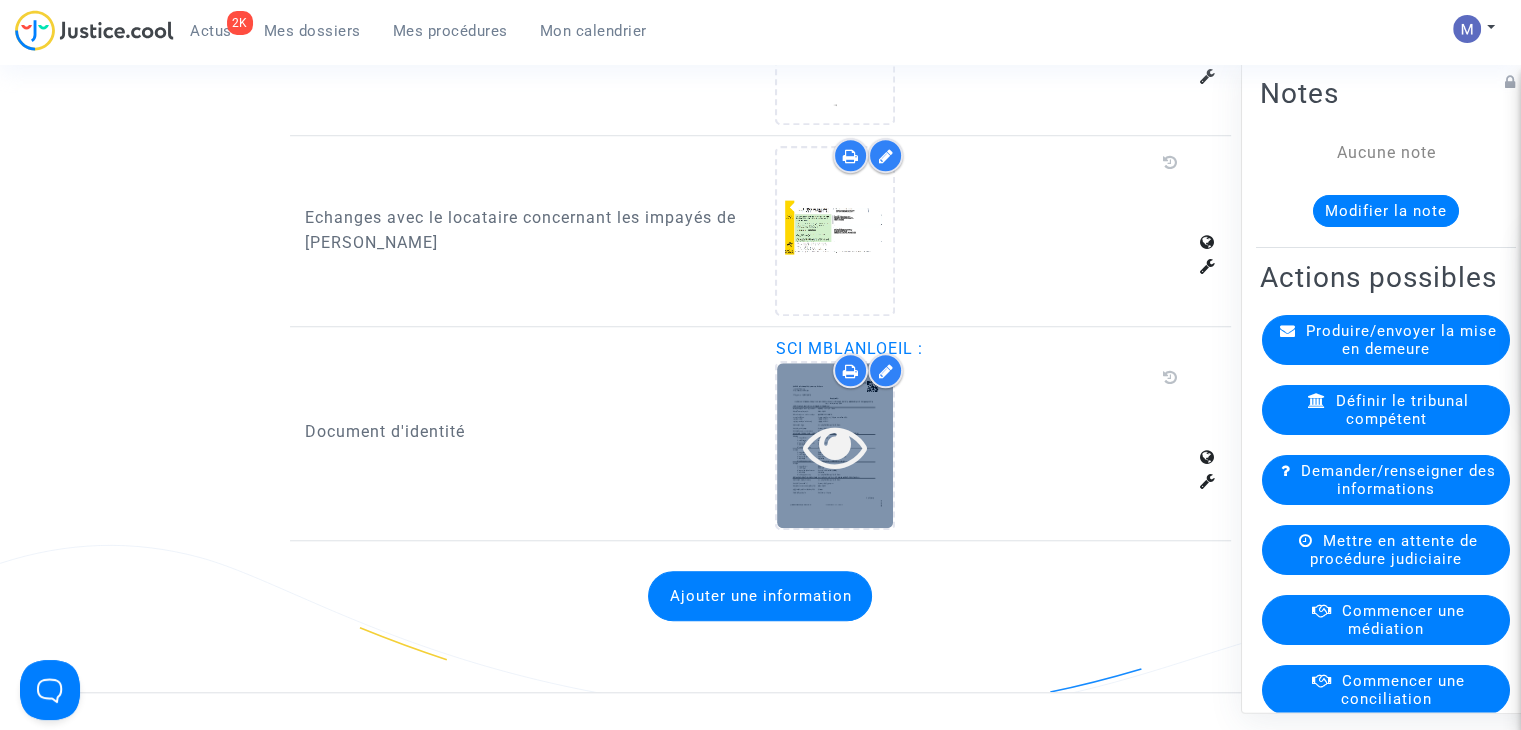 click at bounding box center (835, 446) 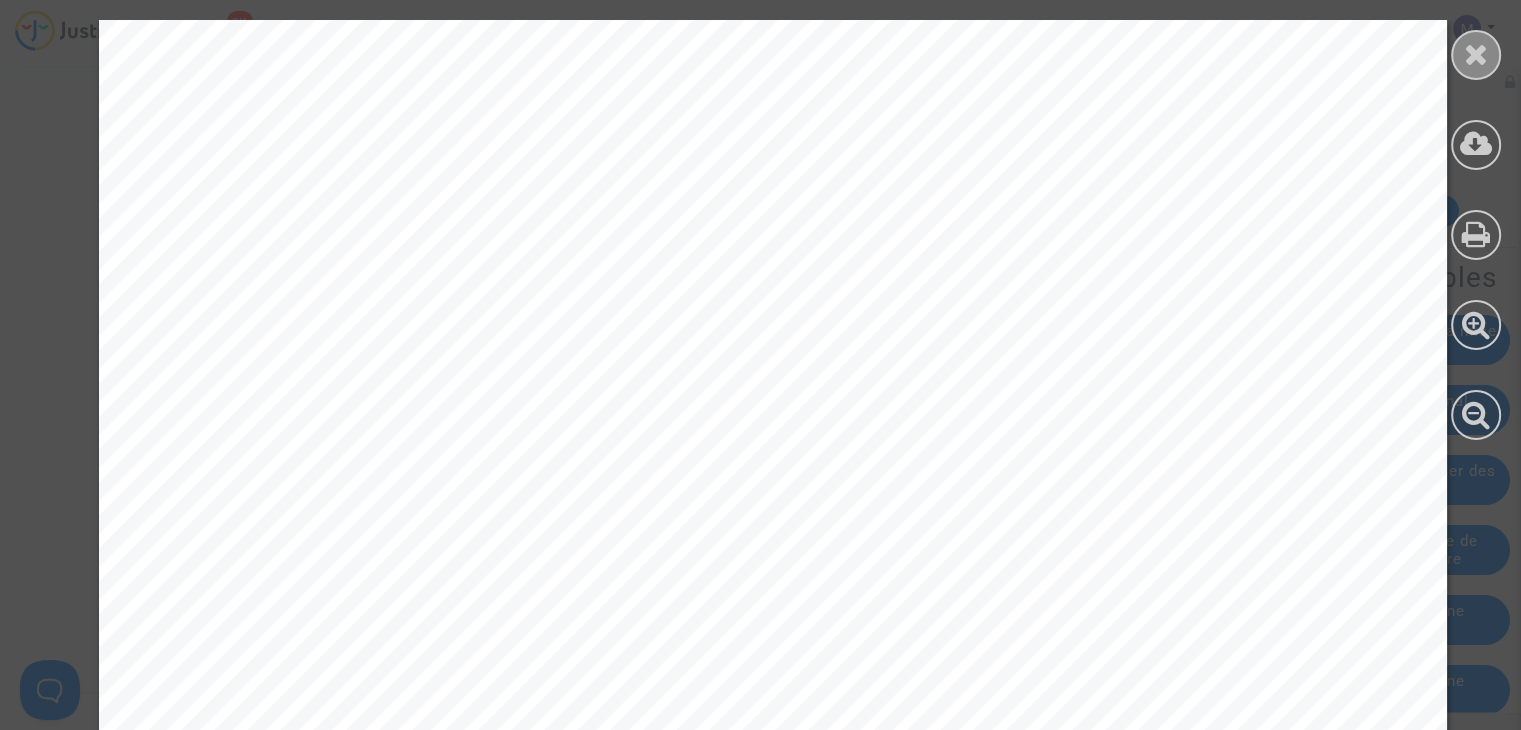 click at bounding box center (1476, 54) 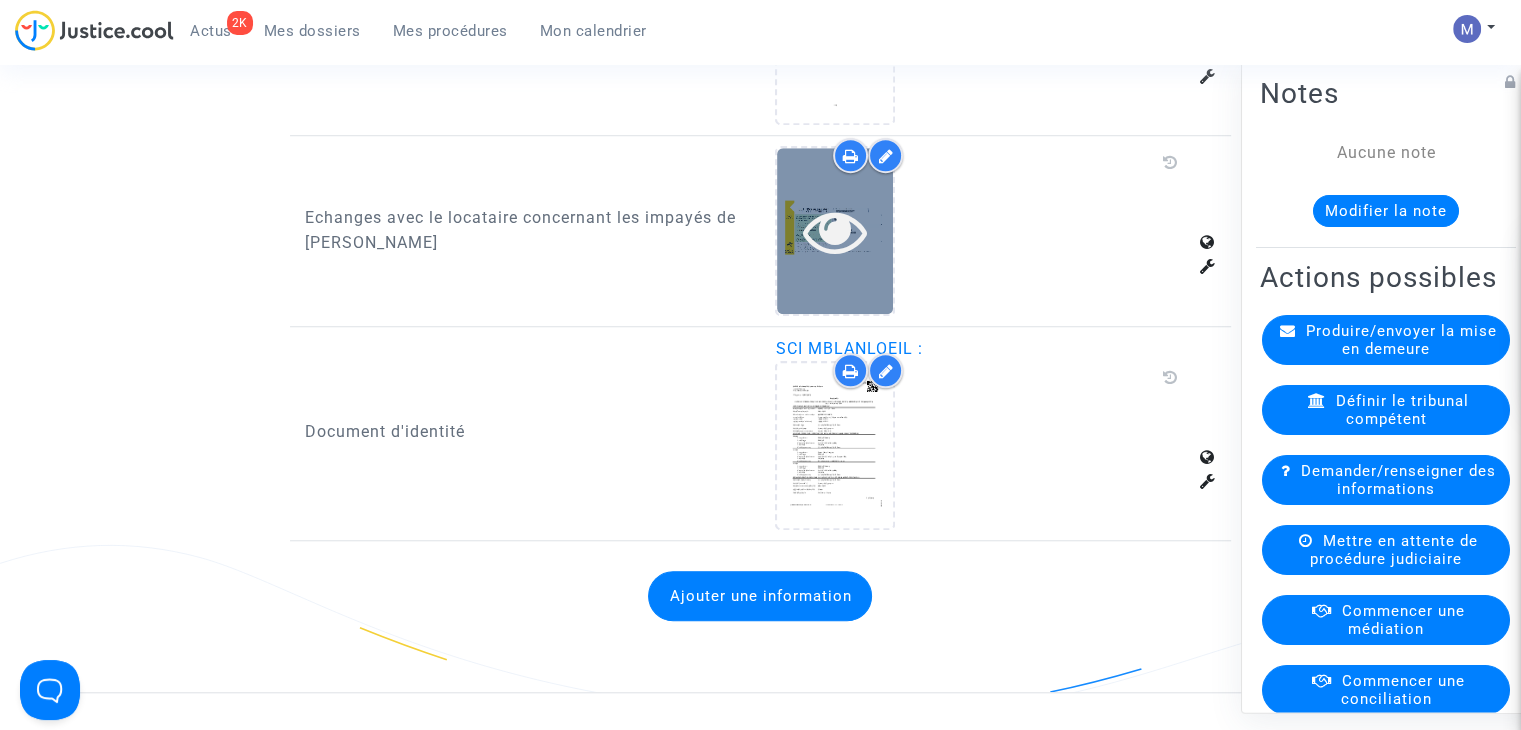 click at bounding box center (835, 231) 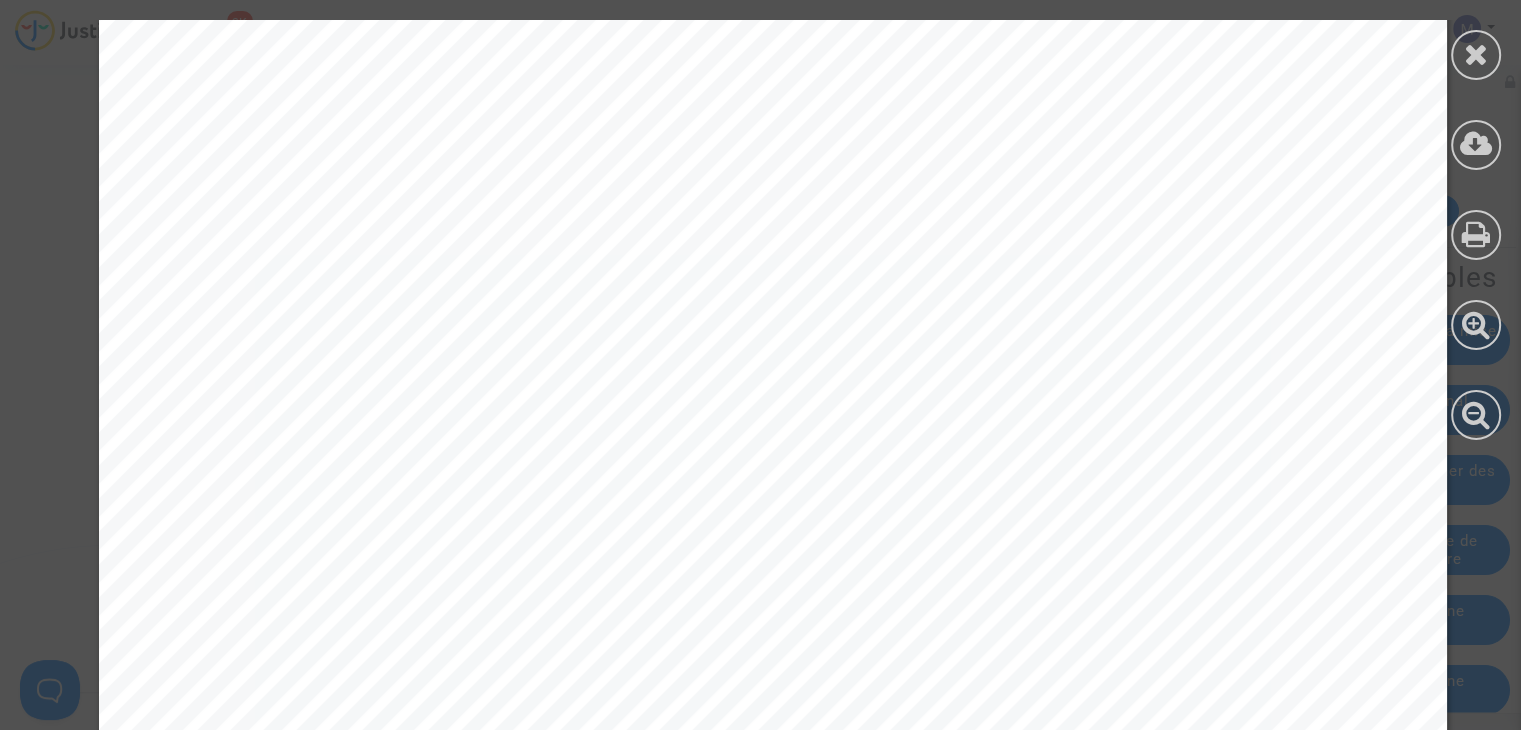 scroll, scrollTop: 2000, scrollLeft: 0, axis: vertical 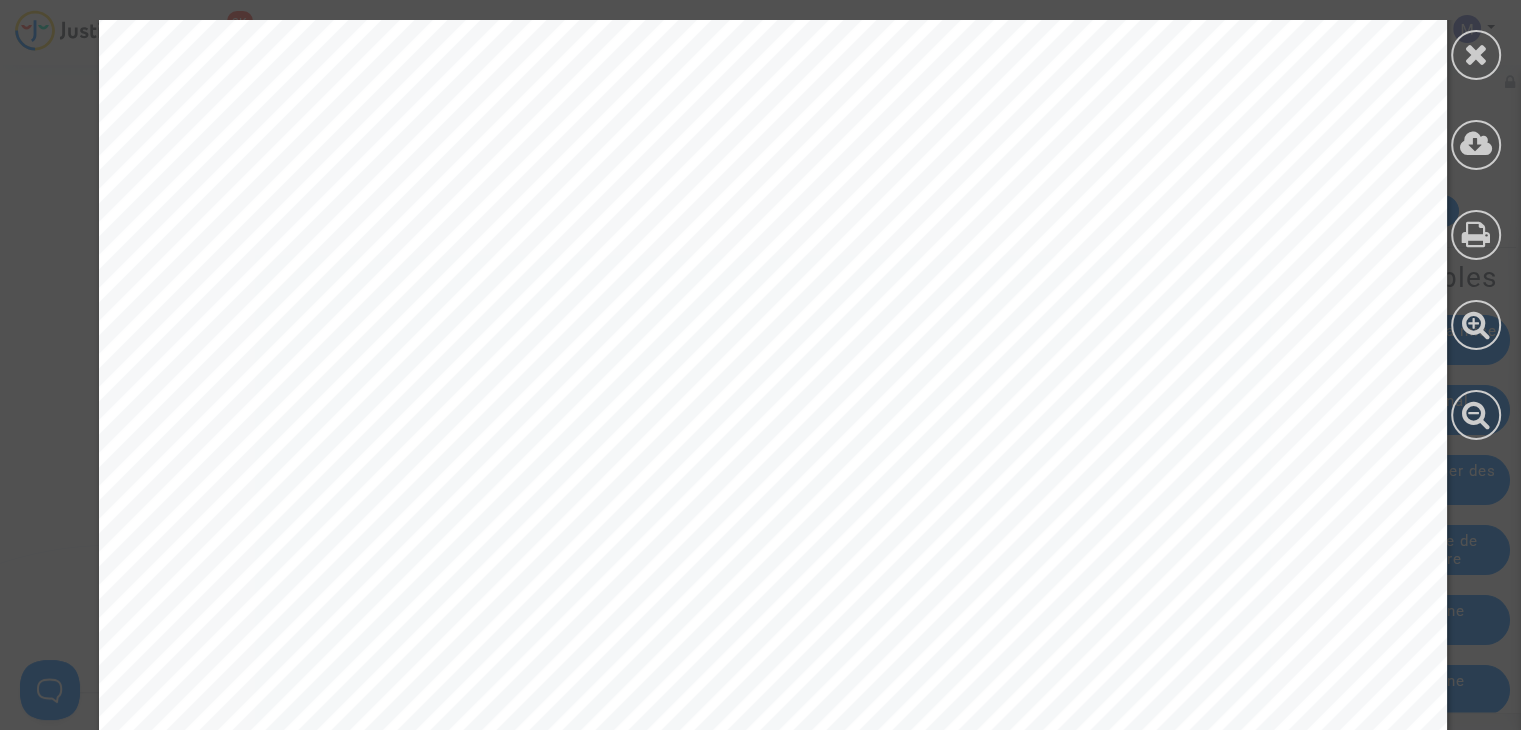 click at bounding box center (1476, 55) 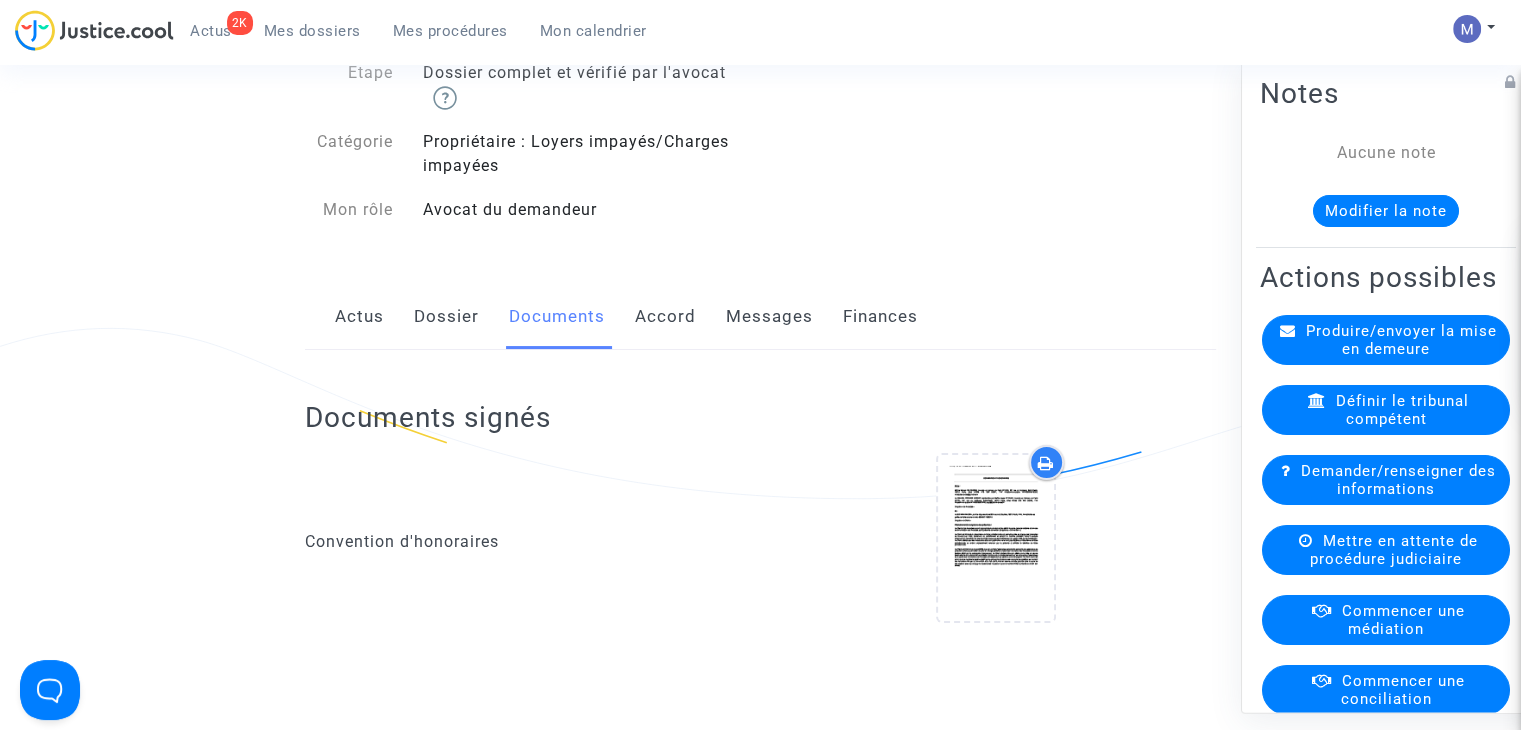 scroll, scrollTop: 0, scrollLeft: 0, axis: both 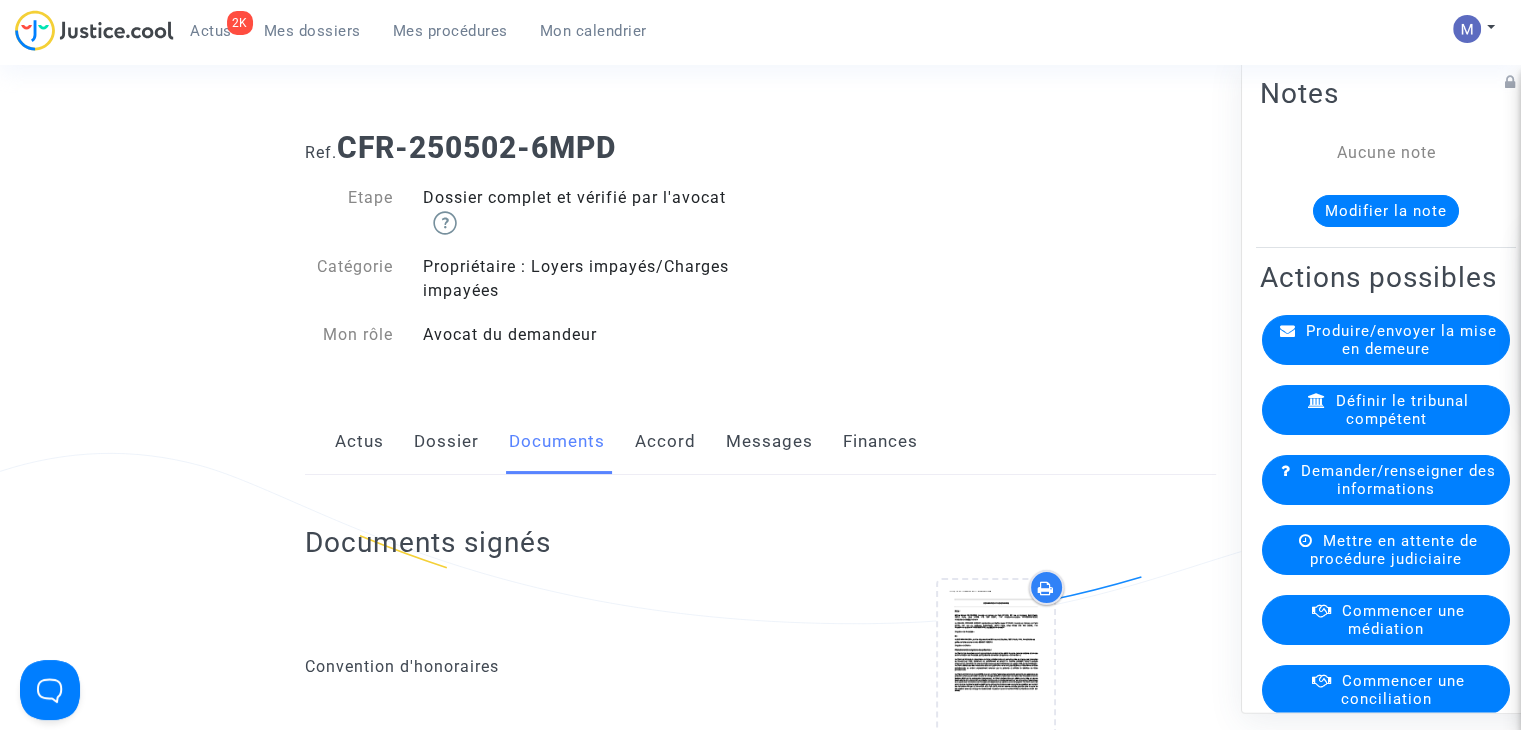 click on "Messages" 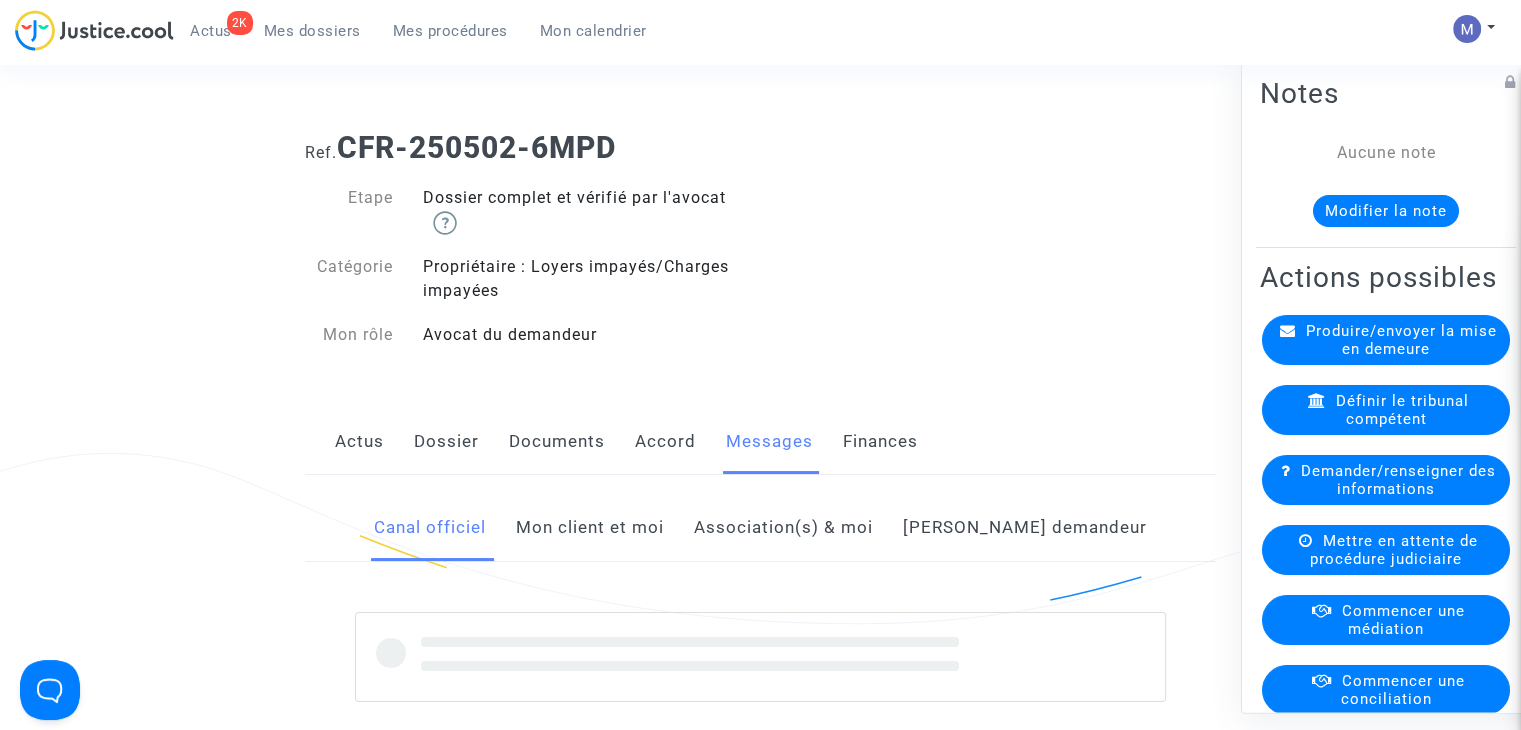 click on "Mon client et moi" 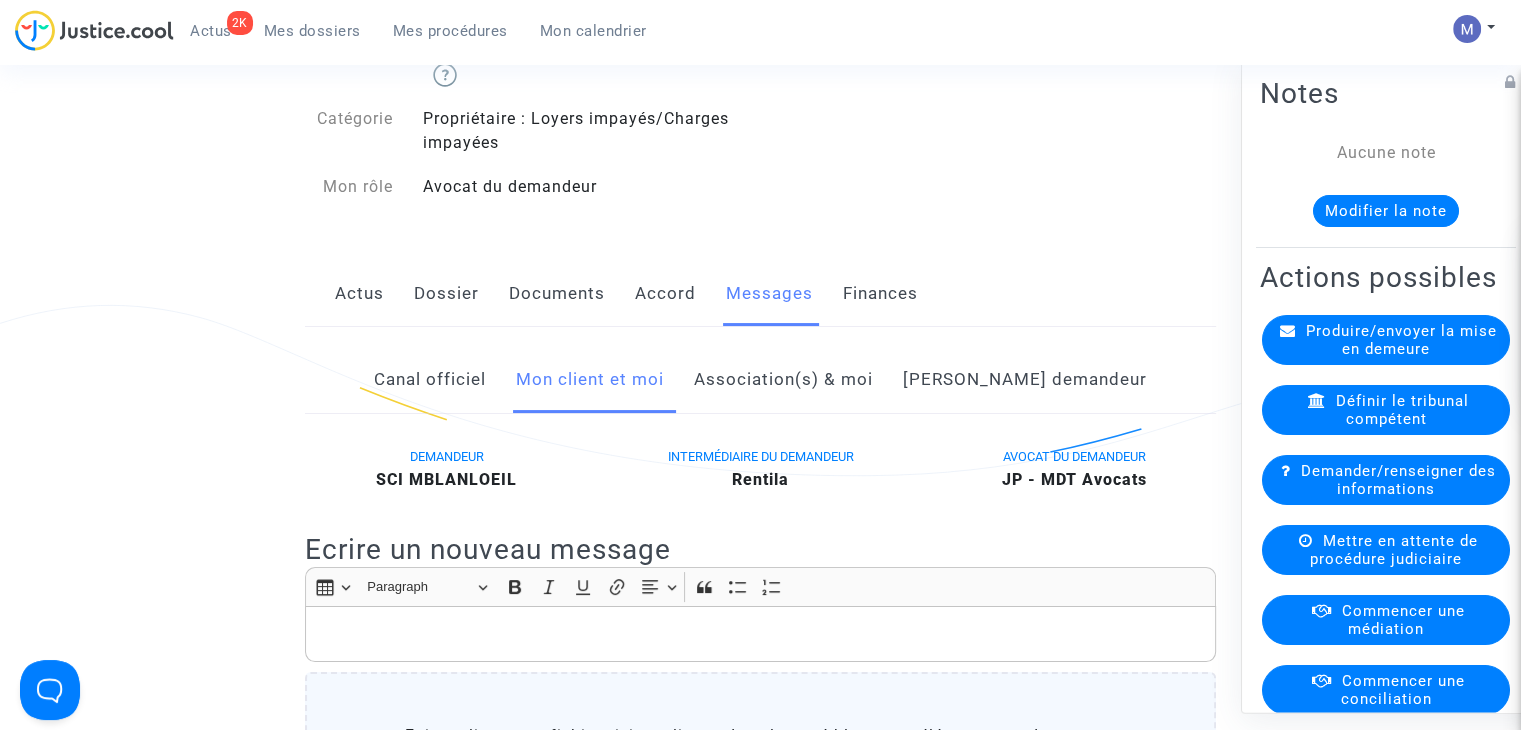 scroll, scrollTop: 300, scrollLeft: 0, axis: vertical 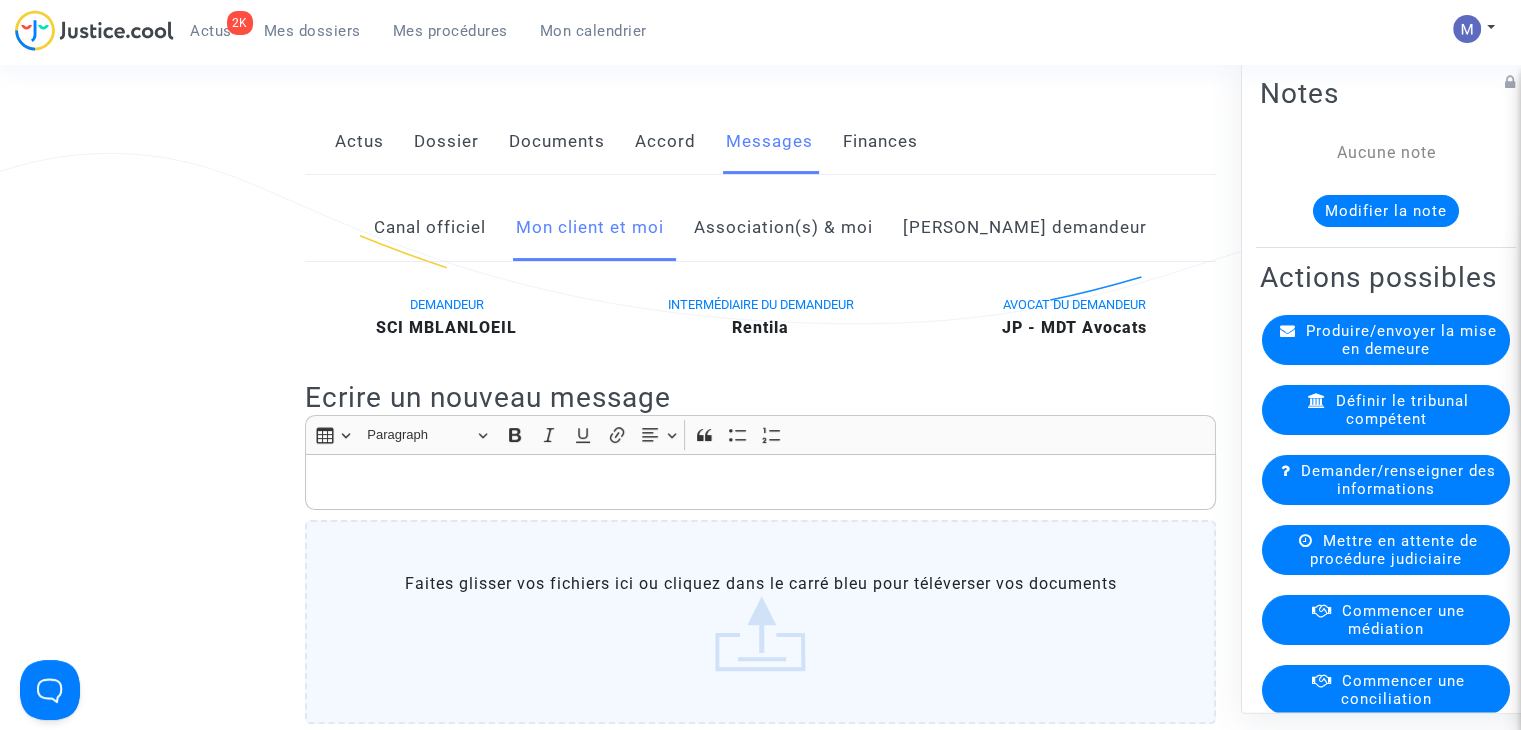click 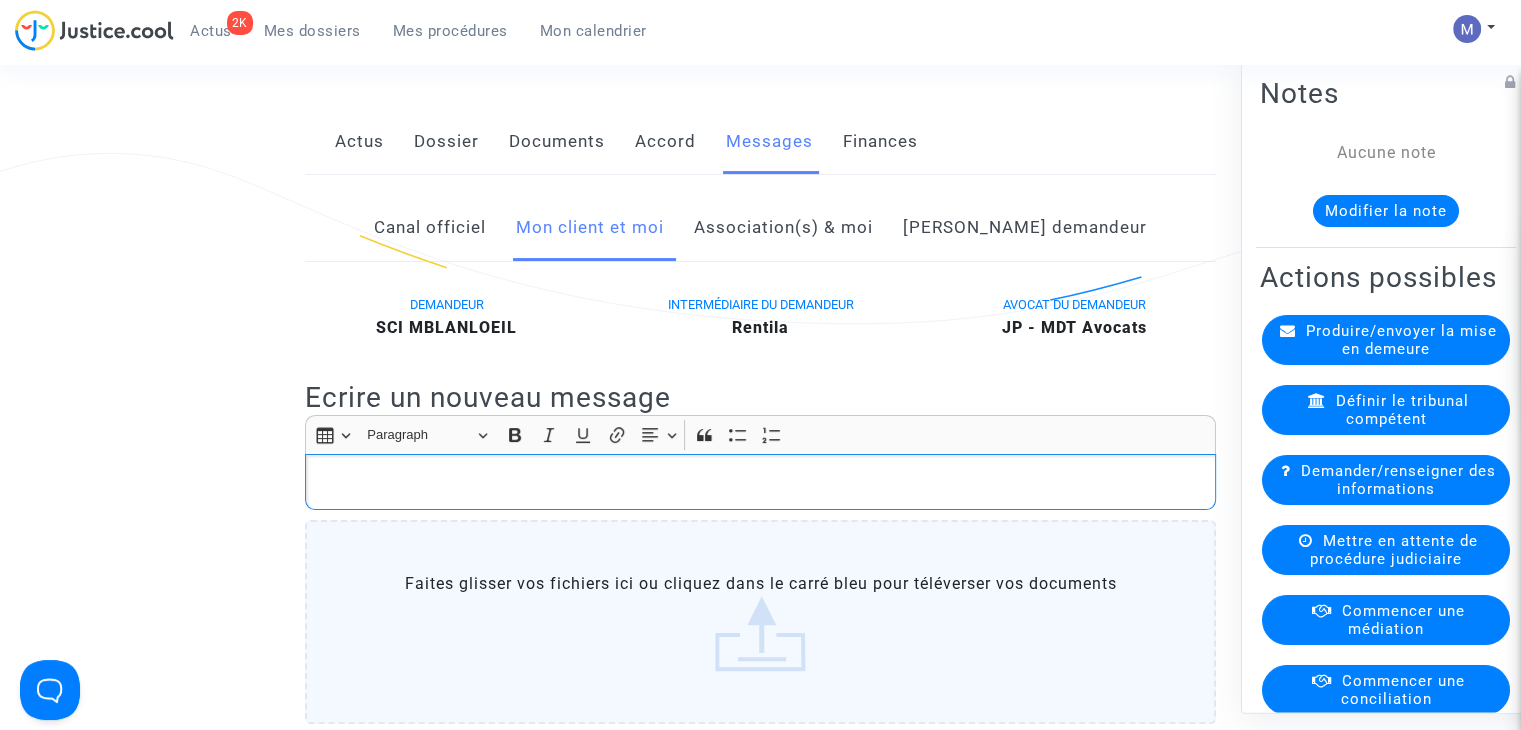 type 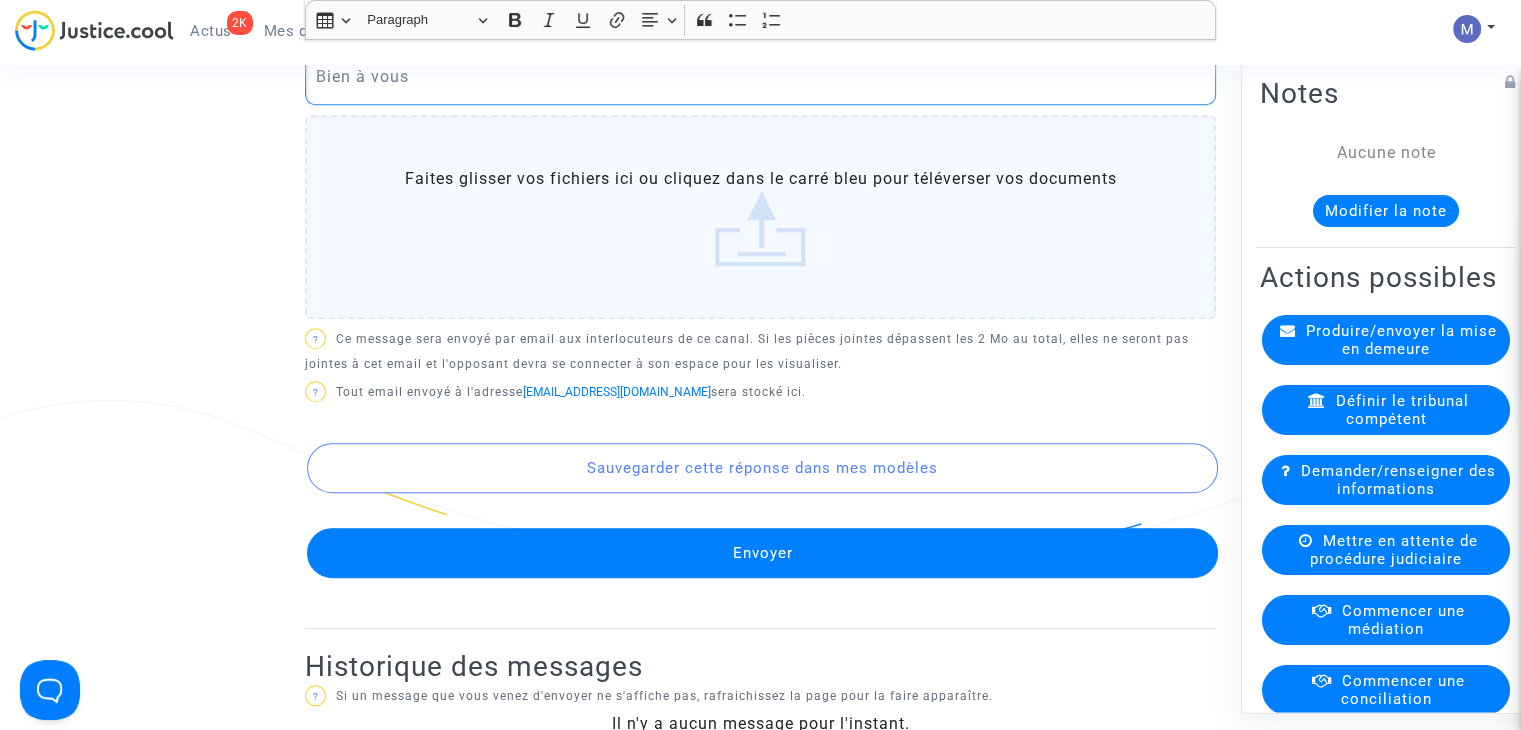 scroll, scrollTop: 900, scrollLeft: 0, axis: vertical 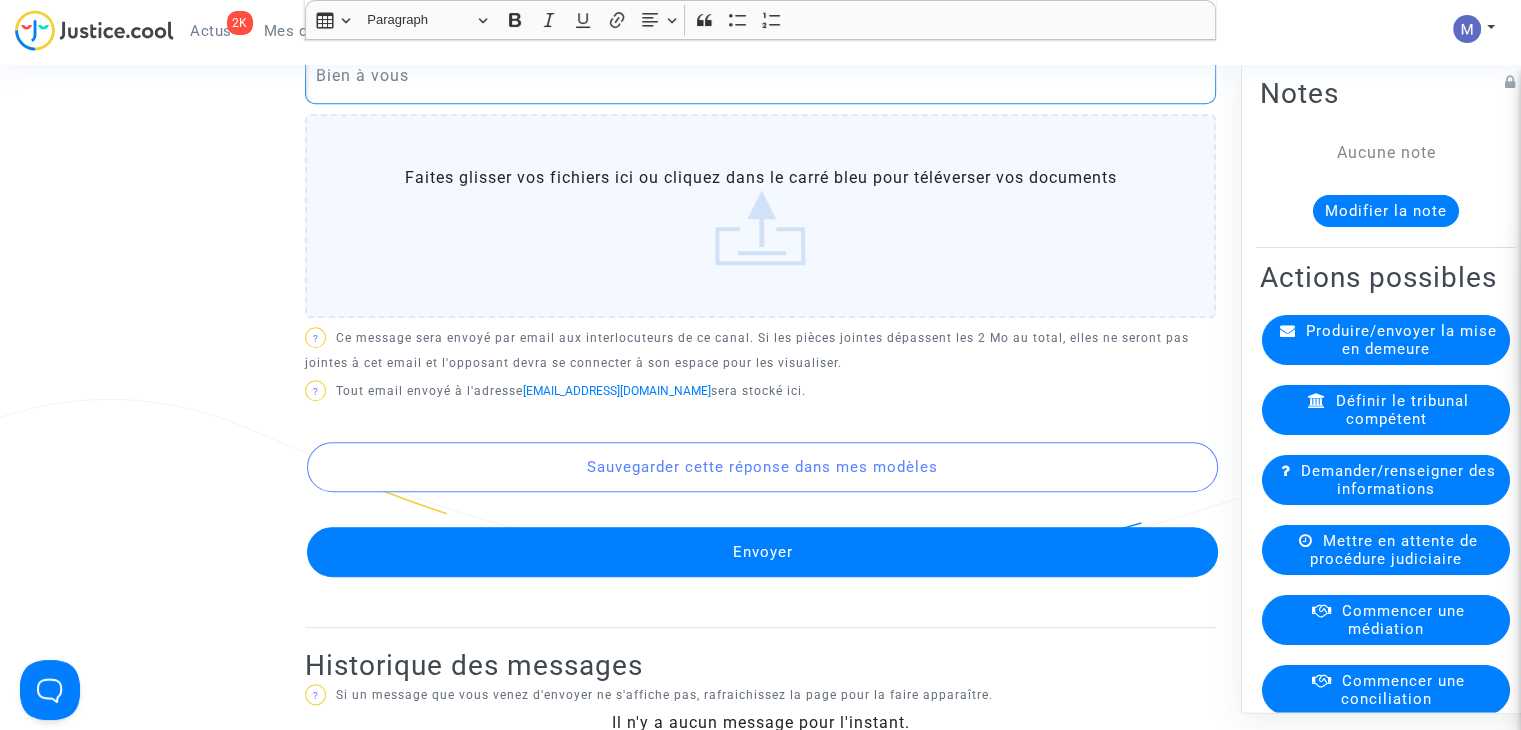 click on "Envoyer" 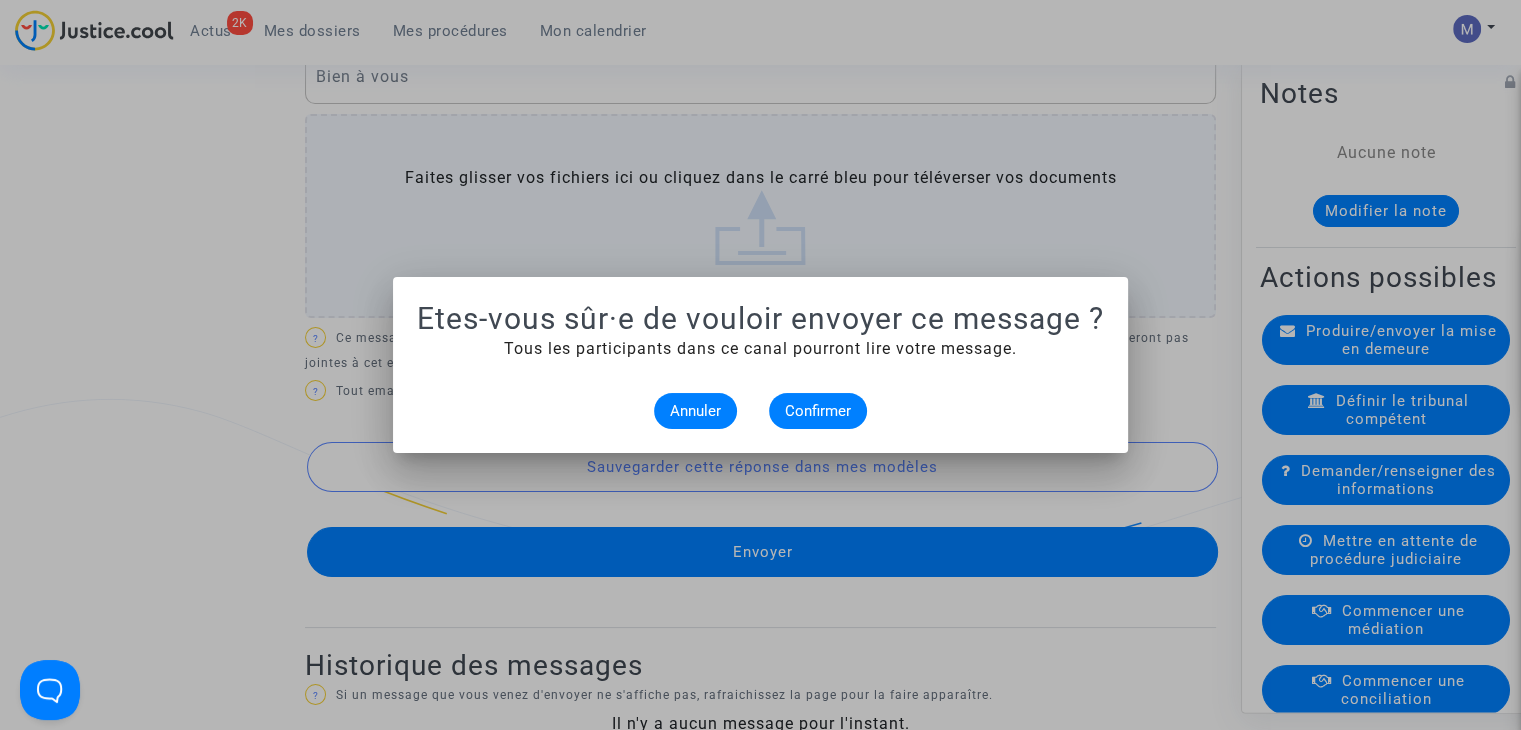 scroll, scrollTop: 0, scrollLeft: 0, axis: both 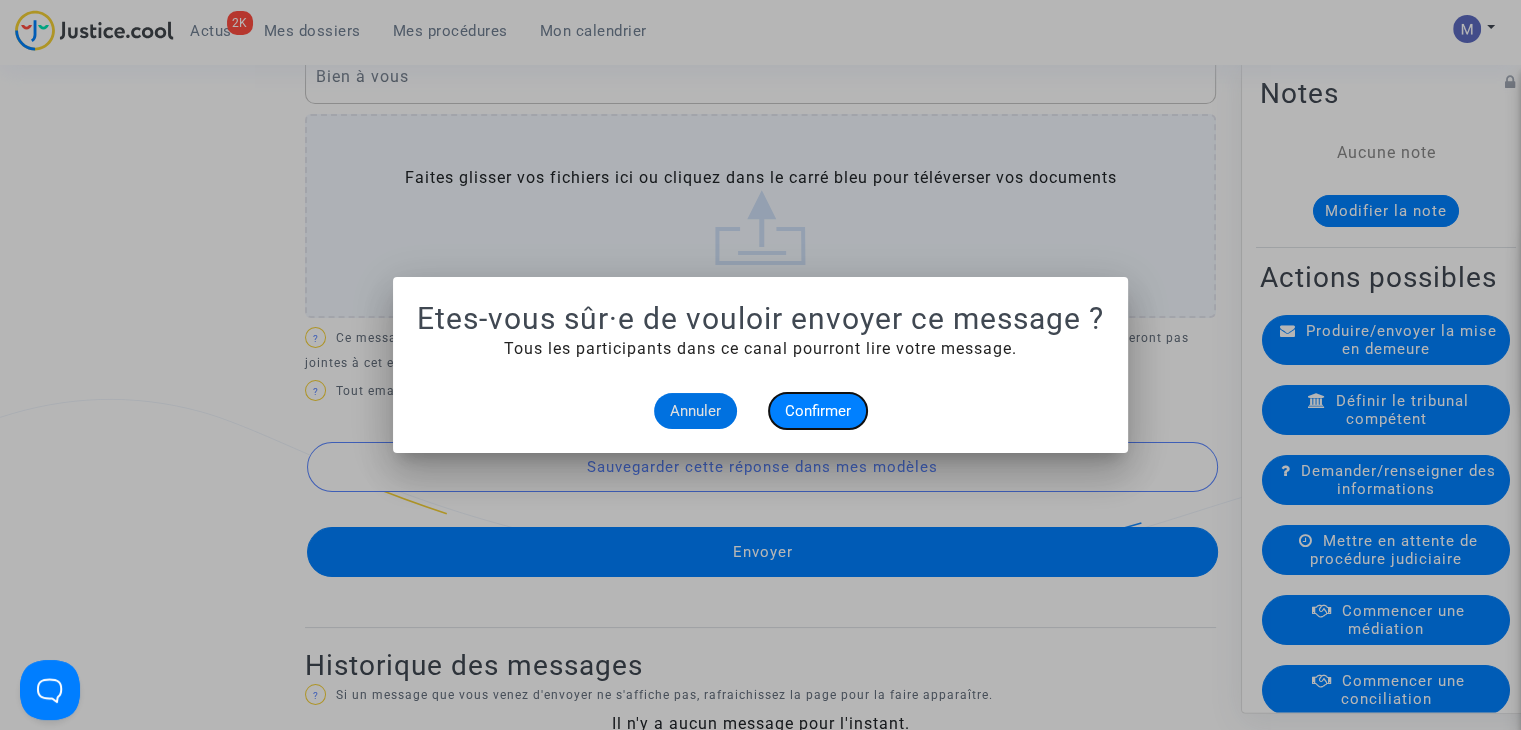 click on "Confirmer" at bounding box center [818, 411] 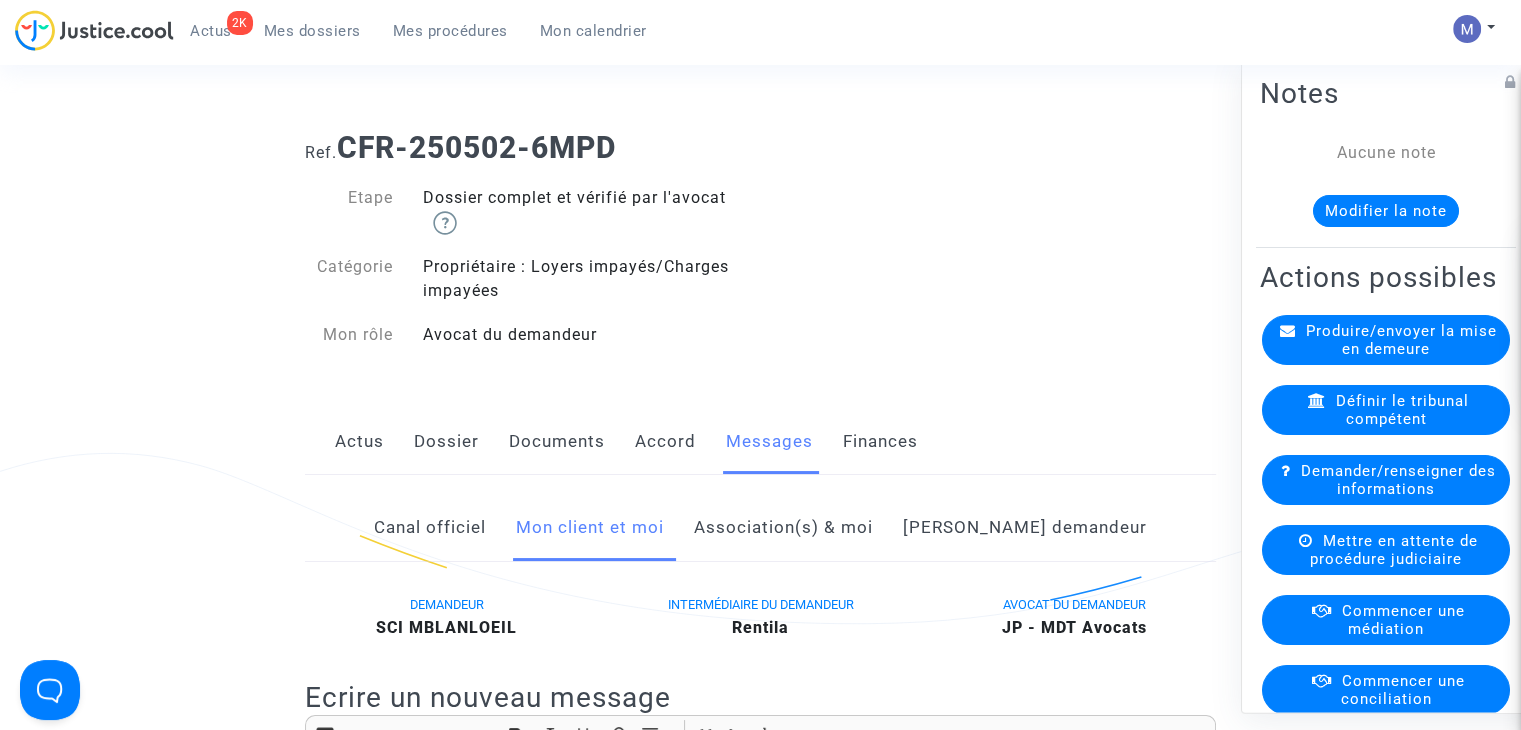 scroll, scrollTop: 900, scrollLeft: 0, axis: vertical 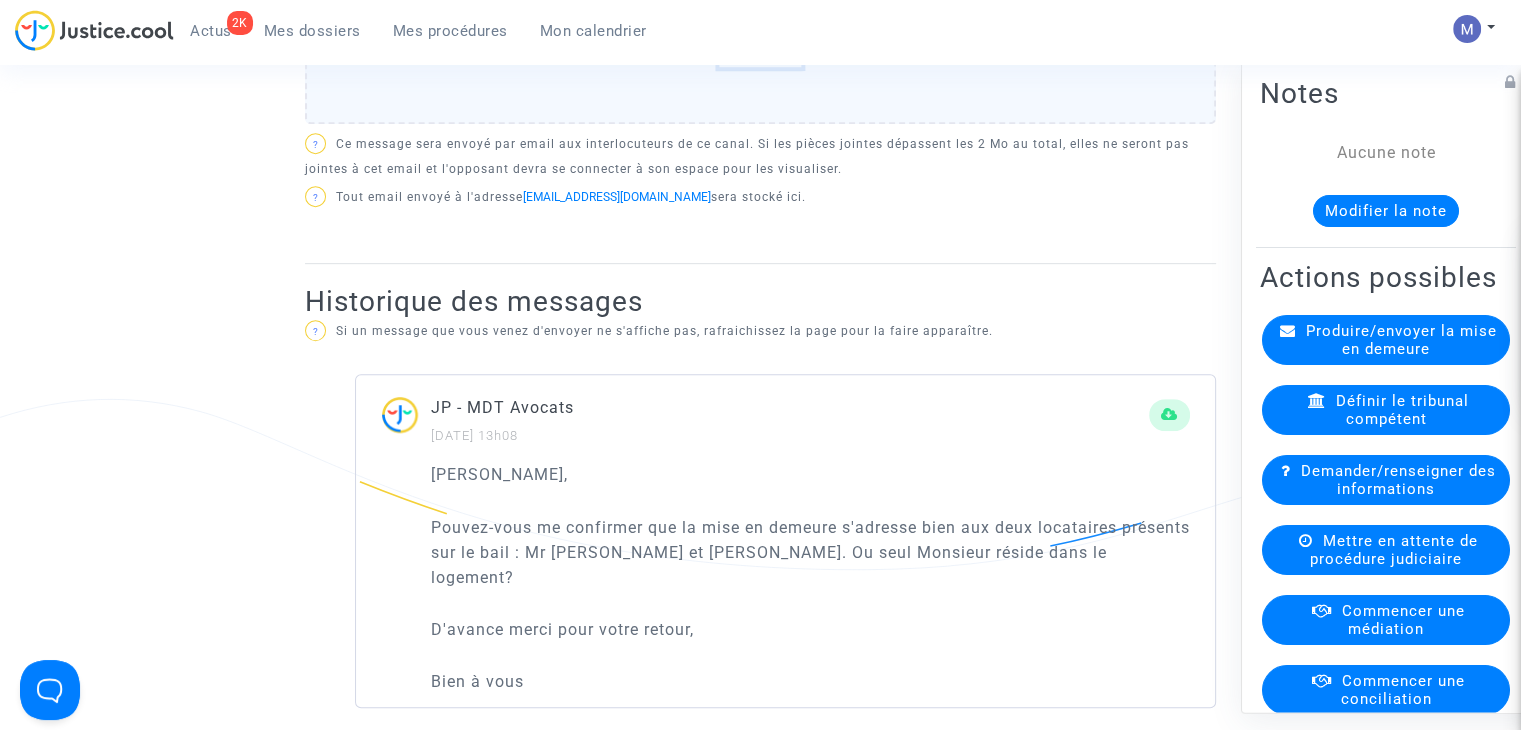 click on "Mes dossiers" at bounding box center [312, 31] 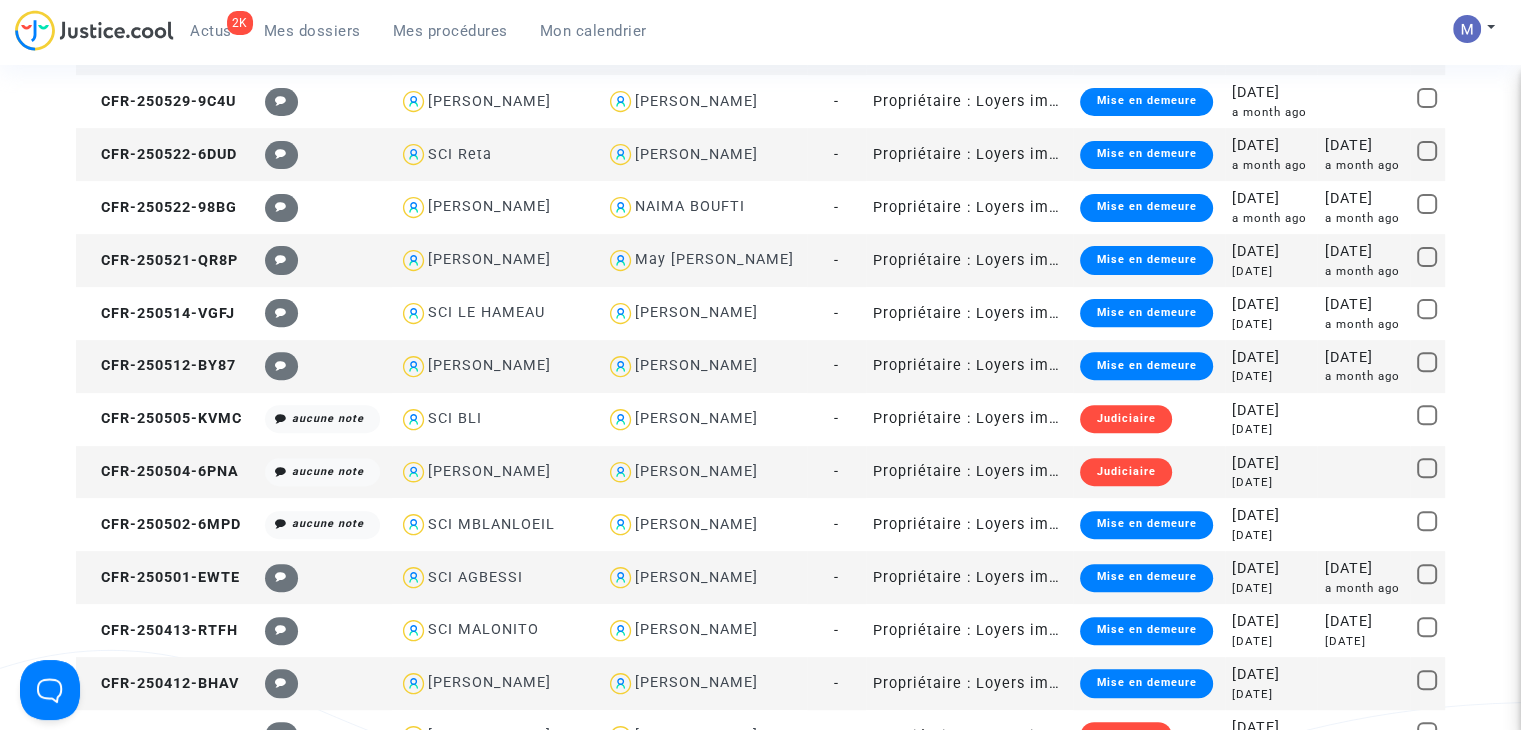 scroll, scrollTop: 900, scrollLeft: 0, axis: vertical 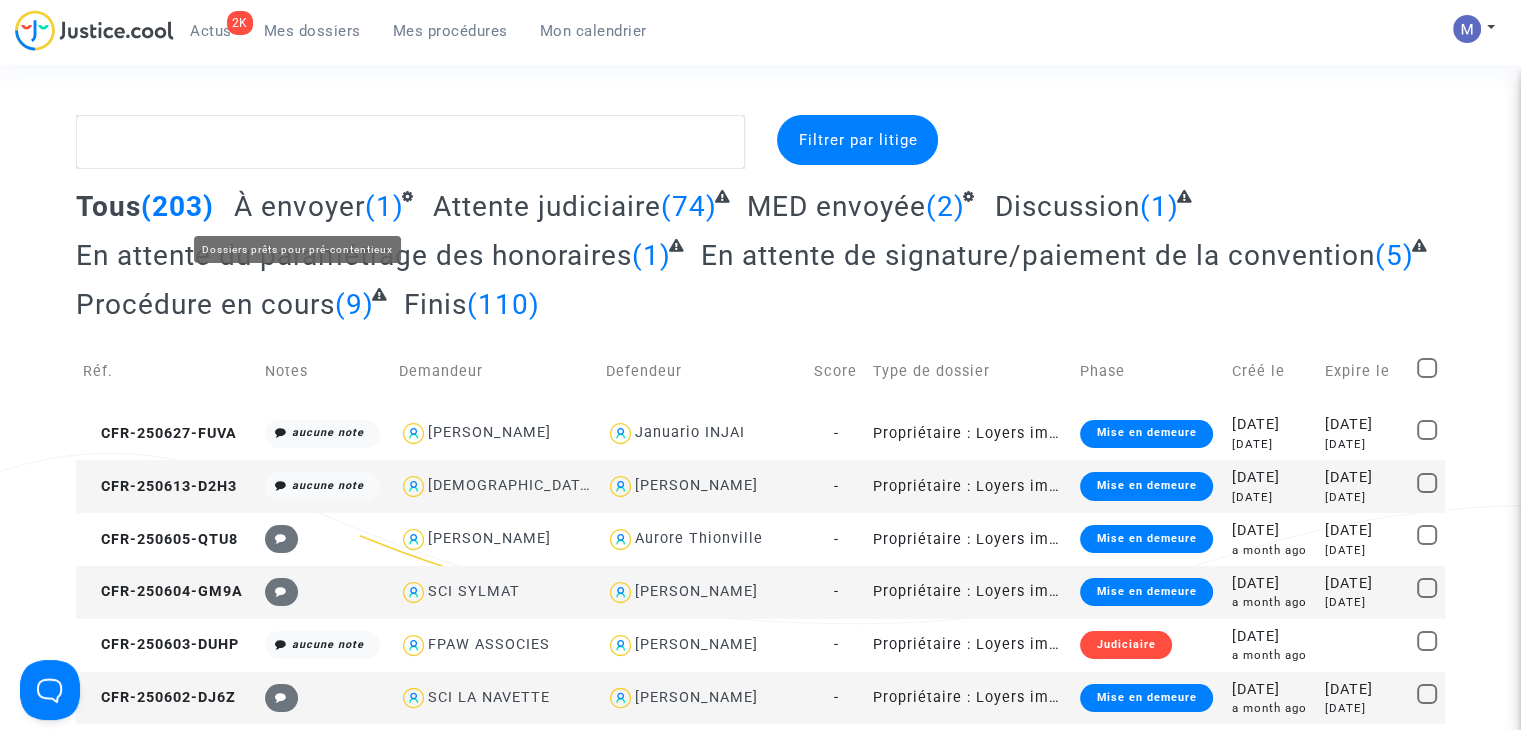 click on "À envoyer" 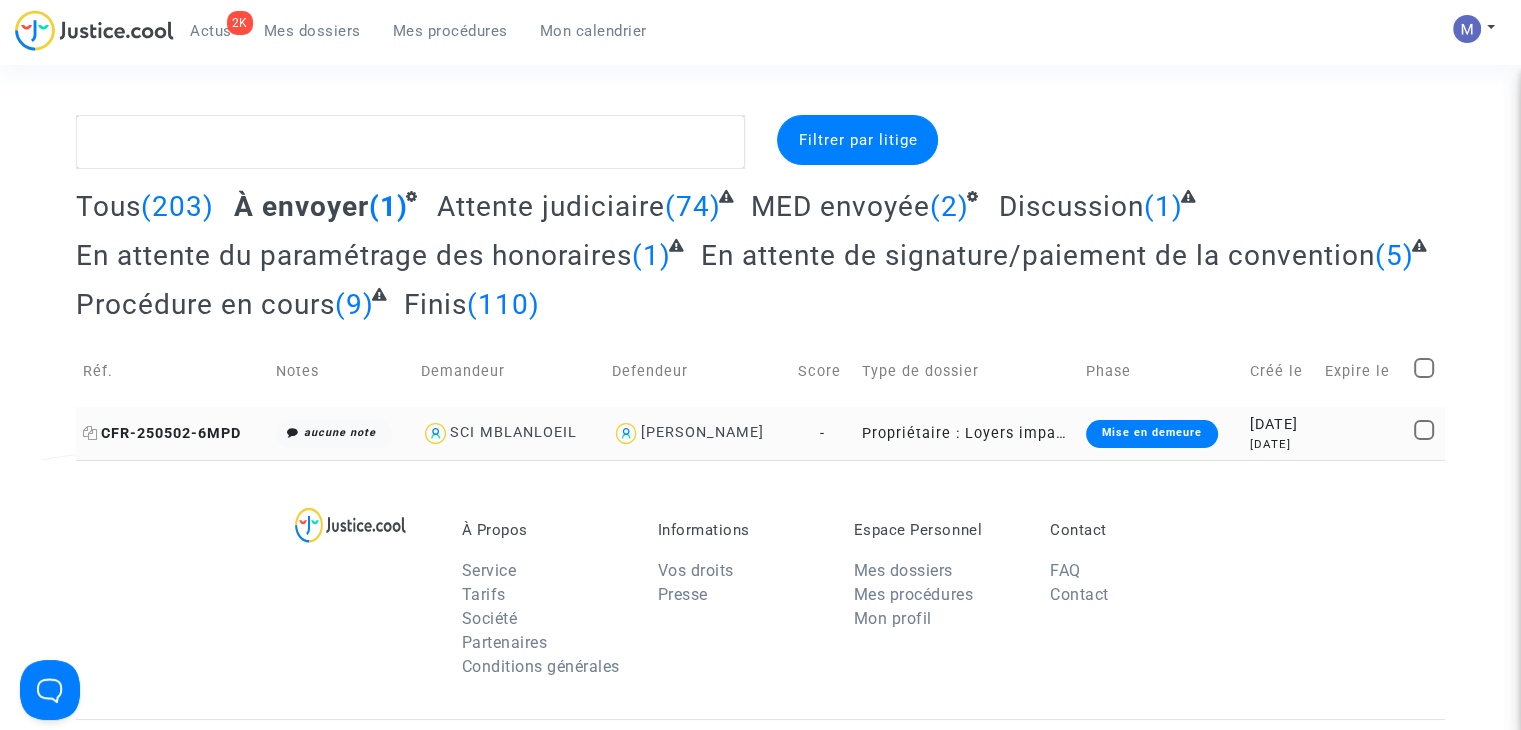 click on "CFR-250502-6MPD" 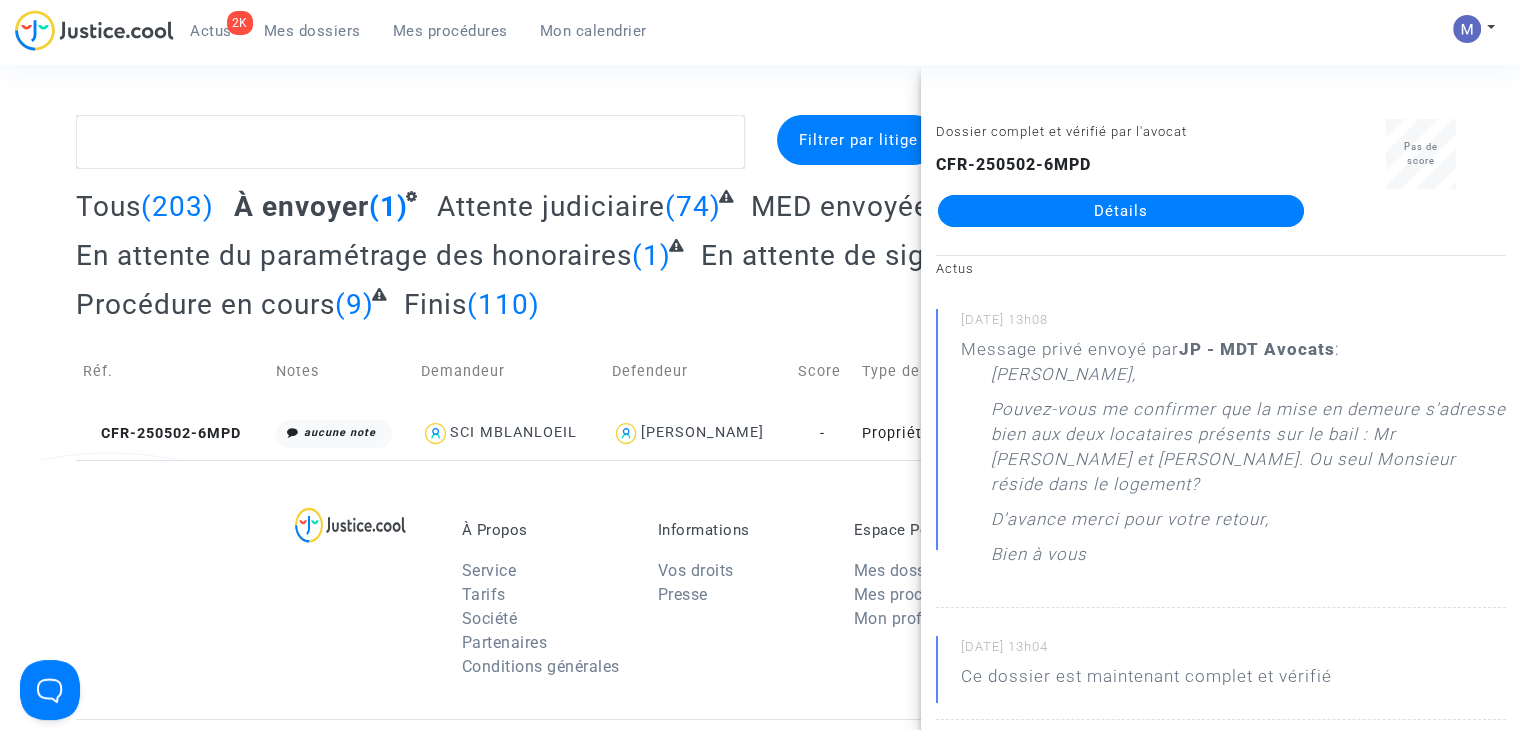 click on "Filtrer par litige  Tous (203) À envoyer (1) Attente judiciaire (74) MED envoyée (2) Discussion (1) En attente du paramétrage des honoraires (1) En attente de signature/paiement de la convention (5) Procédure en cours (9) Finis (110)  Réf.   Notes   Demandeur   Defendeur   Score   Type de dossier   Phase   Créé le   Expire le    CFR-250502-6MPD  aucune note  SCI MBLANLOEIL [PERSON_NAME]  -  Propriétaire : Loyers impayés/Charges impayées  Mise en demeure
[DATE] [DATE]   Dossier complet et vérifié par l'avocat CFR-250502-6MPD  Détails  Pas de  score Actus [DATE] 13h08 Message privé envoyé par  JP - MDT Avocats  : [PERSON_NAME] Monsieur, [PERSON_NAME]-vous me confirmer que la mise en demeure s'adresse bien aux deux locataires présents sur le bail : Mr [PERSON_NAME] et Madame [PERSON_NAME]. Ou seul Monsieur réside dans le logement? D'avance merci pour votre retour, Bien à vous [DATE] 13h04 Ce dossier est maintenant complet et vérifié Défendeur [PERSON_NAME] Demandeur Actions Oui" at bounding box center [760, 601] 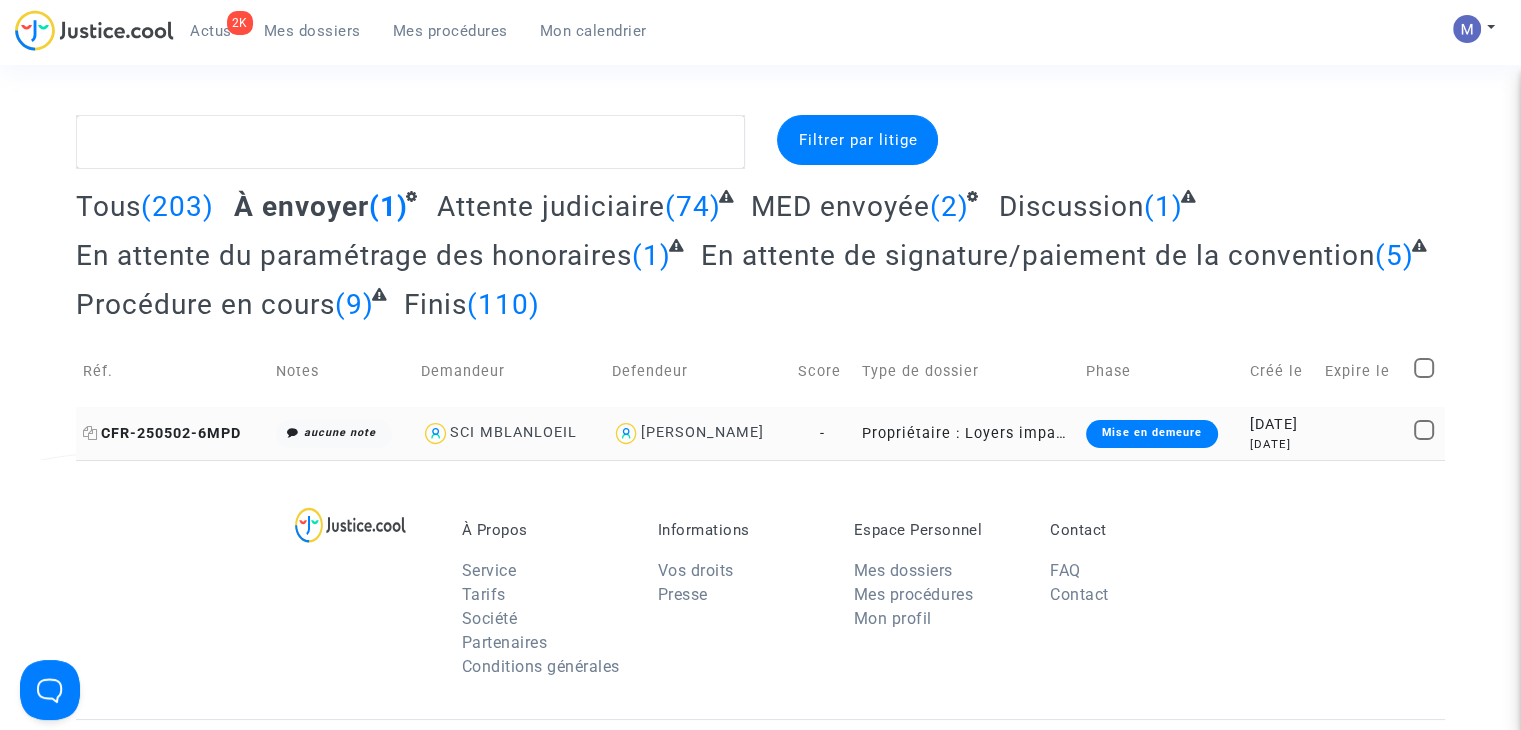 click on "CFR-250502-6MPD" 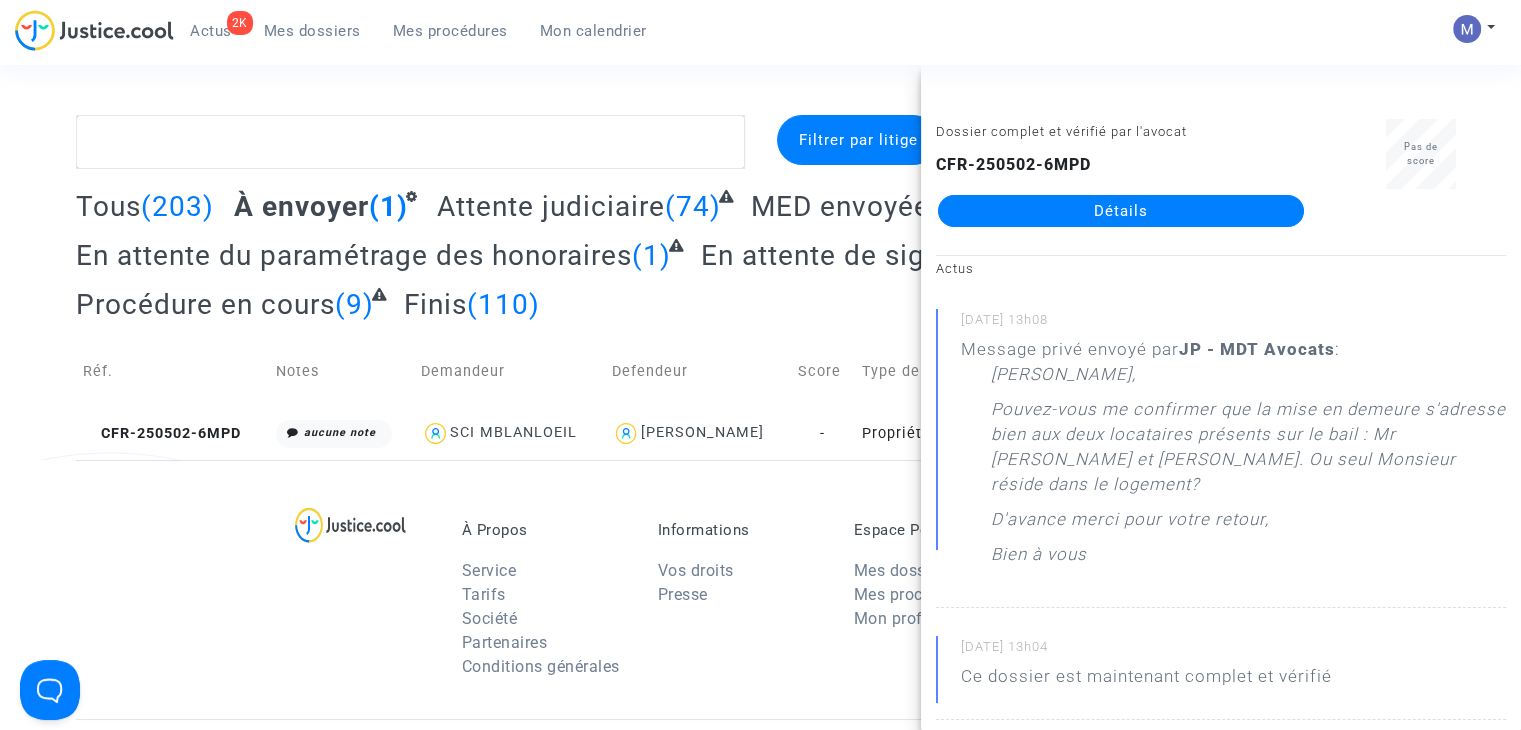 click on "Détails" 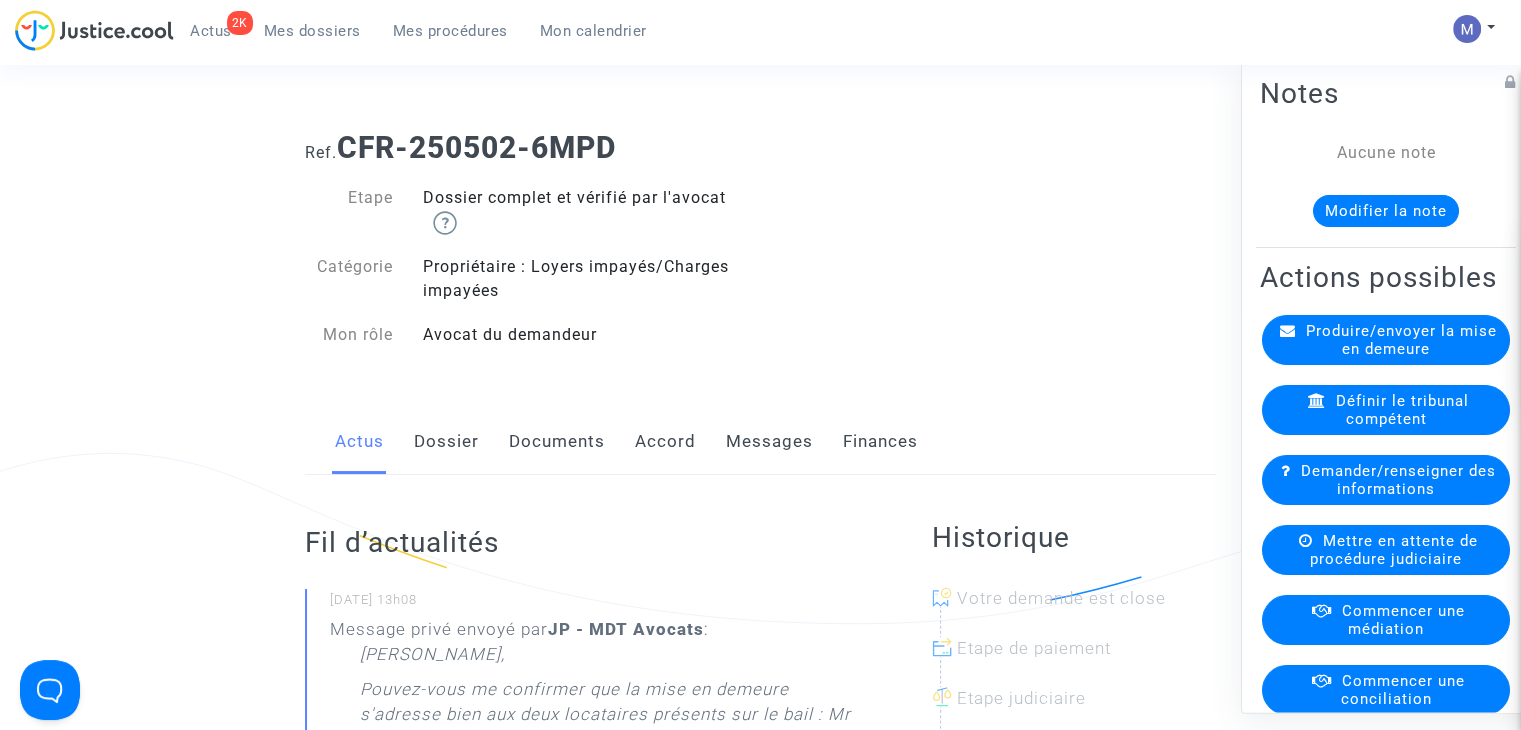 click on "Messages" 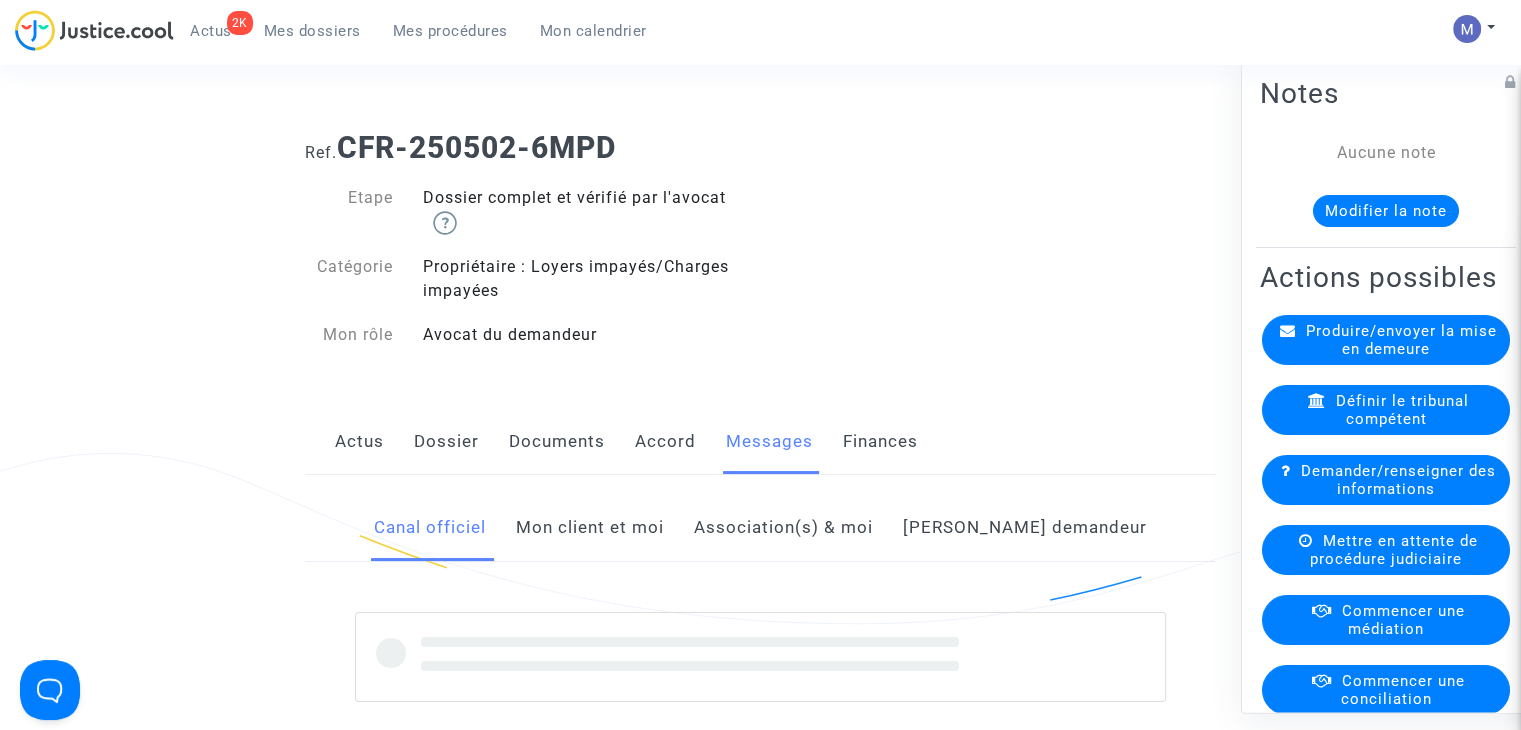 click on "Actus   Dossier   Documents   Accord   Messages   Finances" 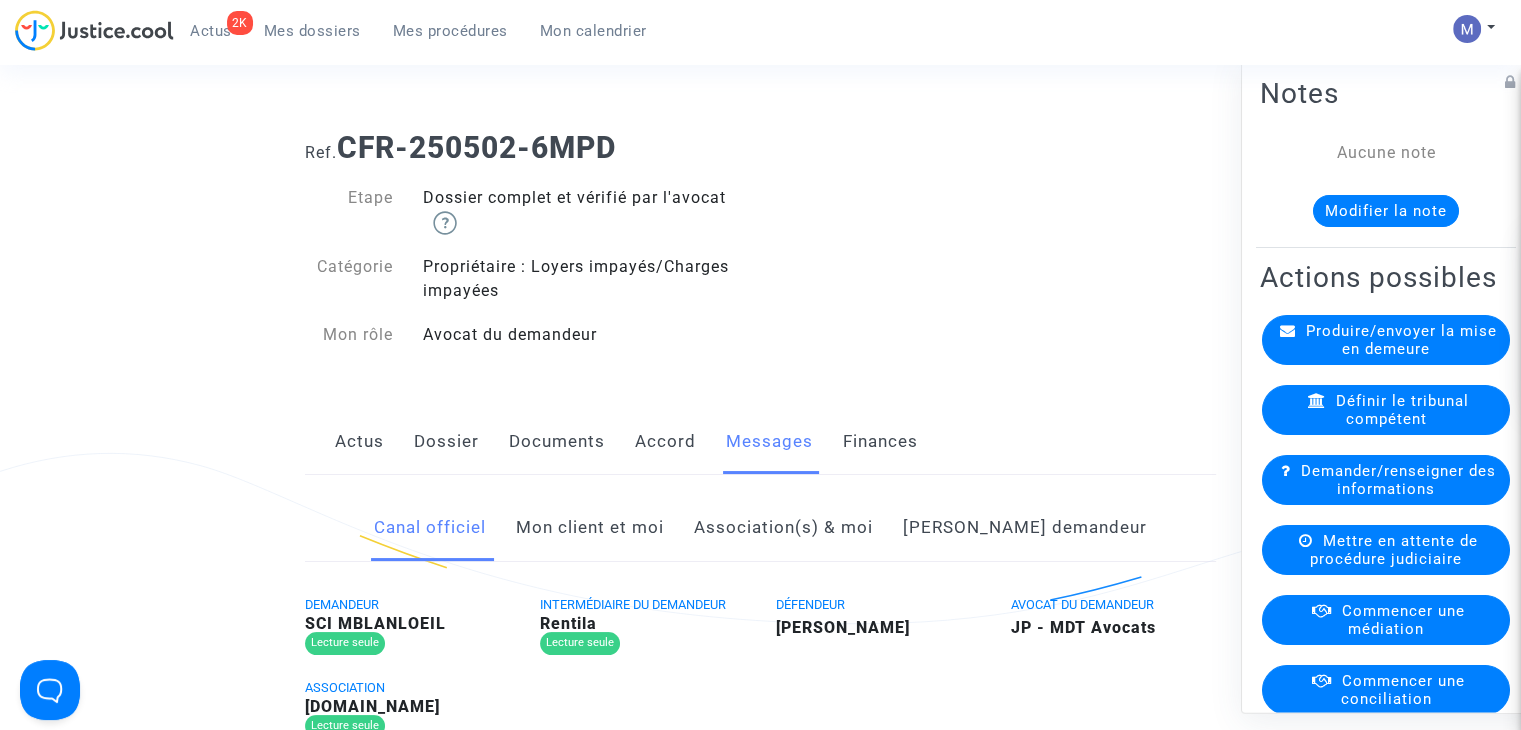 click on "Documents" 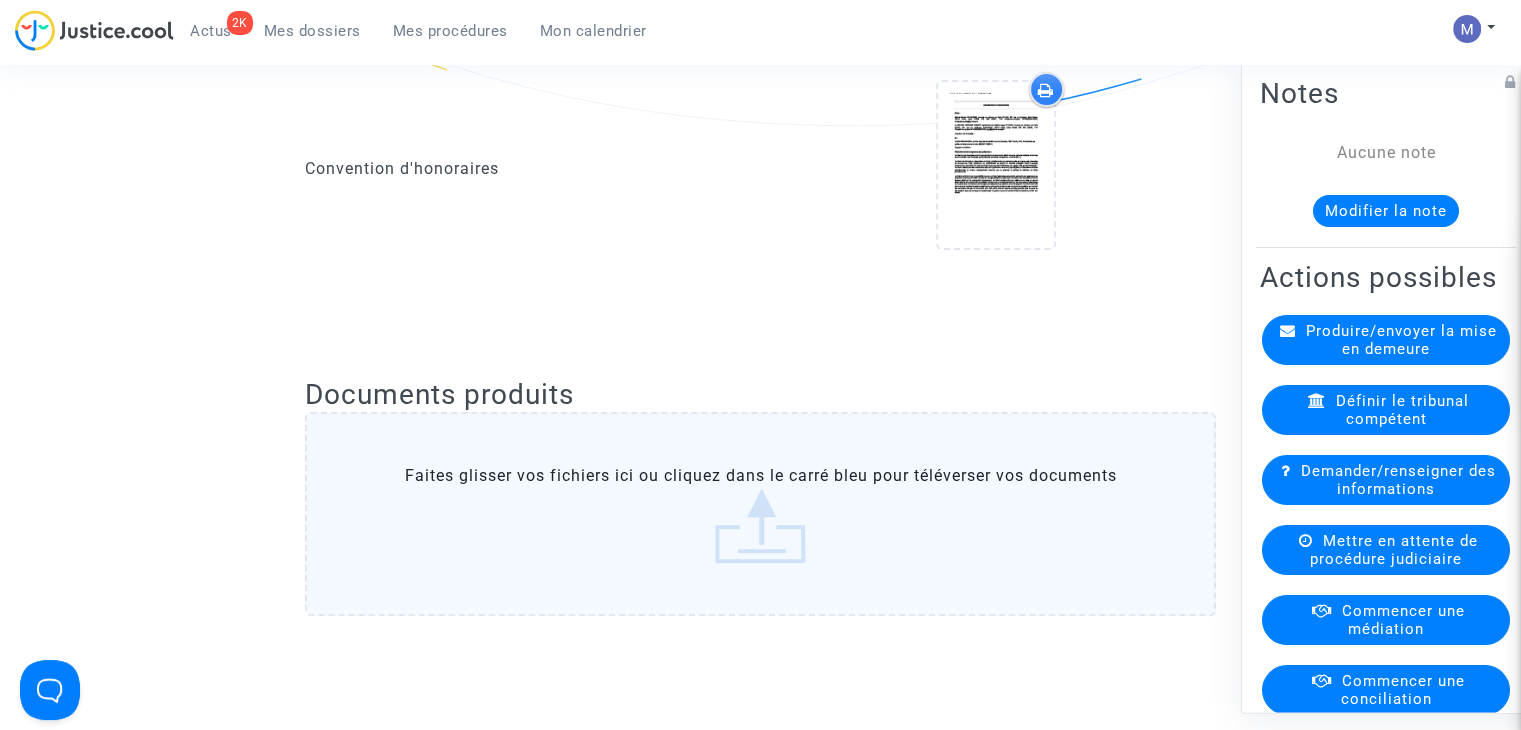 scroll, scrollTop: 500, scrollLeft: 0, axis: vertical 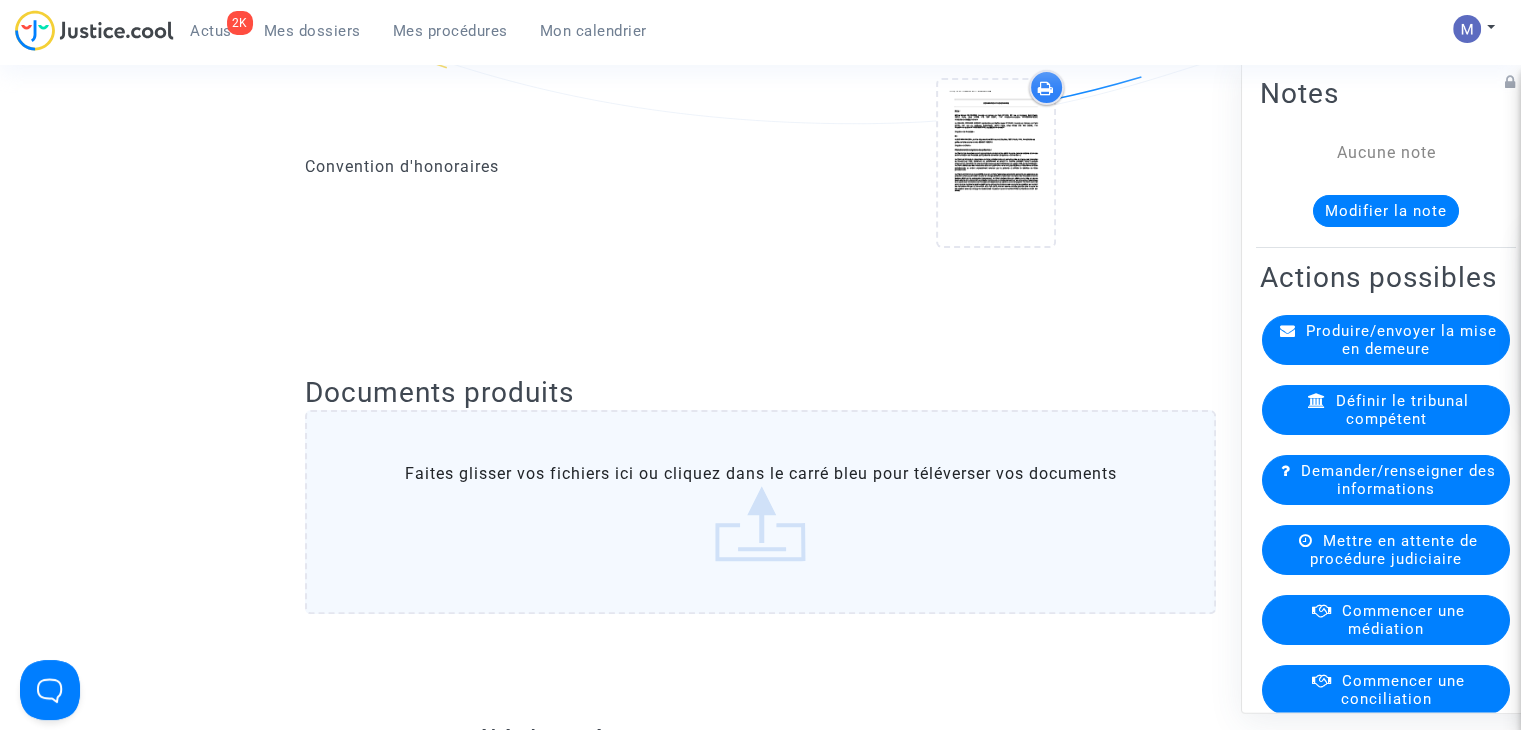 click on "Faites glisser vos fichiers ici ou cliquez dans le carré bleu pour téléverser vos documents" 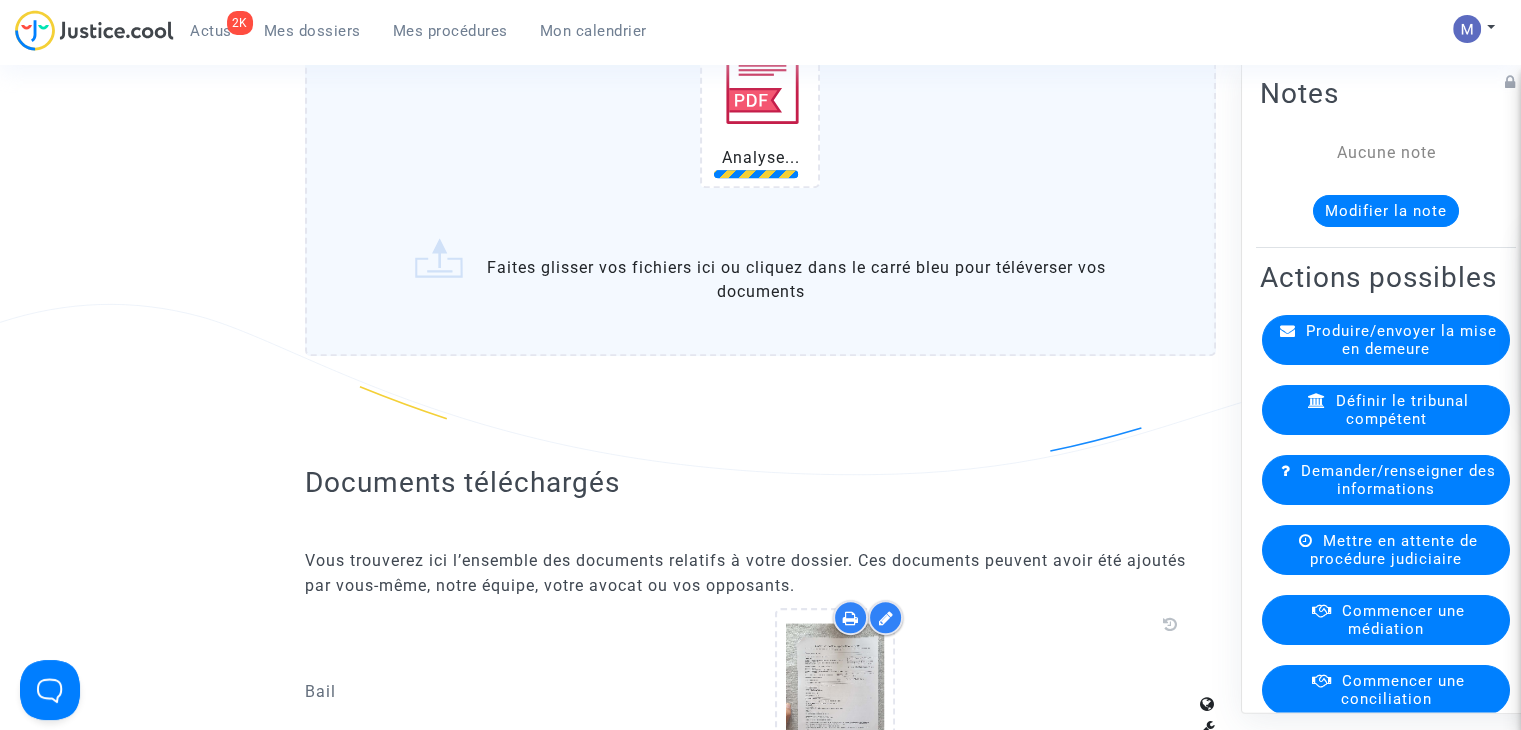 scroll, scrollTop: 1000, scrollLeft: 0, axis: vertical 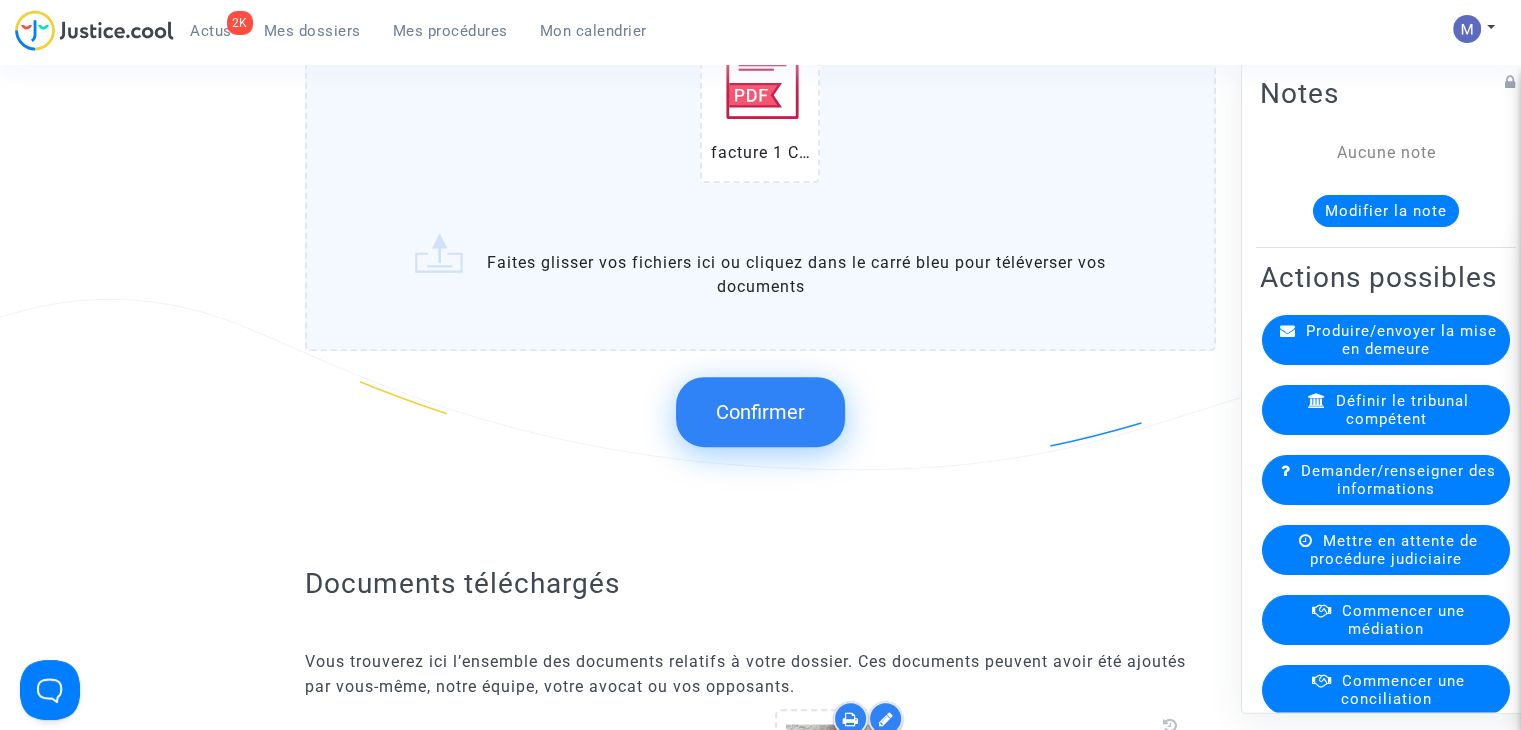 click on "Confirmer" 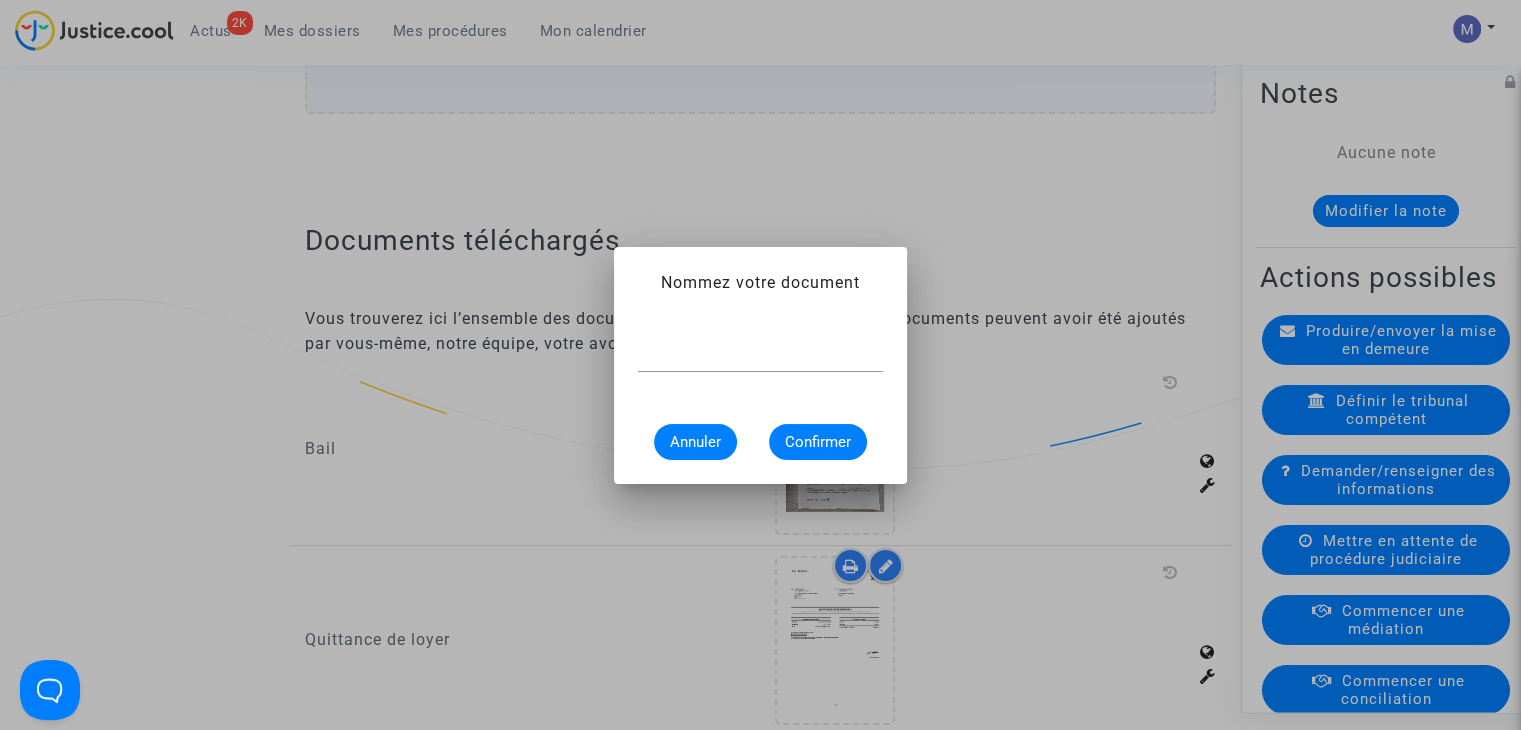 scroll, scrollTop: 0, scrollLeft: 0, axis: both 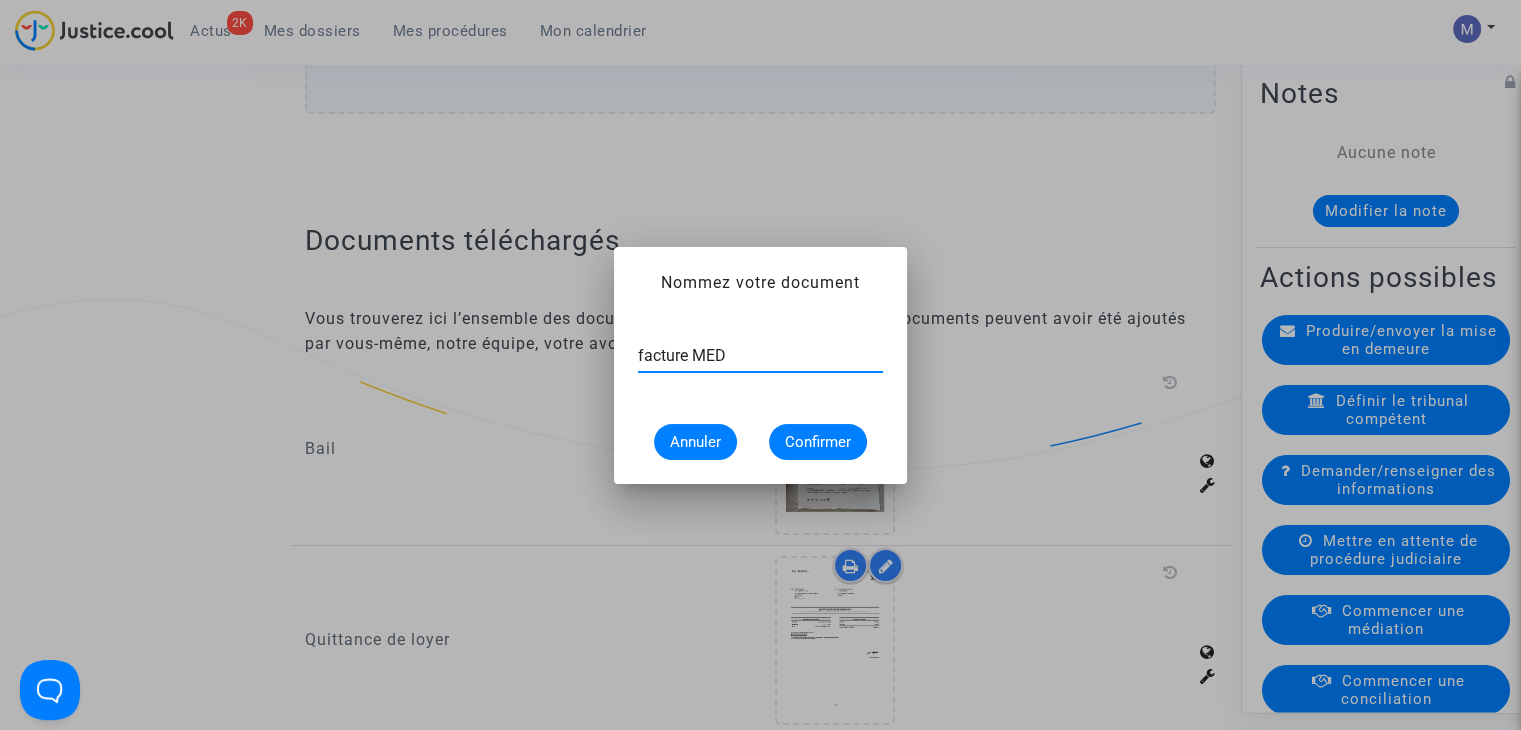 type on "facture MED" 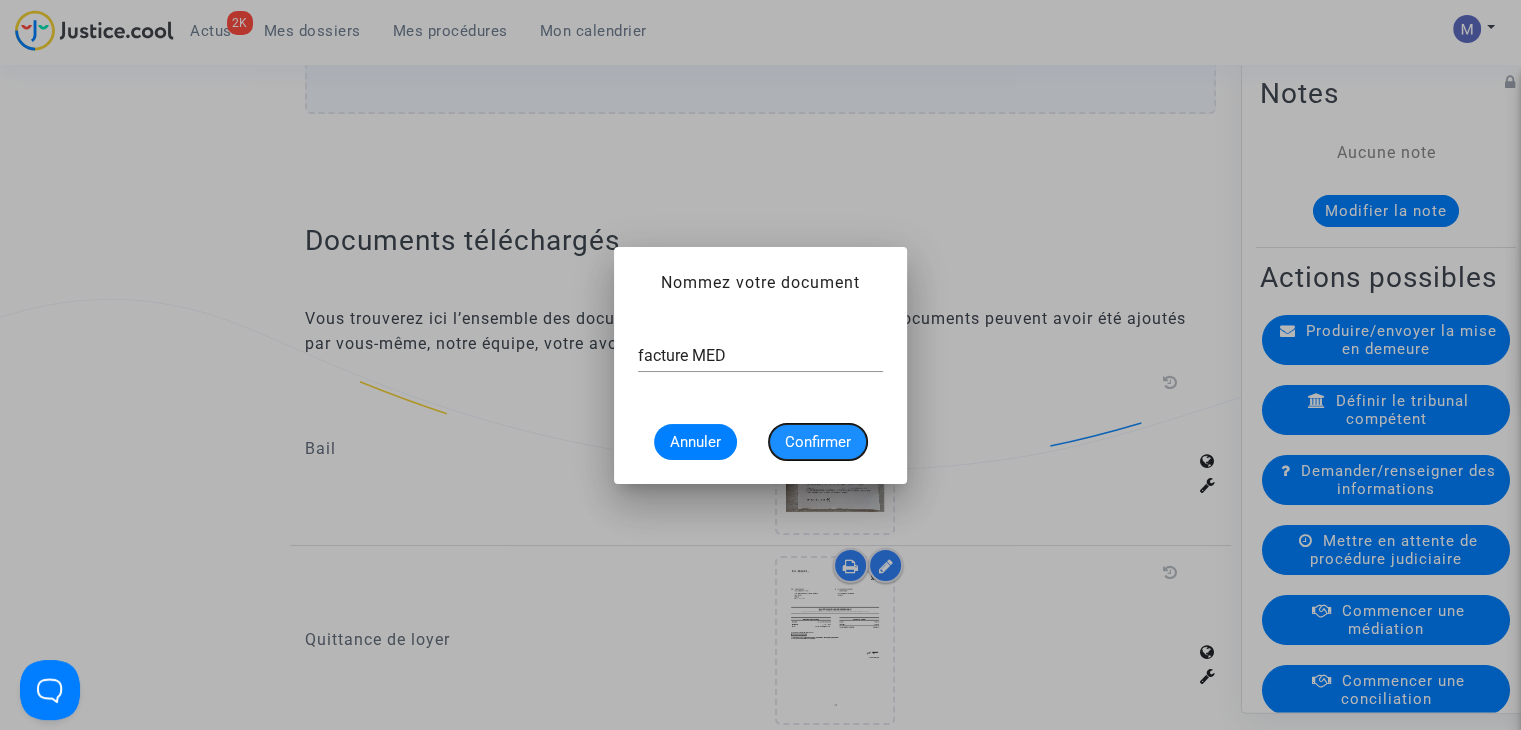 click on "Confirmer" at bounding box center [818, 442] 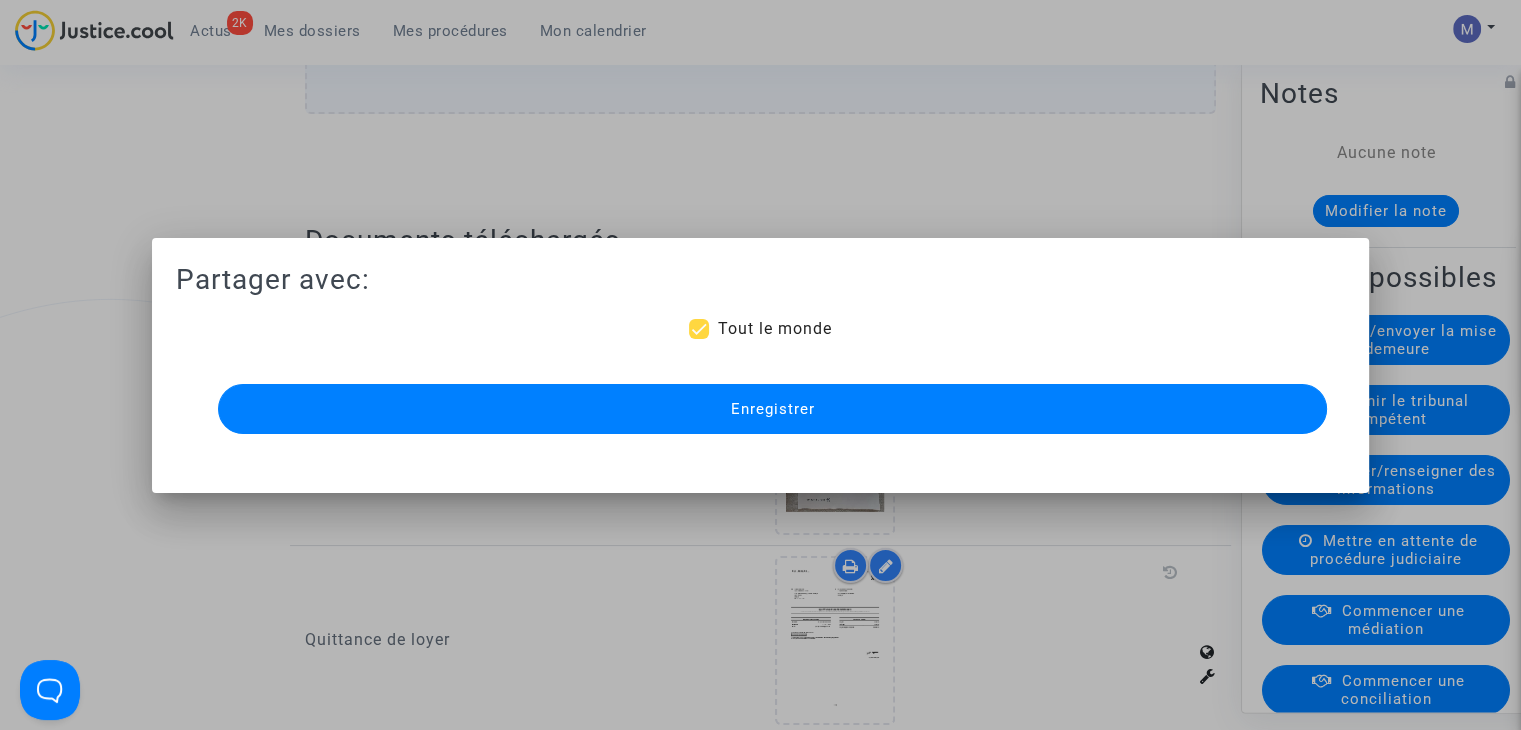 click on "Tout le monde" at bounding box center (774, 328) 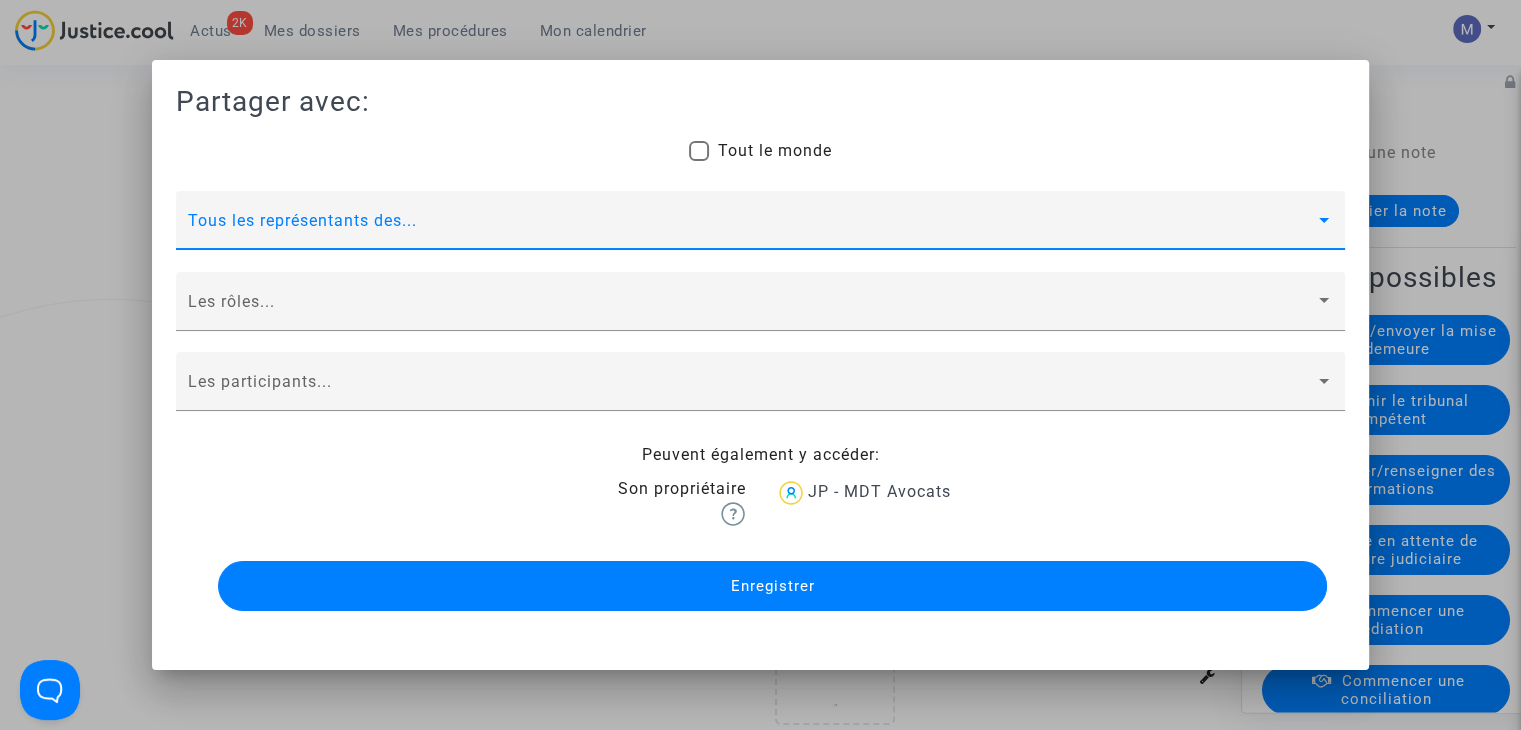 click on "Tous les représentants des..." at bounding box center [760, 226] 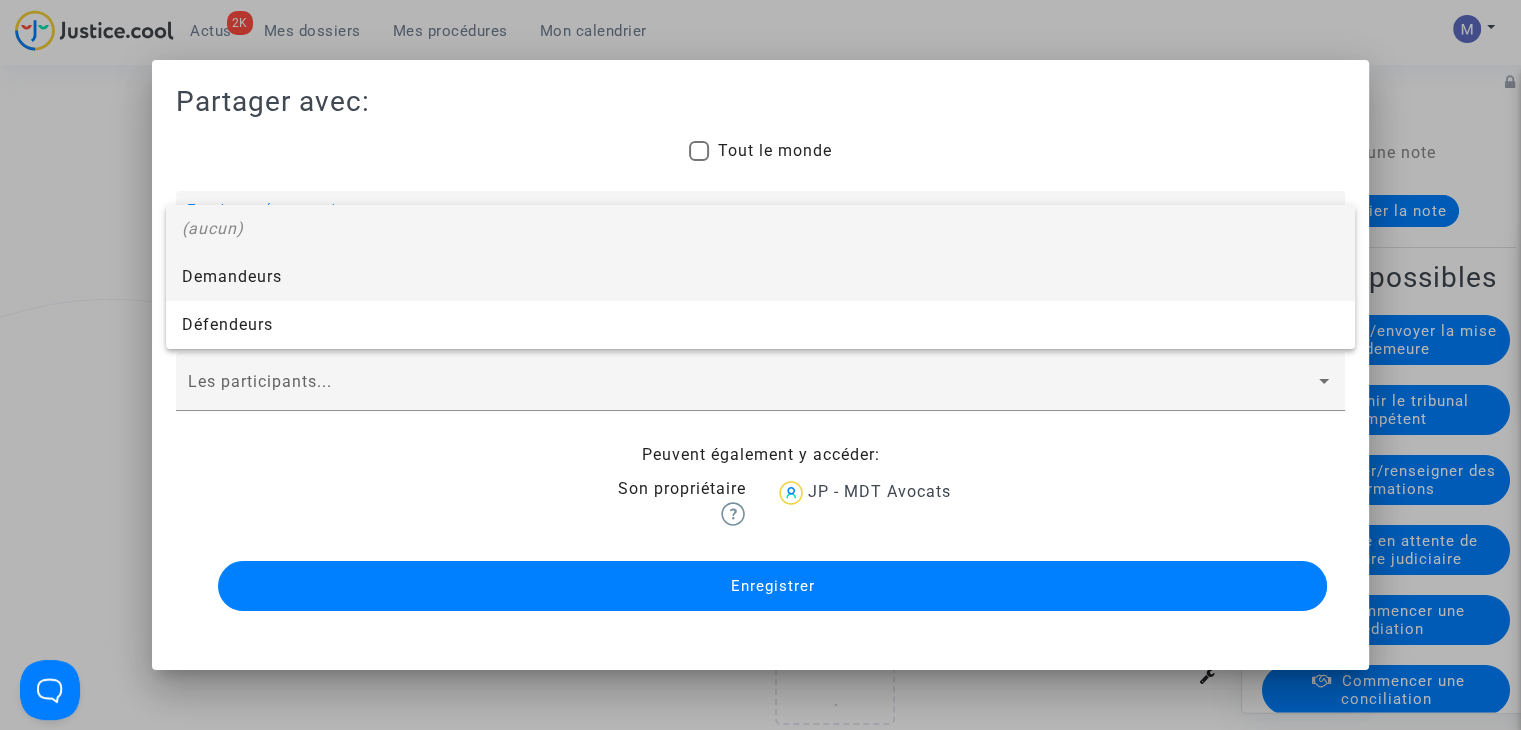 click on "Demandeurs" at bounding box center (760, 277) 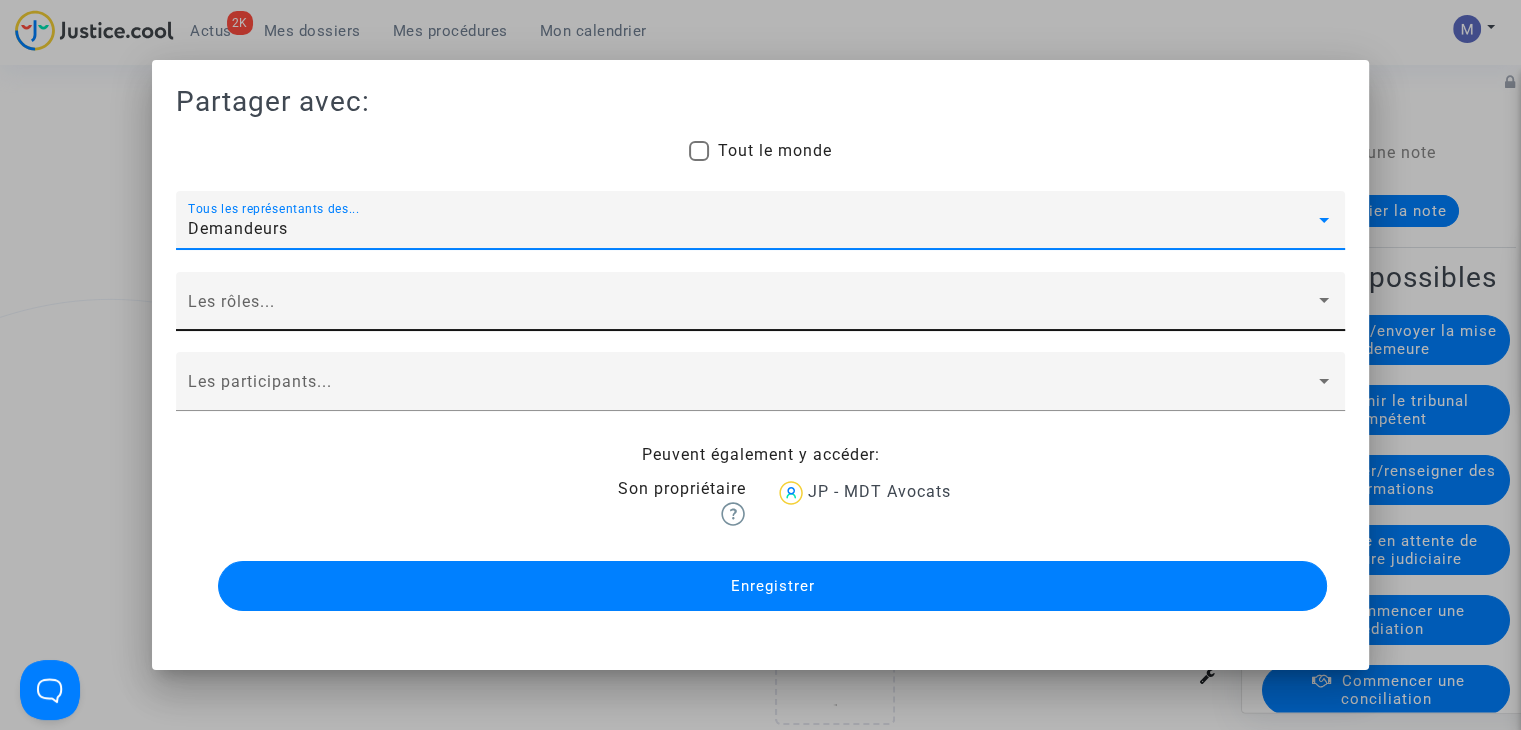click at bounding box center [751, 310] 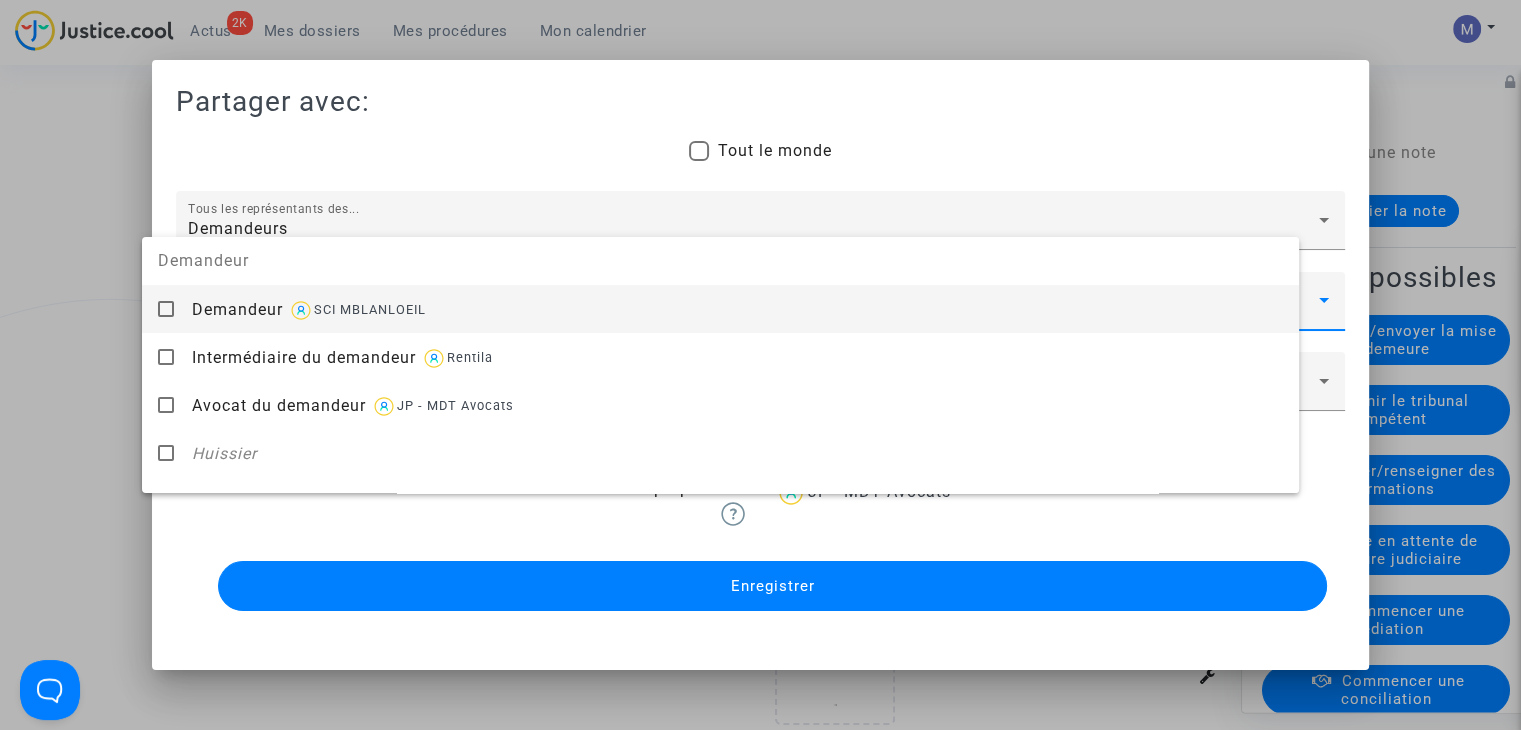 click on "Demandeur" at bounding box center [237, 309] 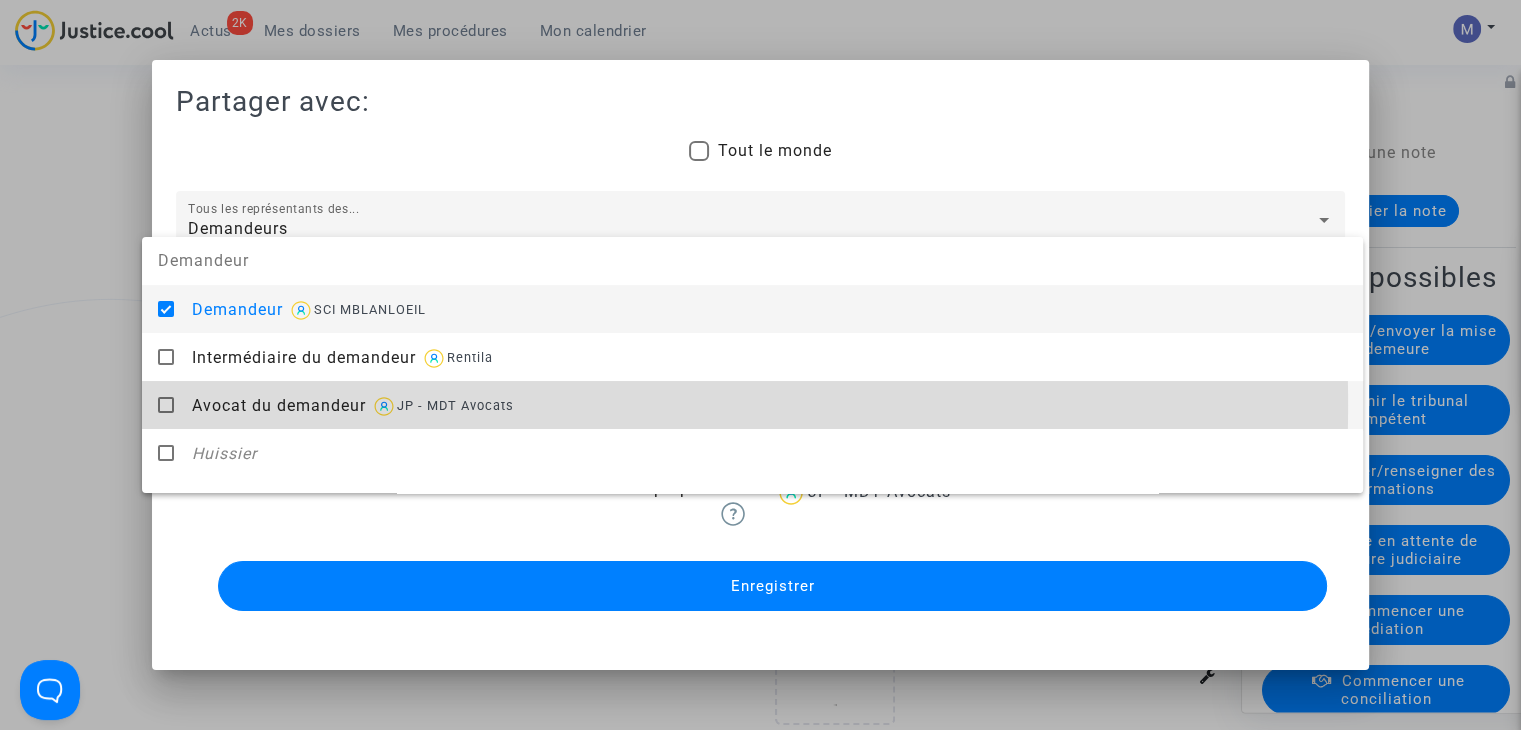 click on "Avocat du demandeur" at bounding box center [279, 405] 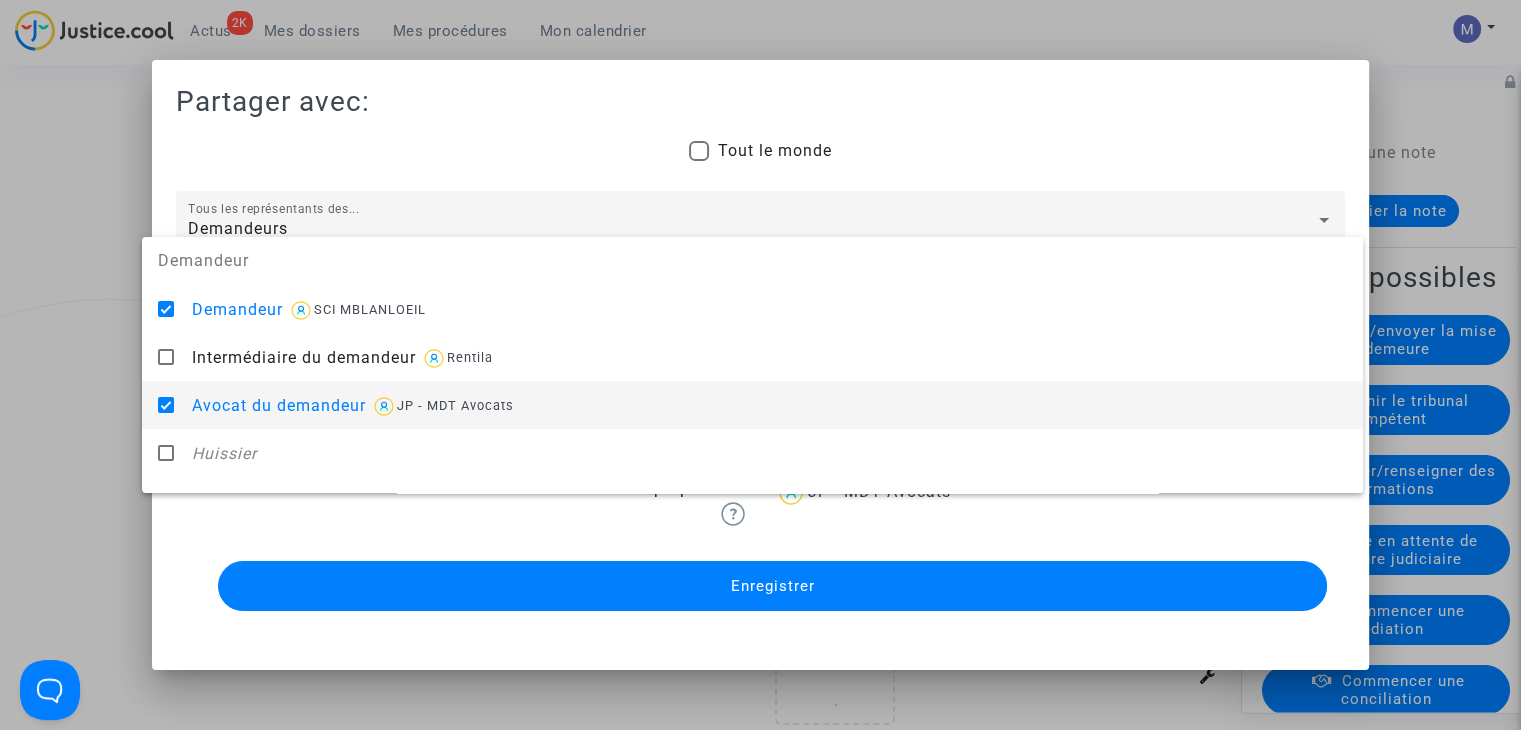 click at bounding box center (760, 365) 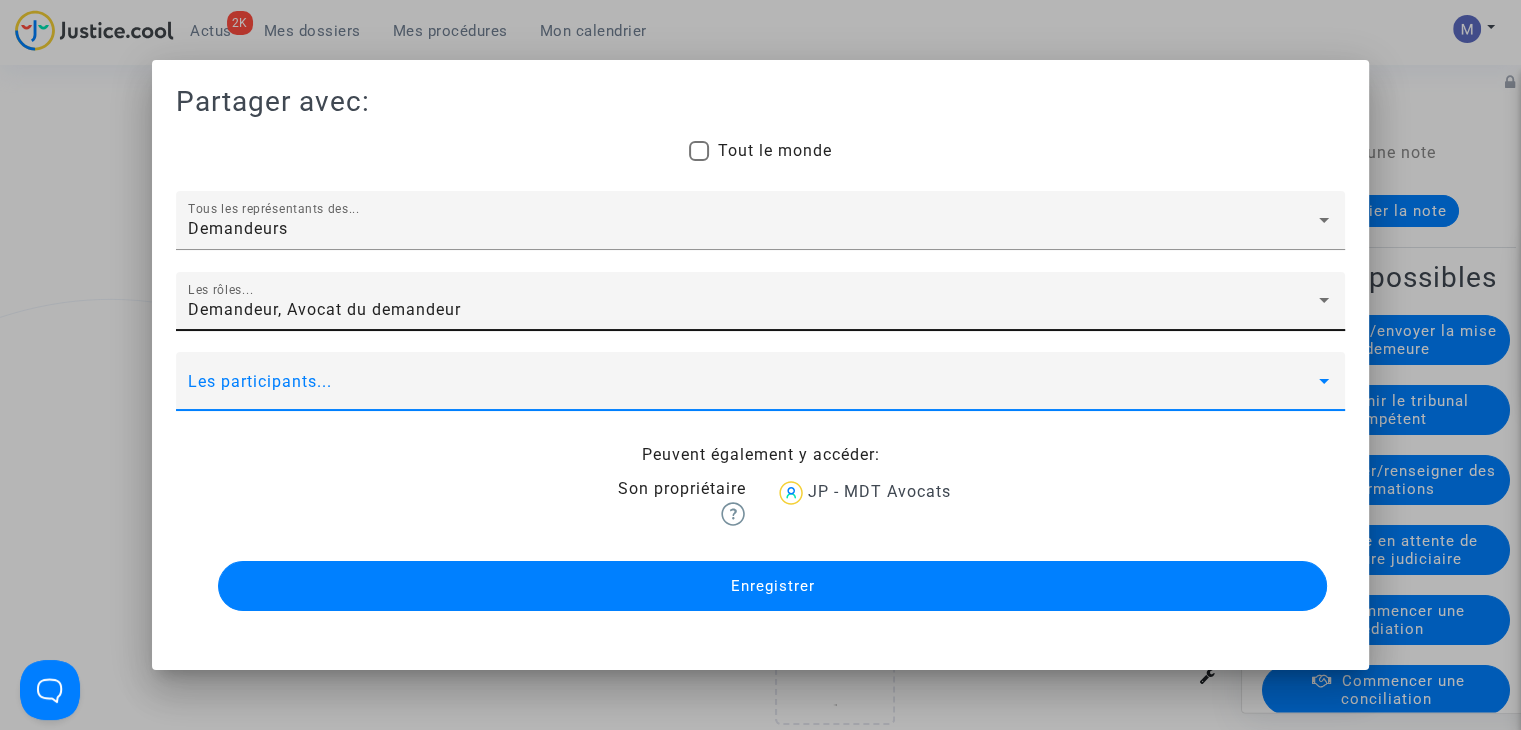 click at bounding box center [751, 390] 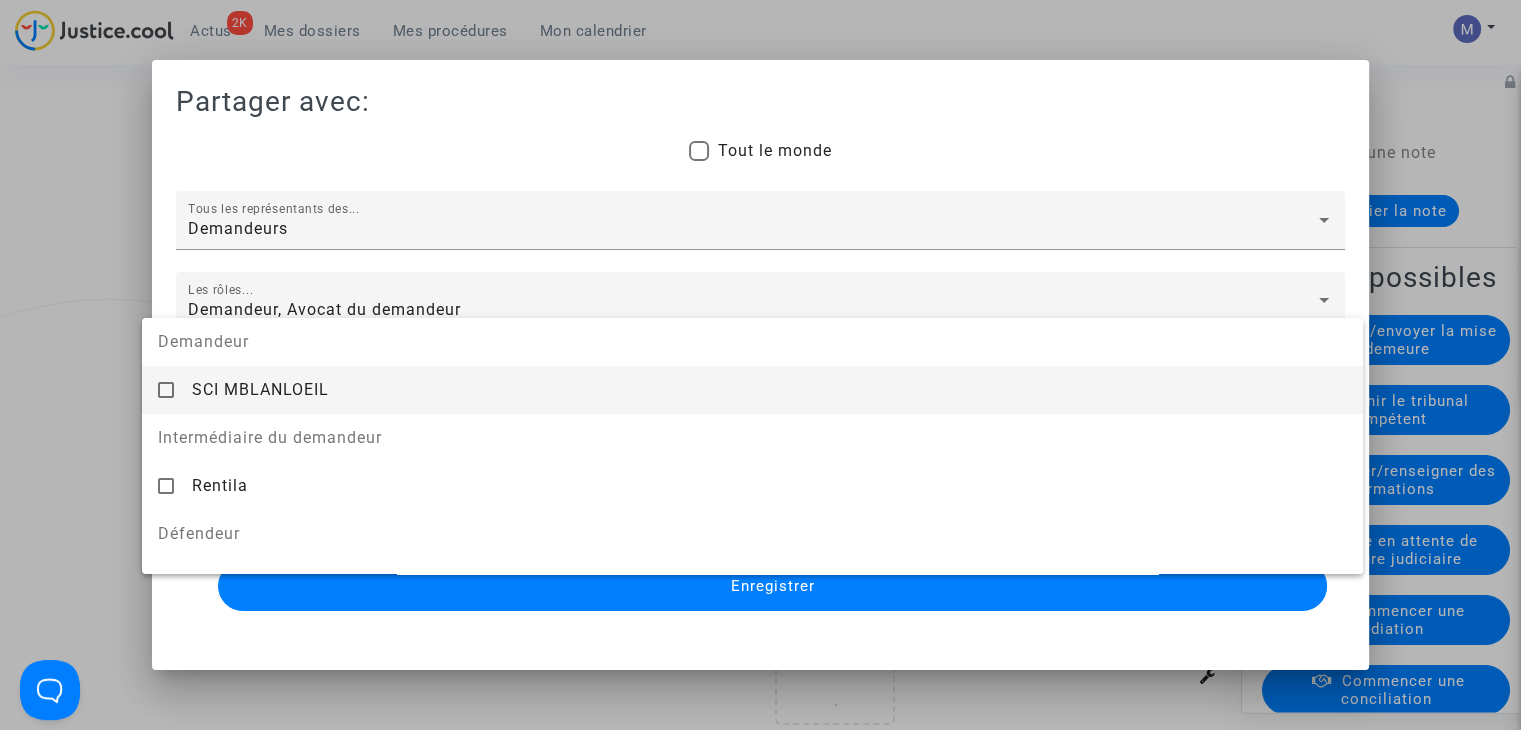 click on "SCI MBLANLOEIL" at bounding box center [260, 389] 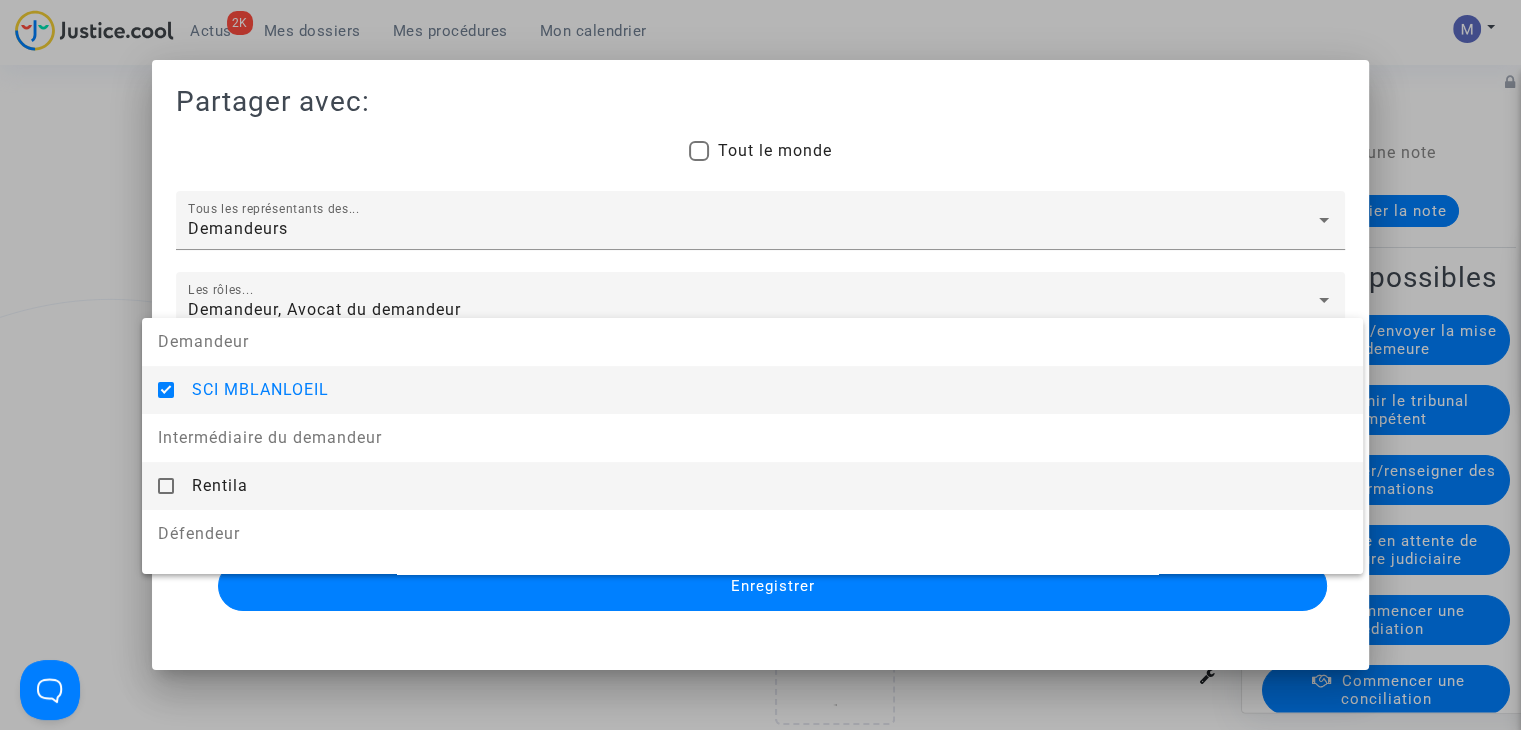 scroll, scrollTop: 100, scrollLeft: 0, axis: vertical 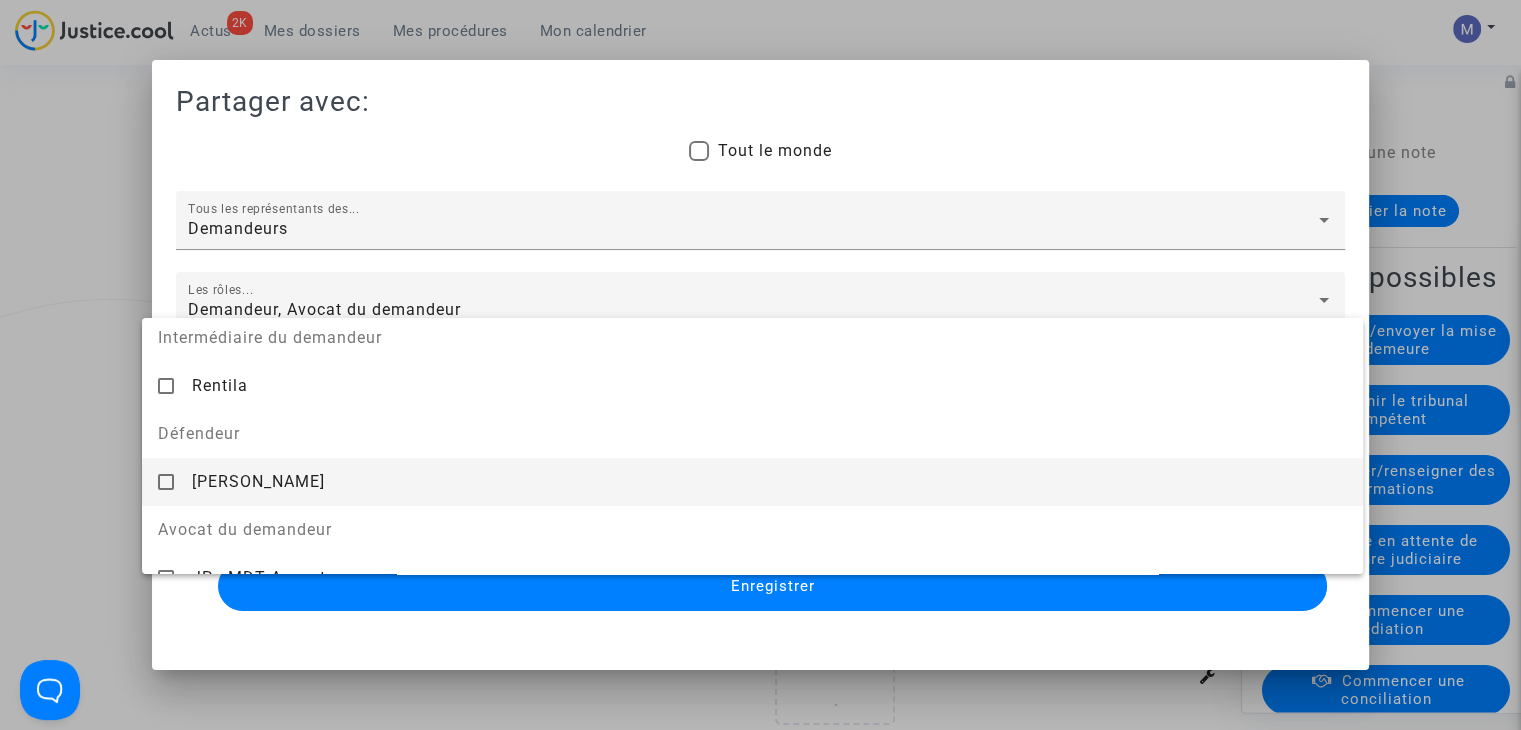 click on "[PERSON_NAME]" at bounding box center [258, 481] 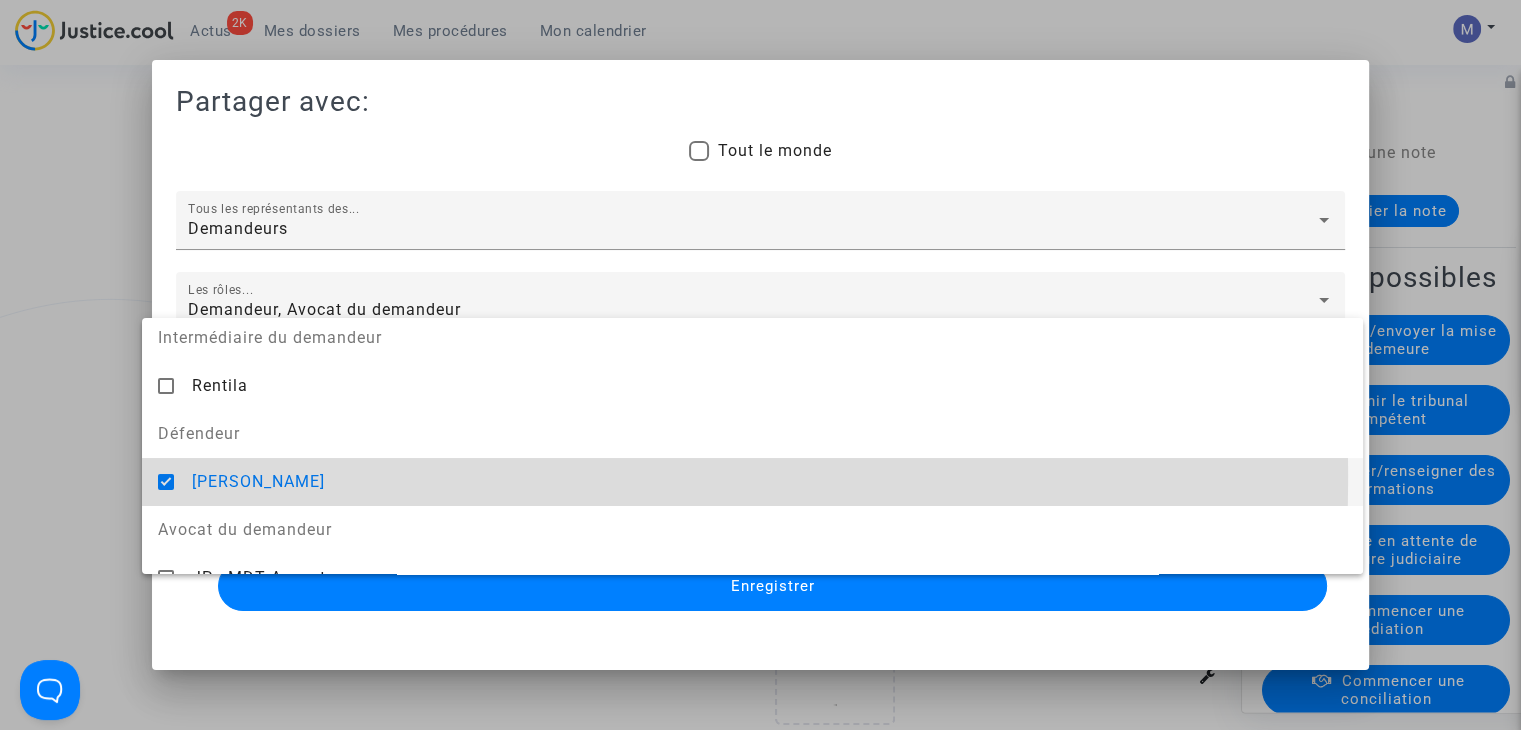 click on "[PERSON_NAME]" at bounding box center [258, 481] 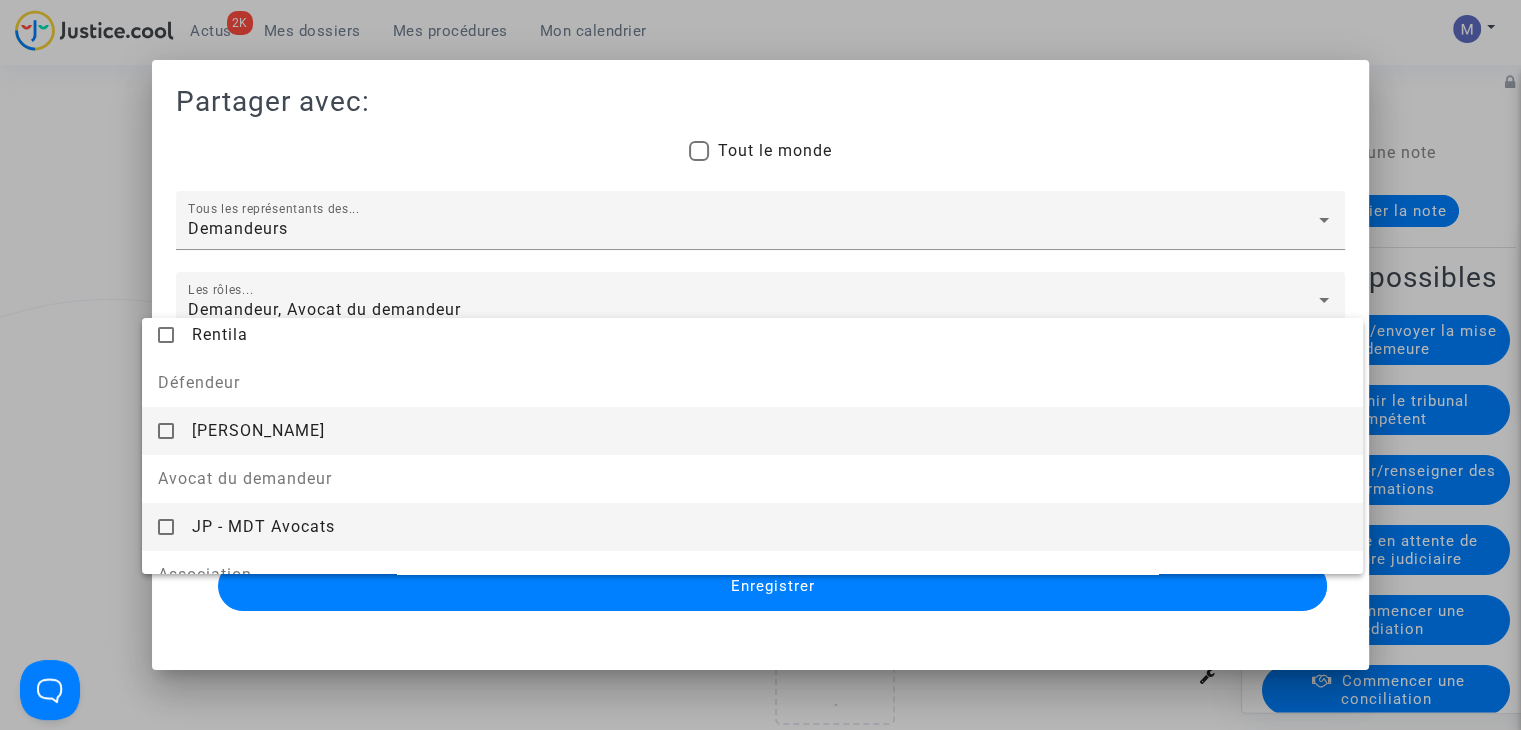 scroll, scrollTop: 200, scrollLeft: 0, axis: vertical 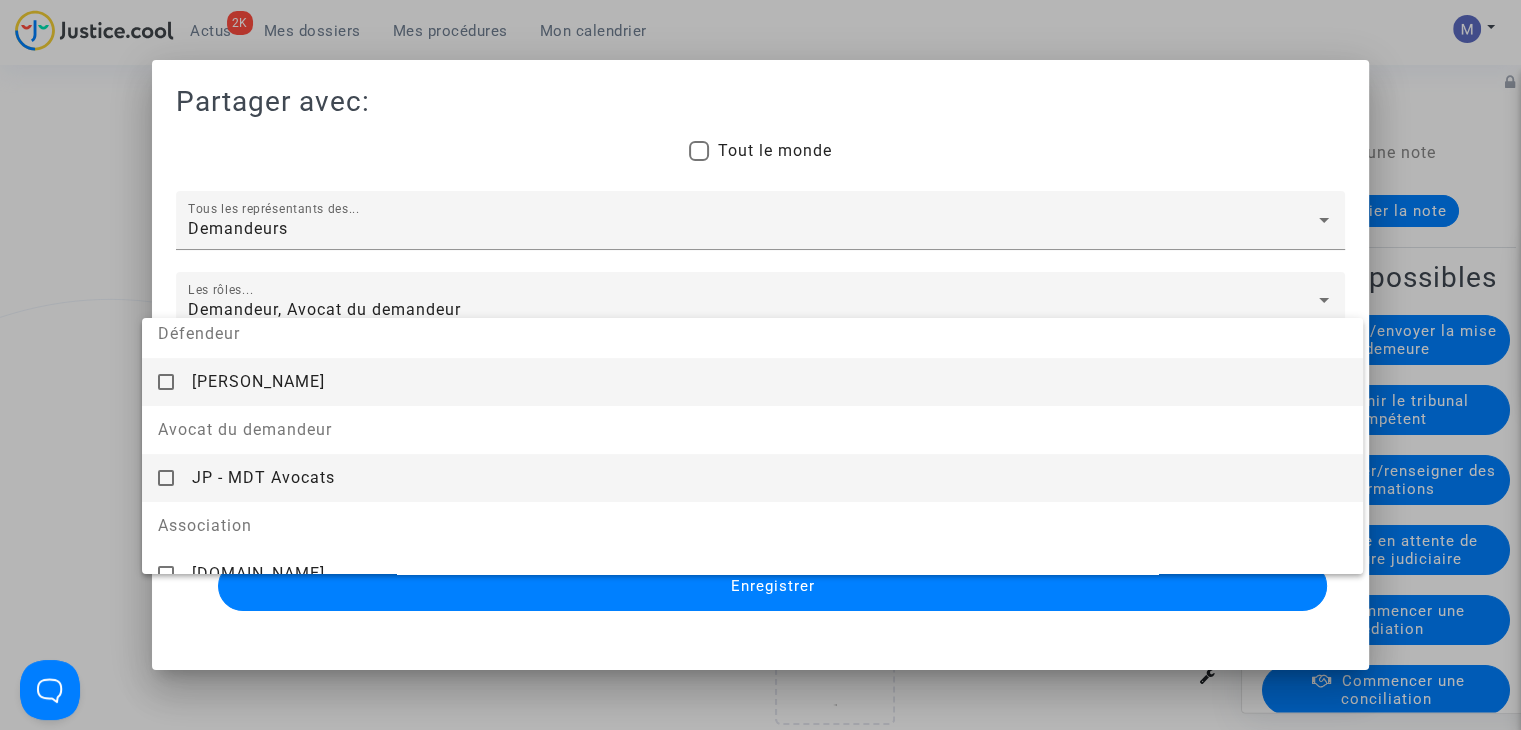 click on "JP - MDT Avocats" at bounding box center (769, 477) 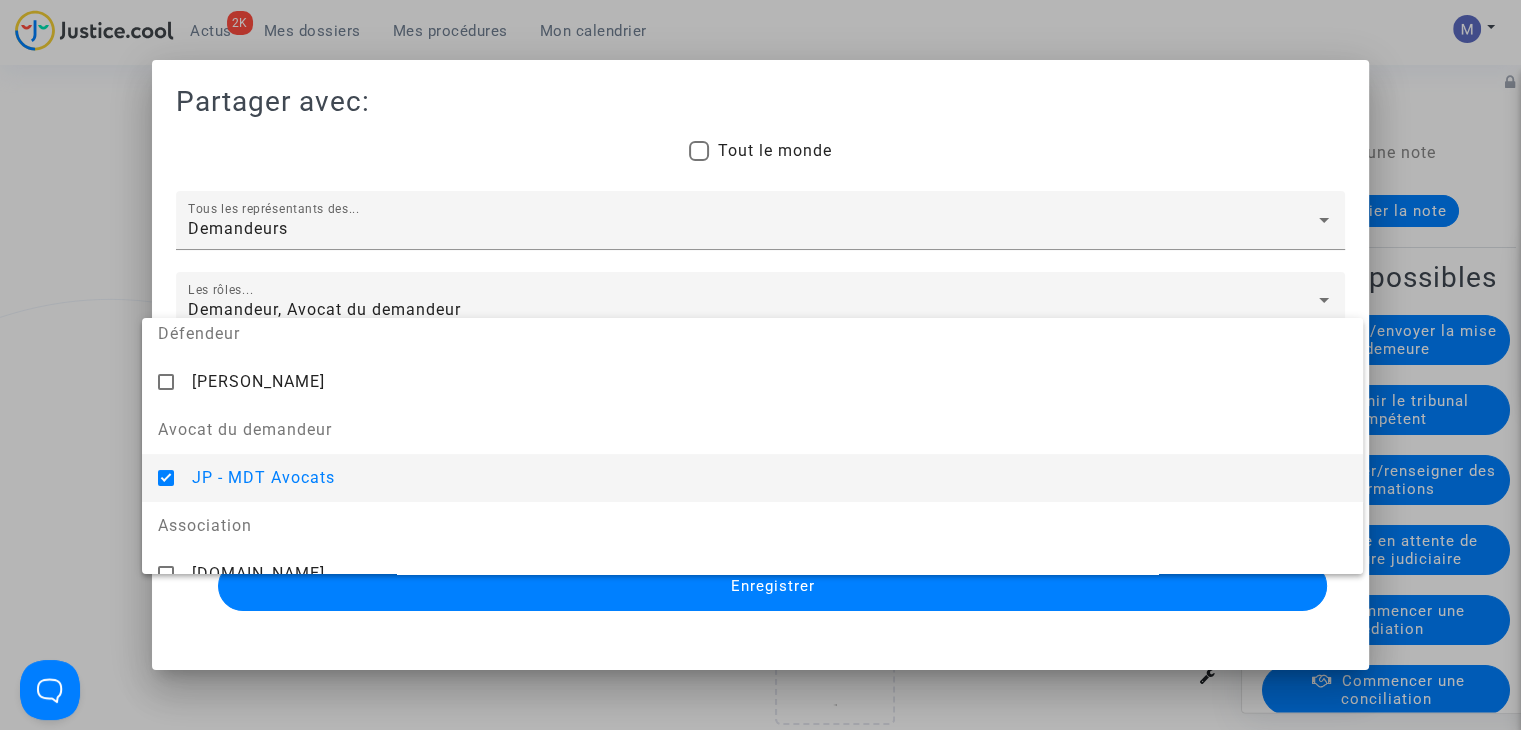 click at bounding box center [760, 365] 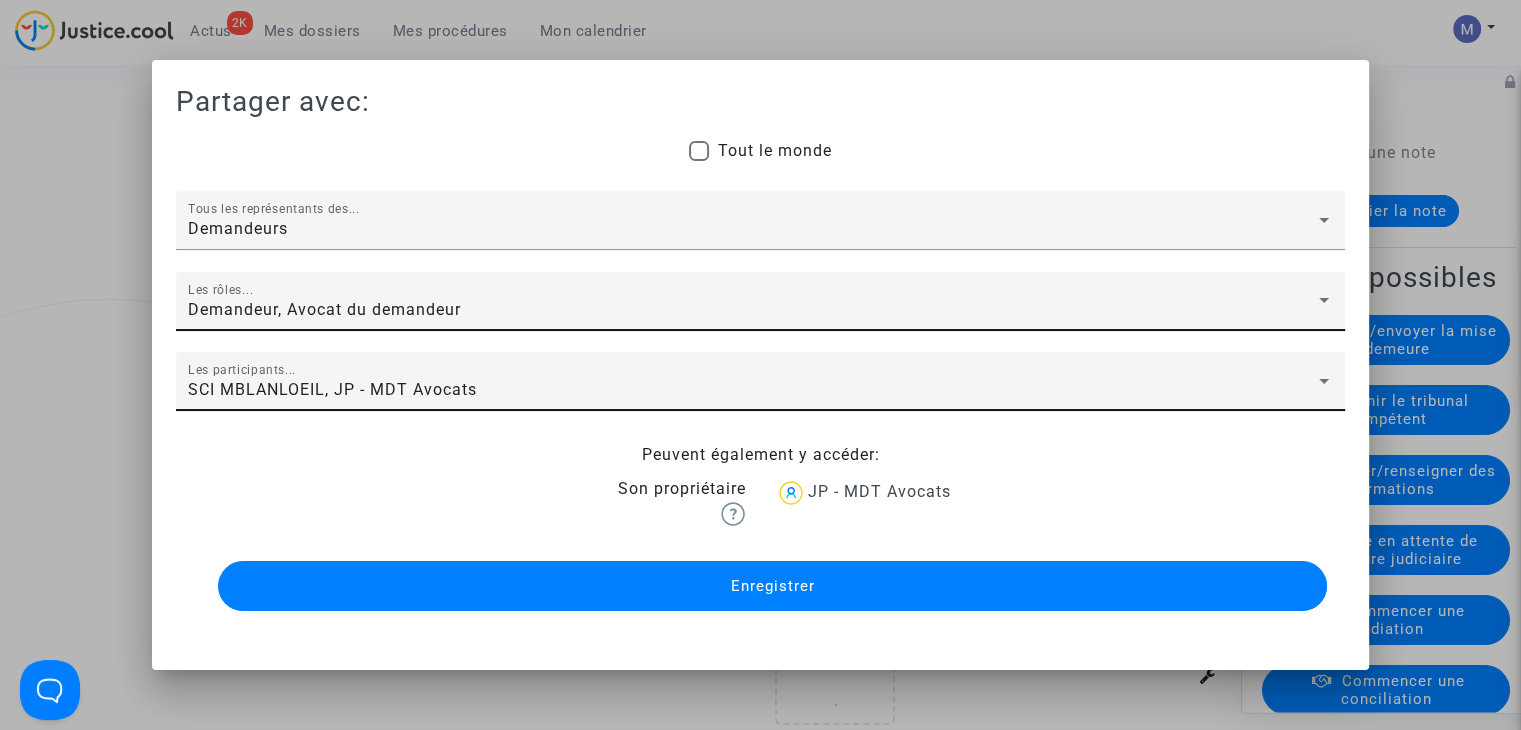 click on "Enregistrer" at bounding box center [772, 586] 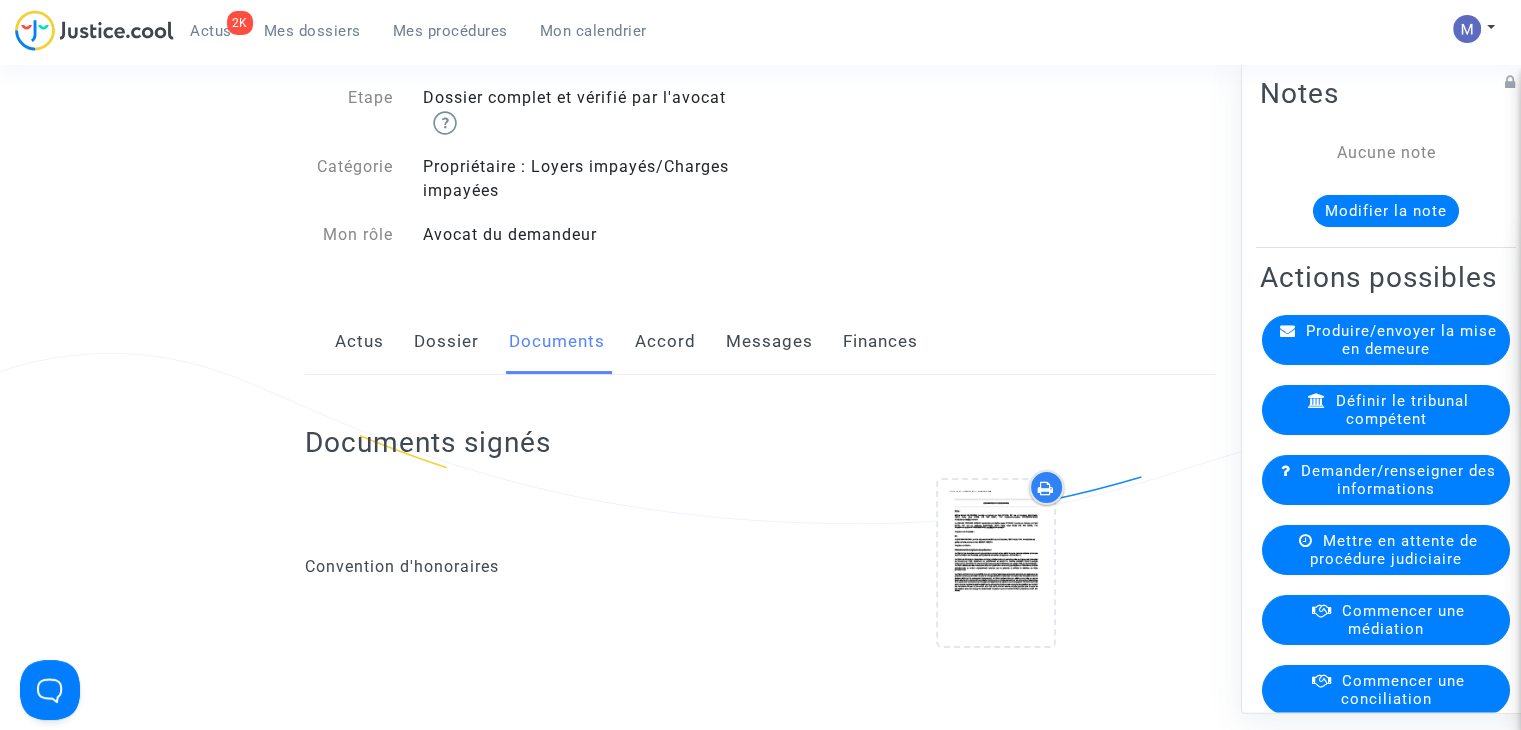 scroll, scrollTop: 0, scrollLeft: 0, axis: both 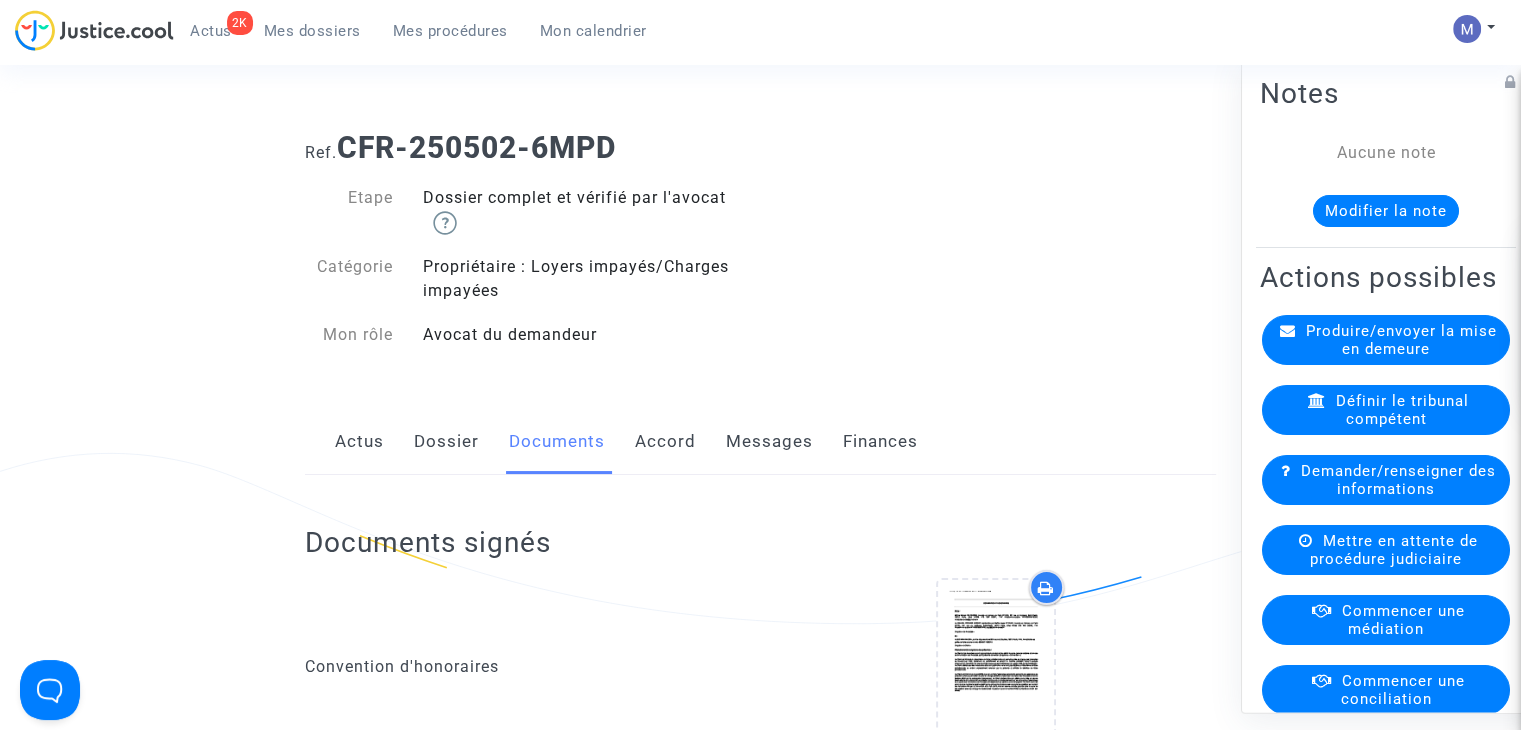 click on "Mes dossiers" at bounding box center (312, 31) 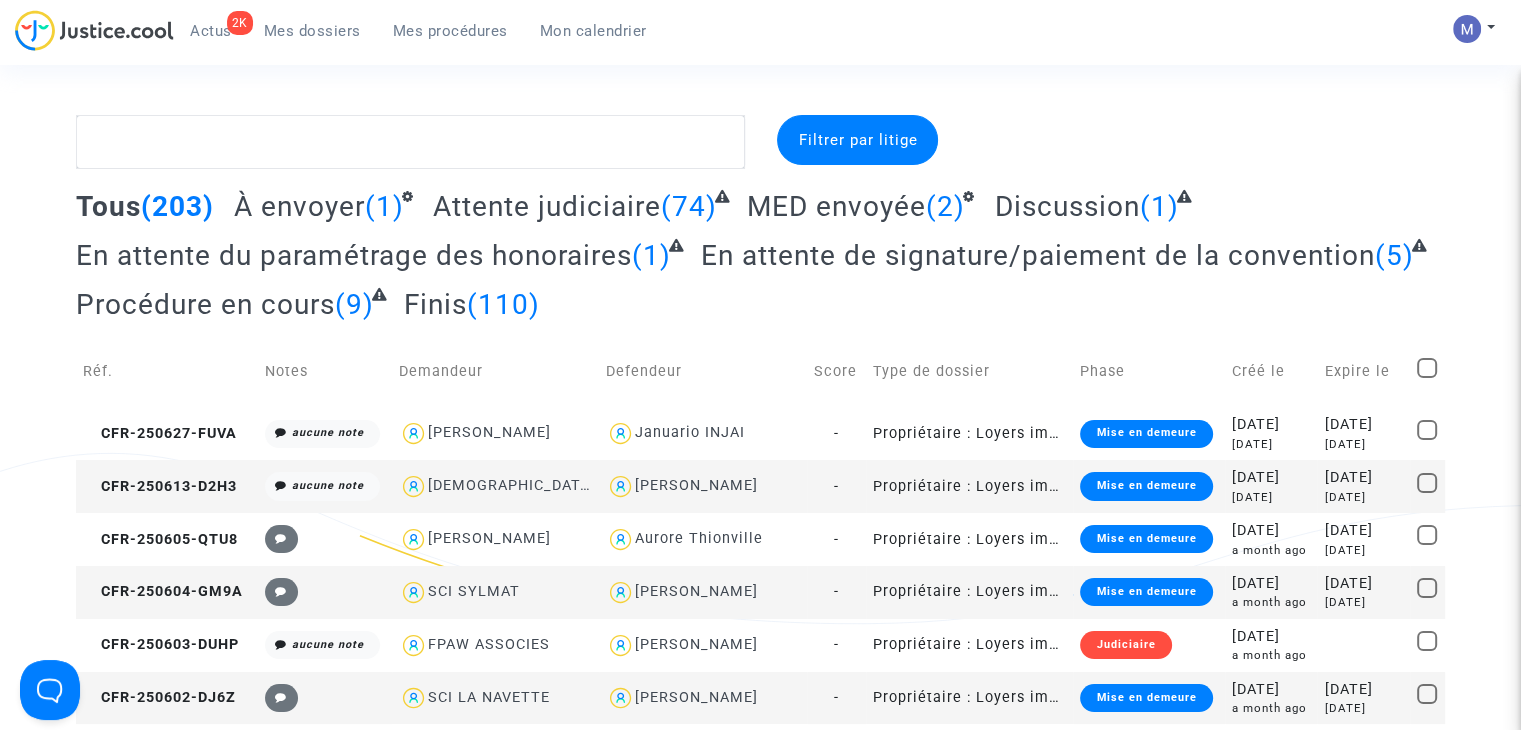 click on "Attente judiciaire" 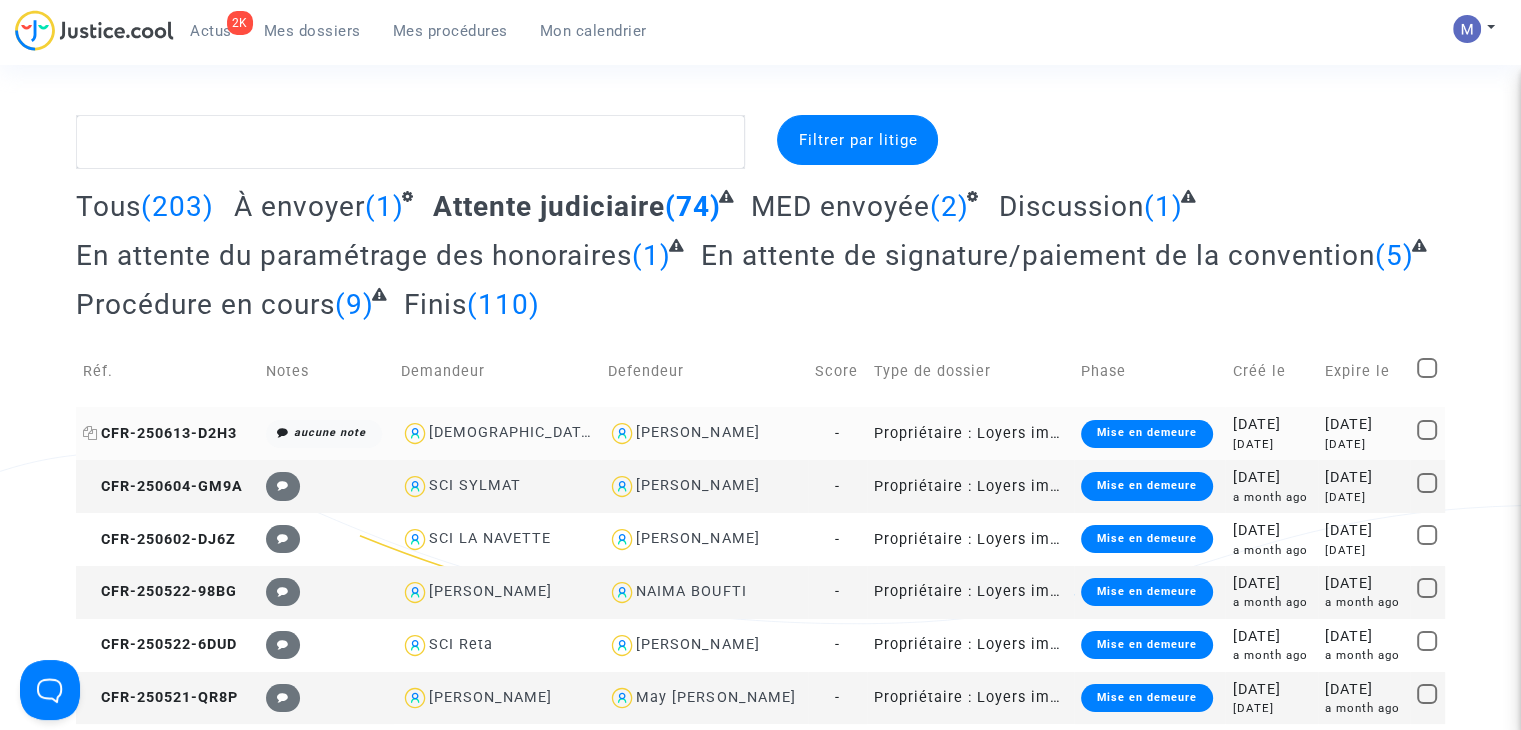 click on "CFR-250613-D2H3" 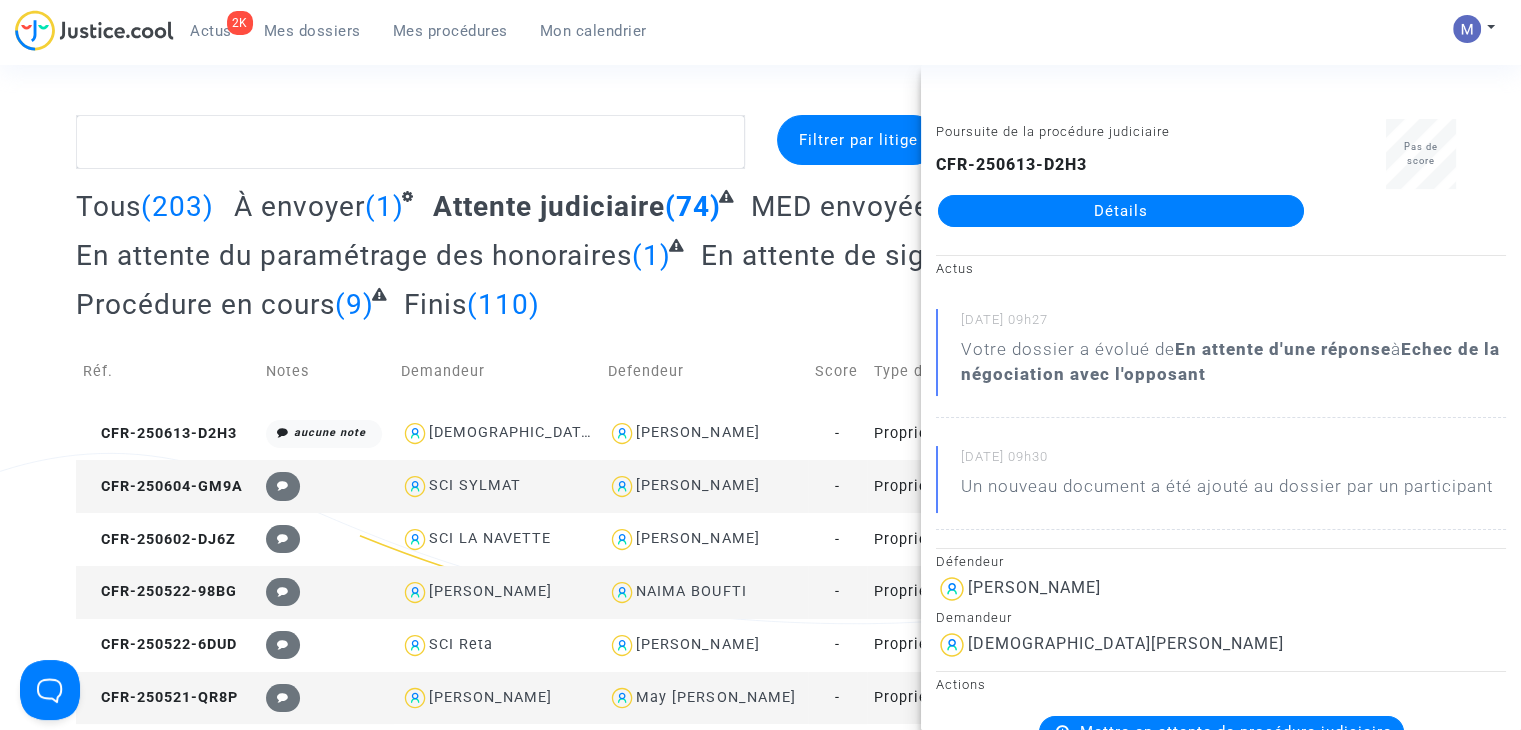 click on "Détails" 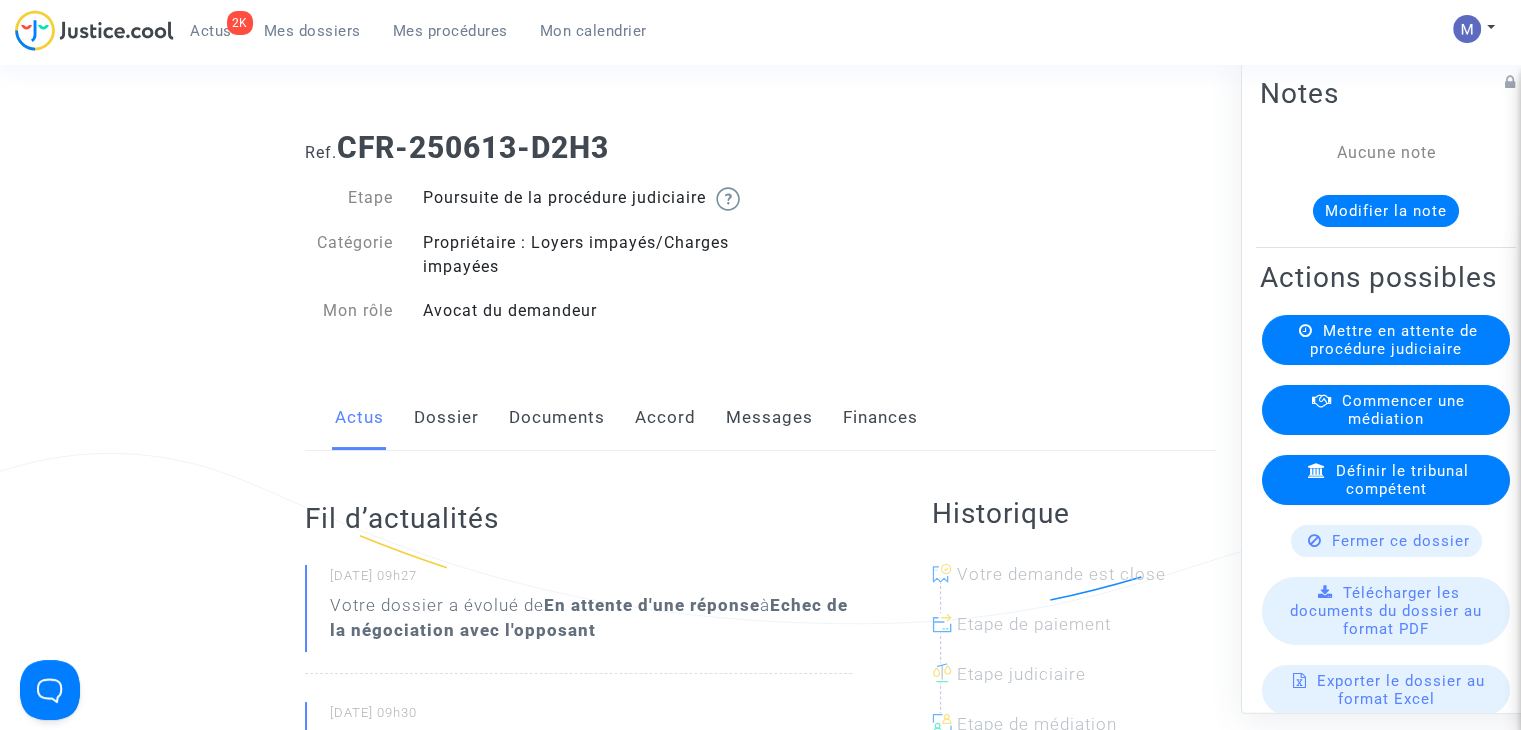 click on "Messages" 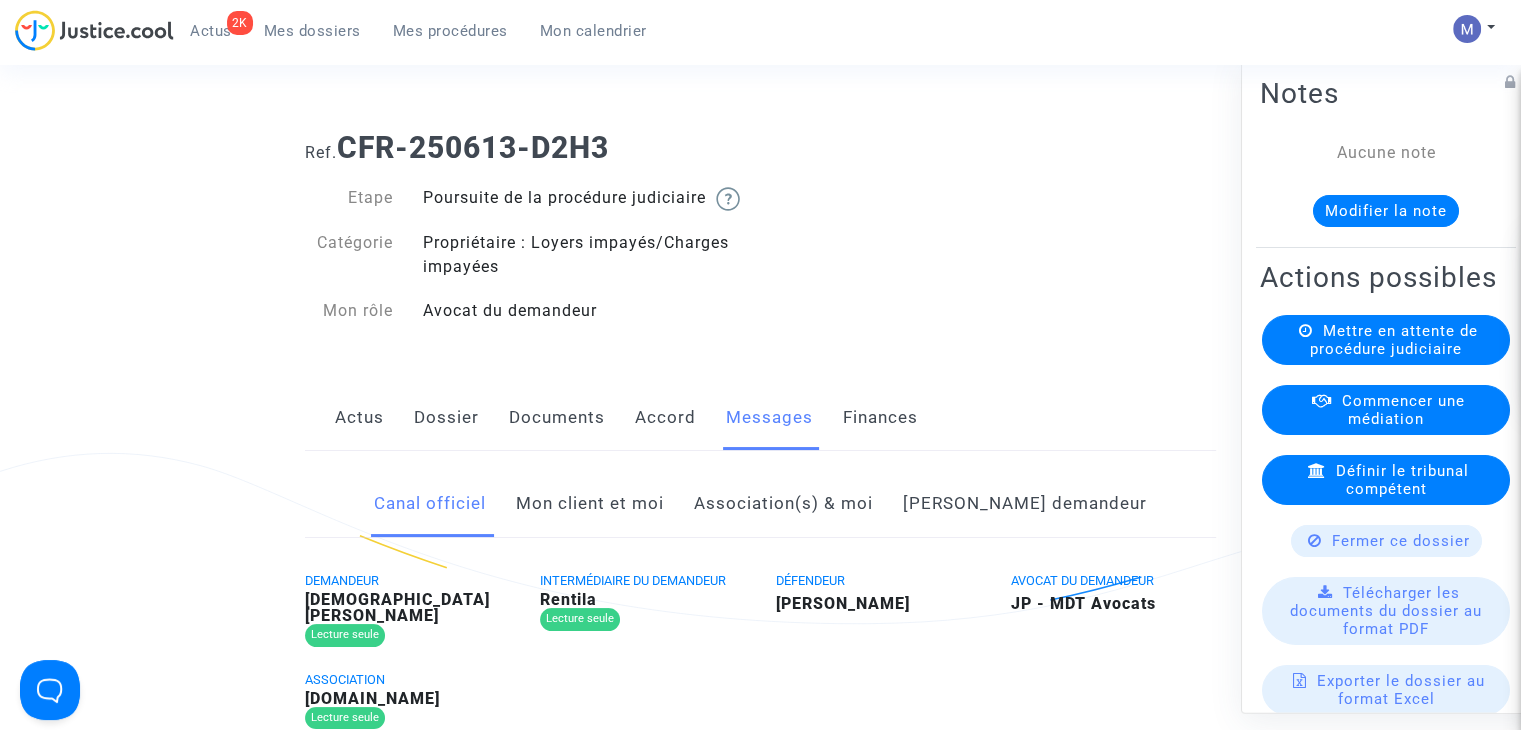 click on "Dossier" 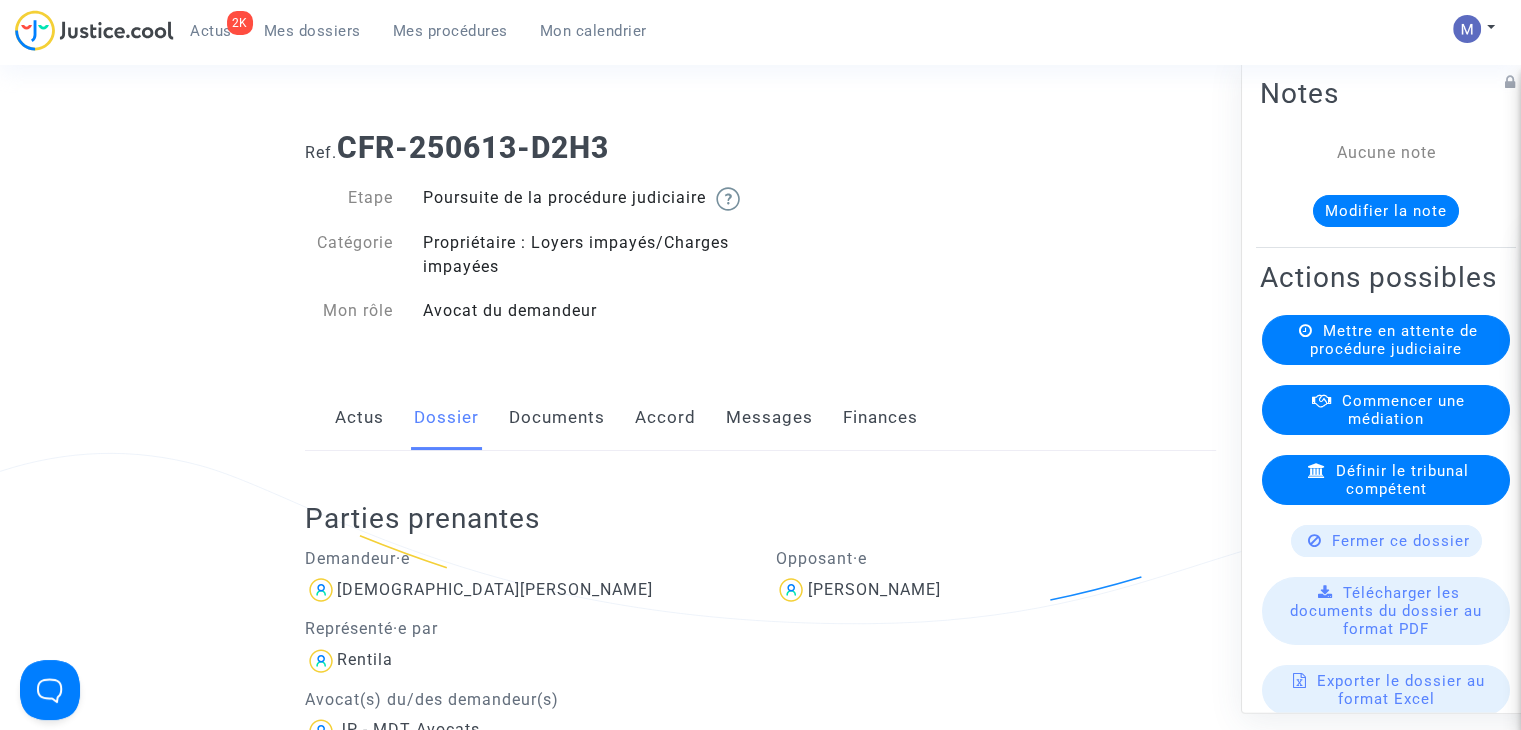 click on "Documents" 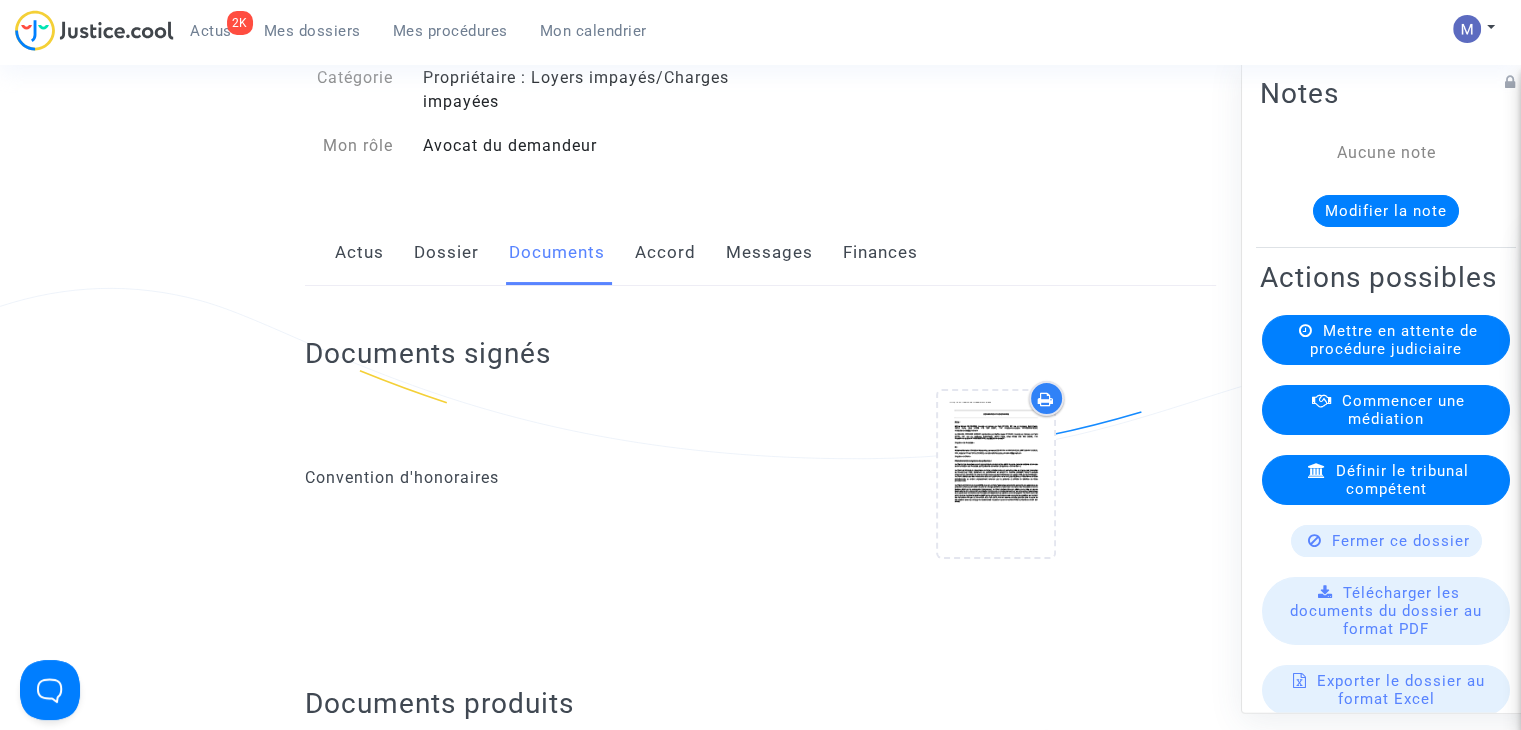 scroll, scrollTop: 600, scrollLeft: 0, axis: vertical 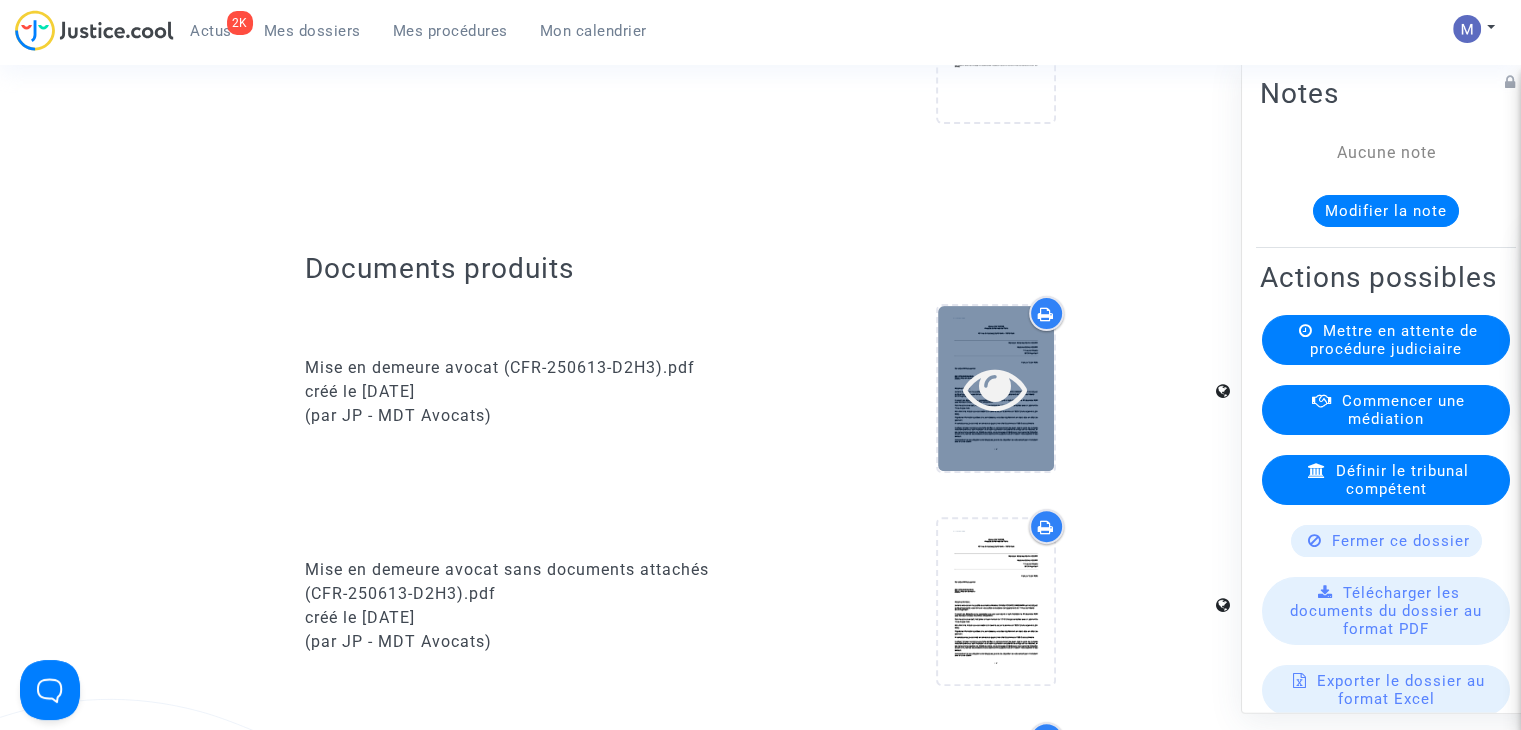 click at bounding box center [995, 388] 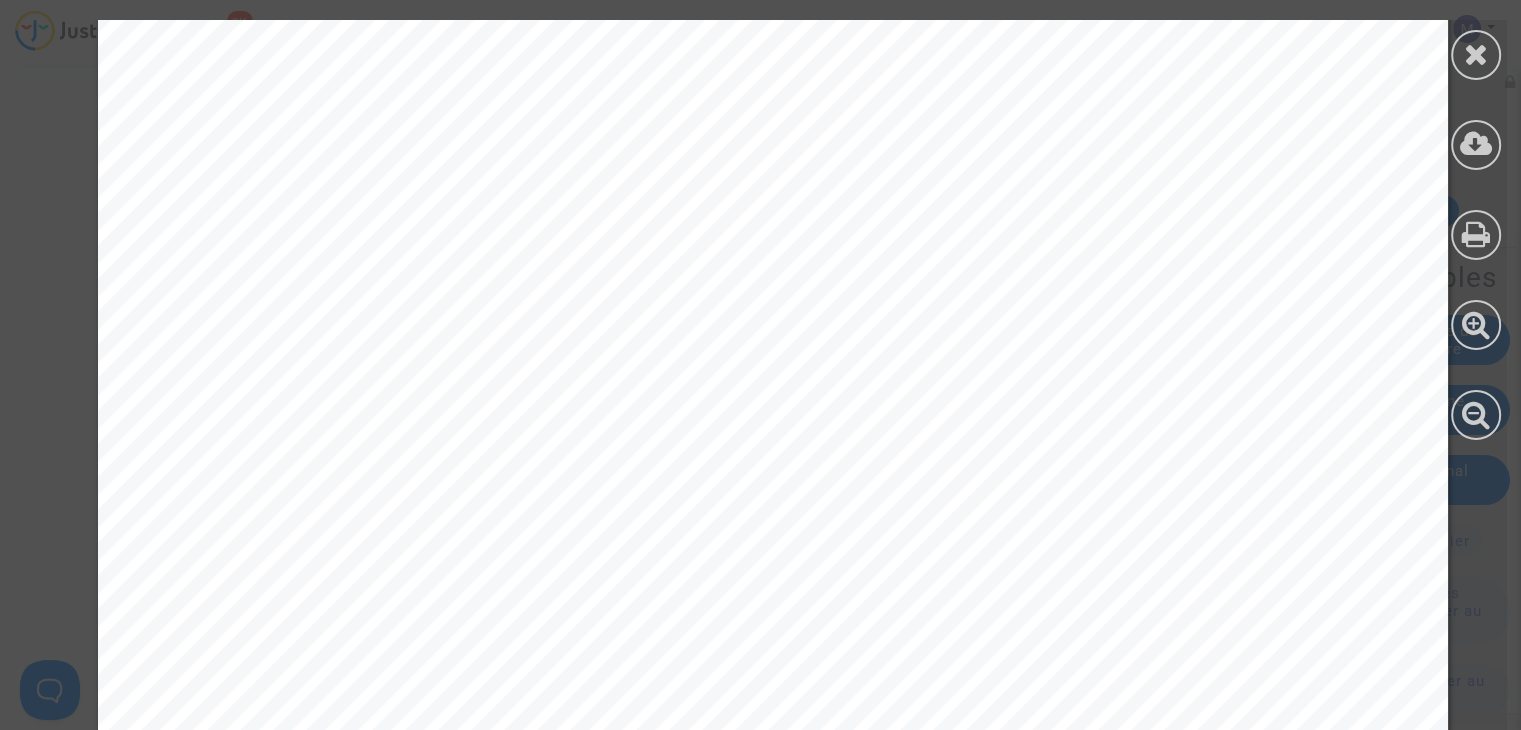 scroll, scrollTop: 700, scrollLeft: 0, axis: vertical 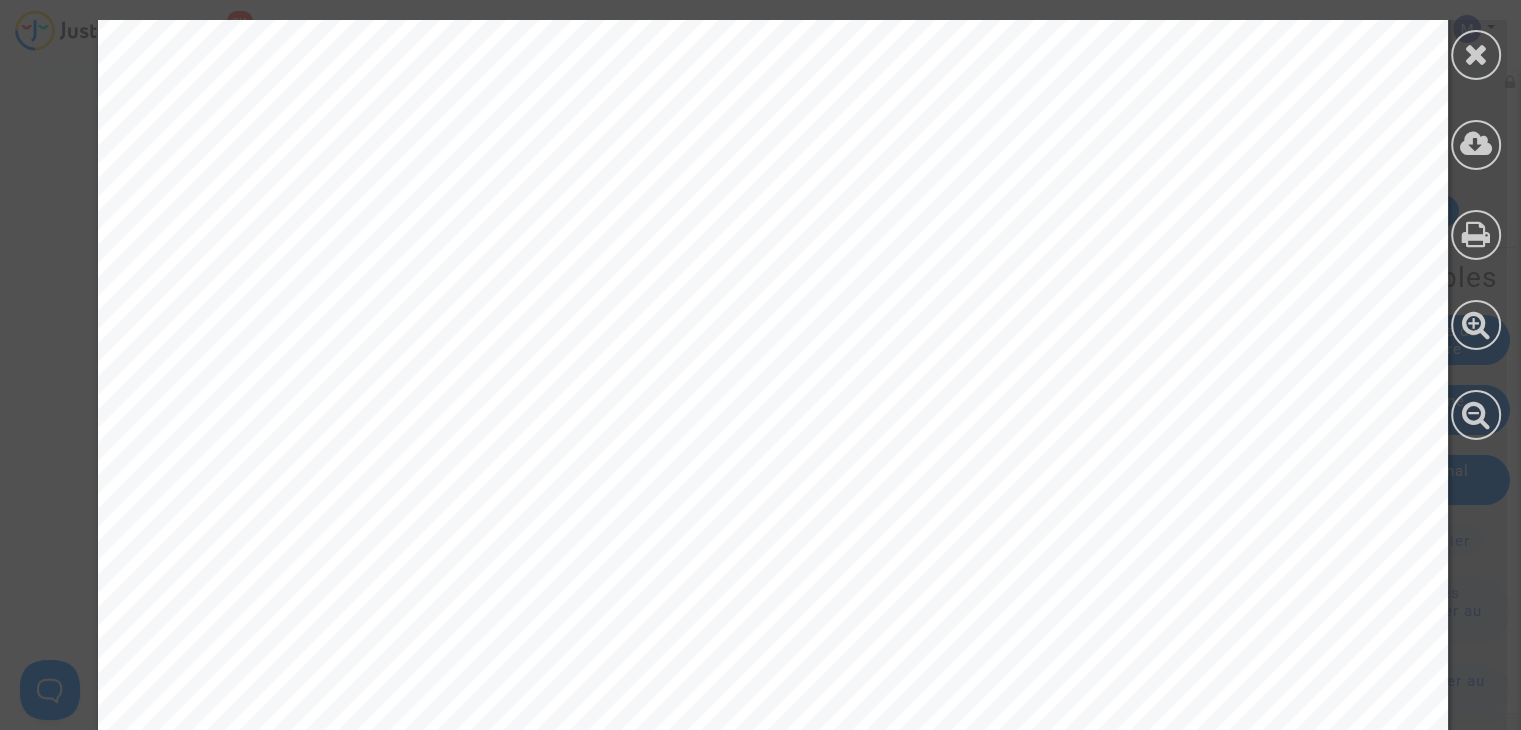 drag, startPoint x: 830, startPoint y: 557, endPoint x: 1072, endPoint y: 570, distance: 242.34892 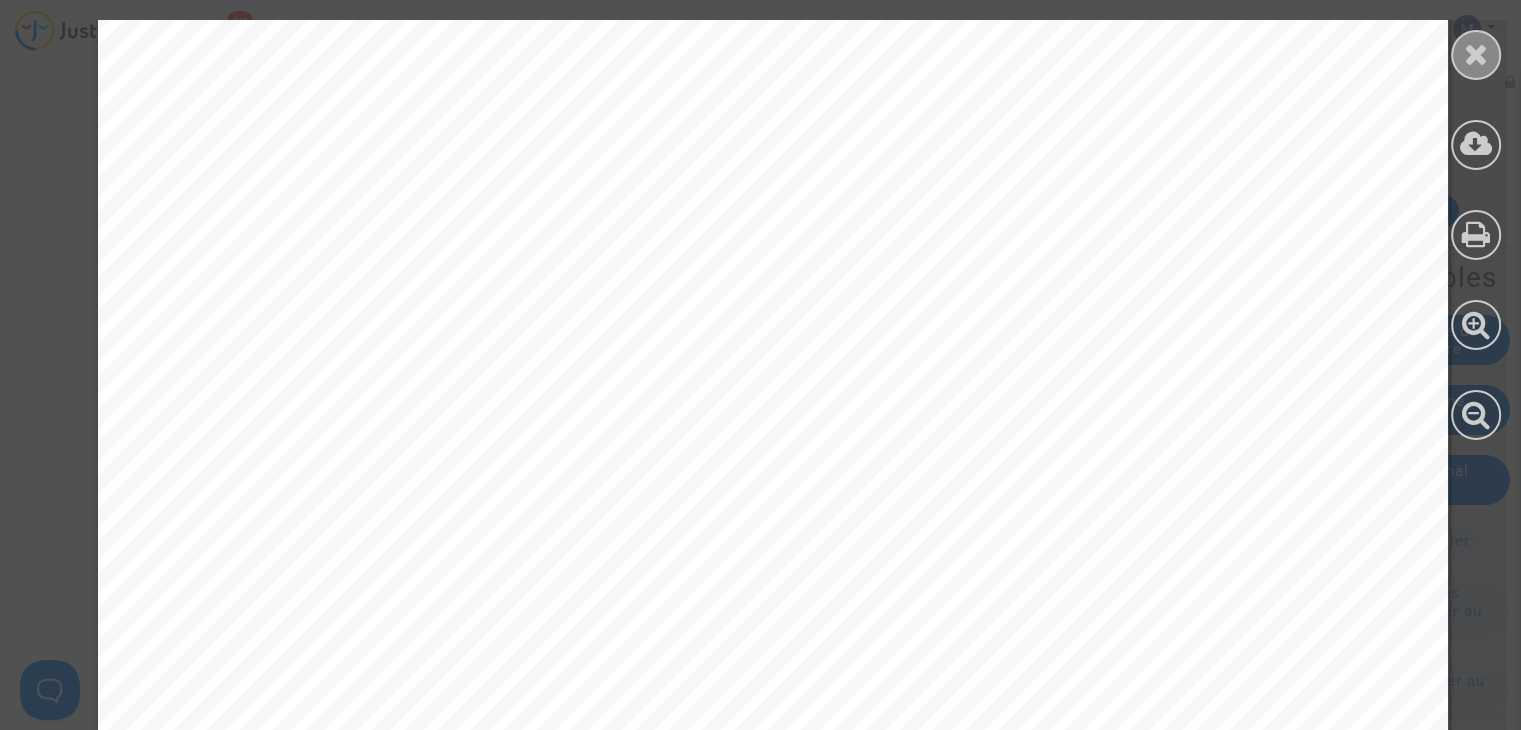 click at bounding box center [1476, 54] 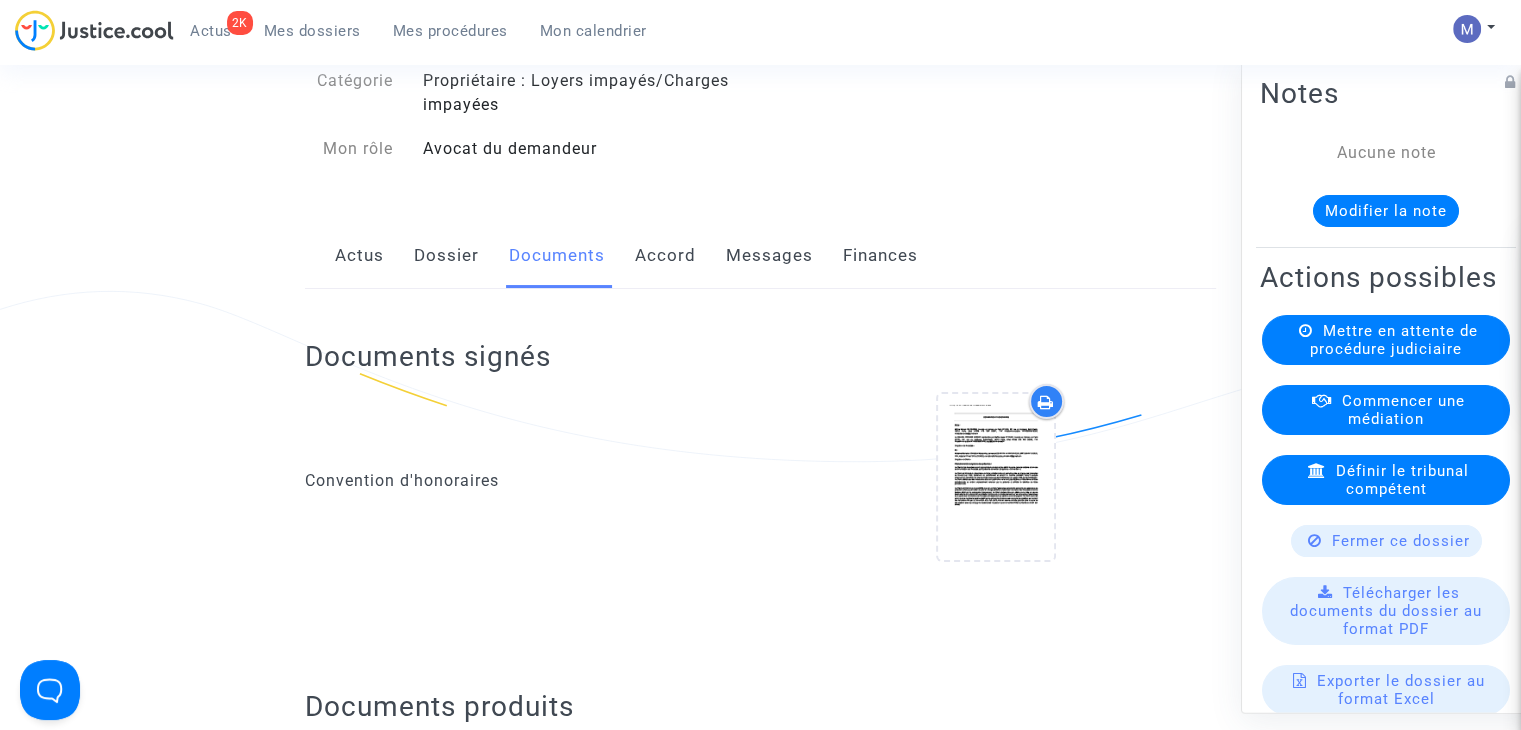 scroll, scrollTop: 100, scrollLeft: 0, axis: vertical 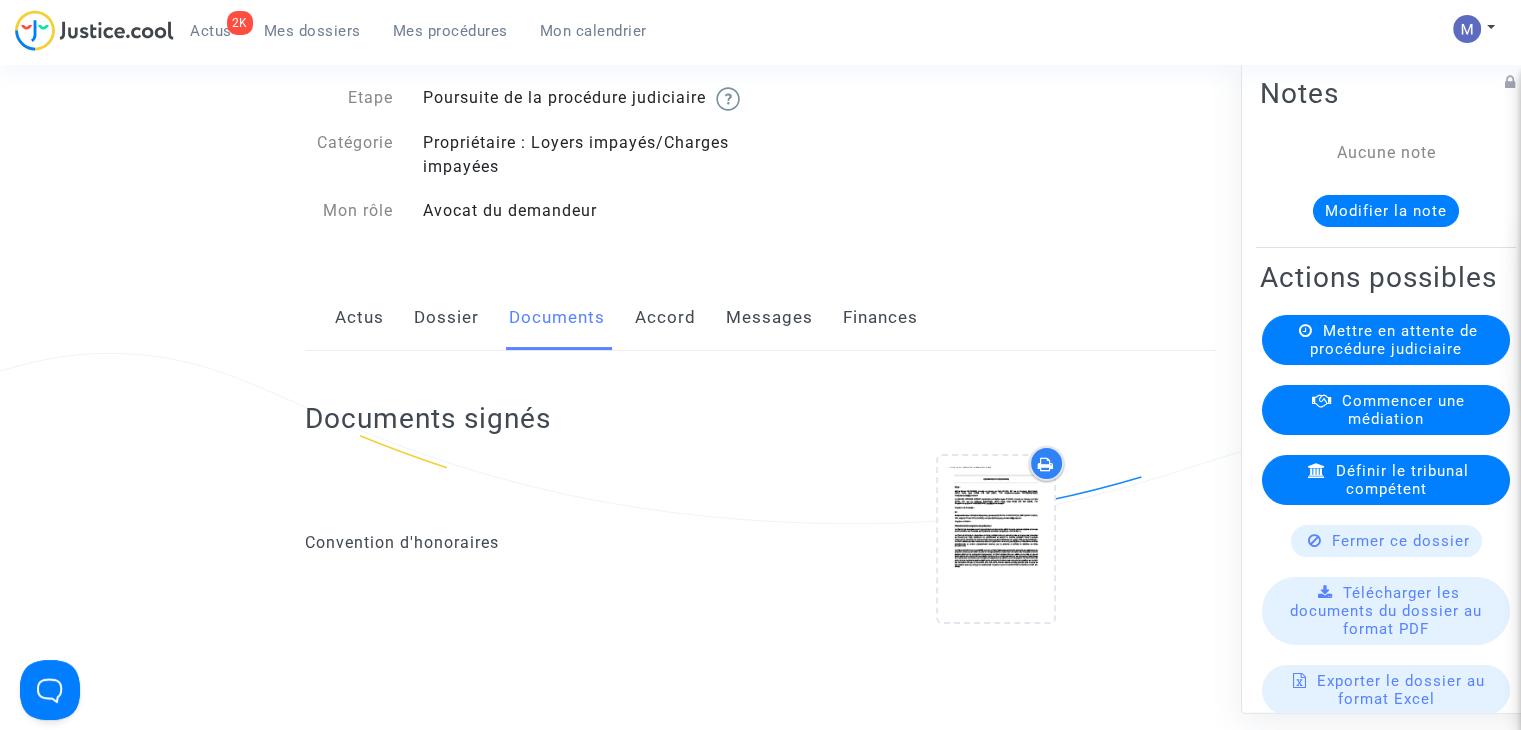 click on "Dossier" 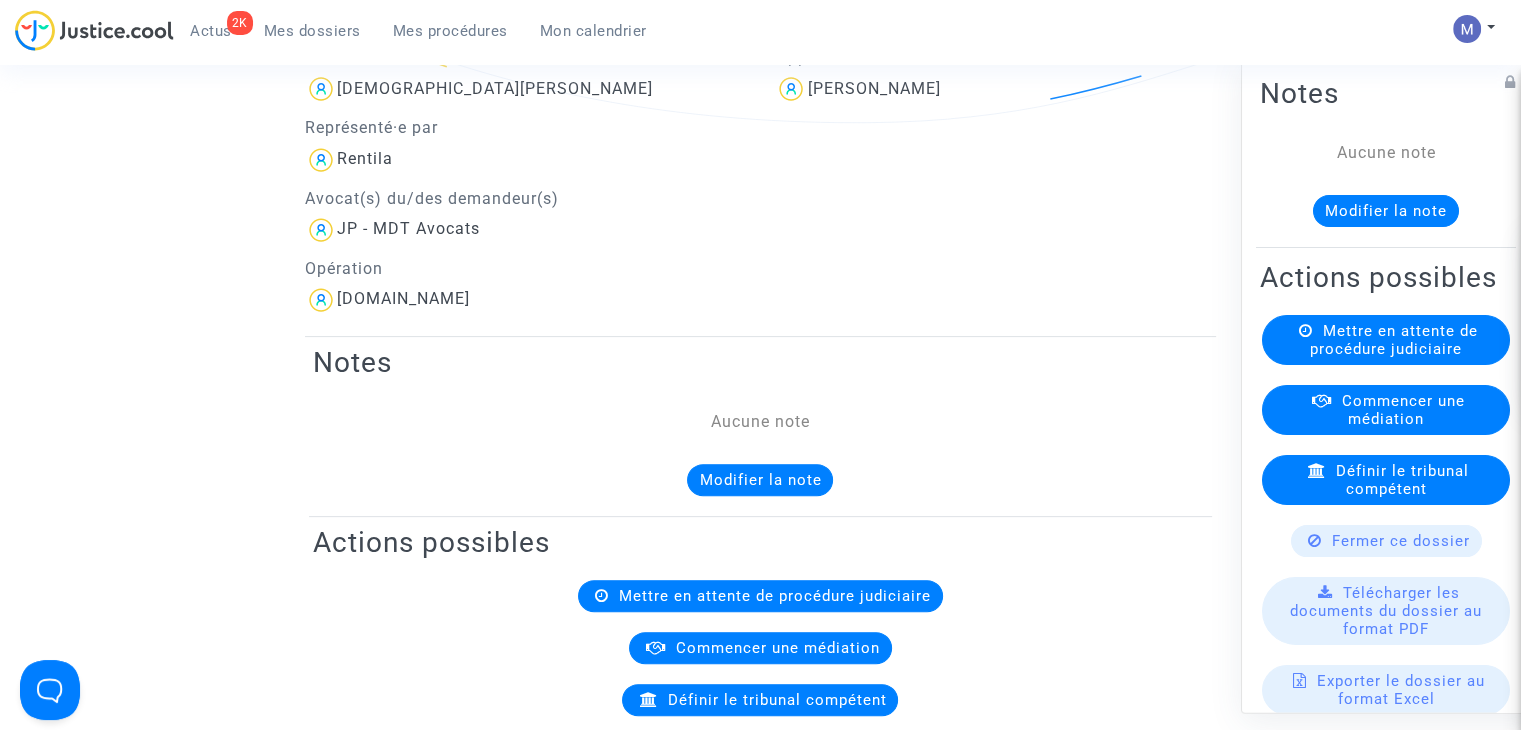 scroll, scrollTop: 500, scrollLeft: 0, axis: vertical 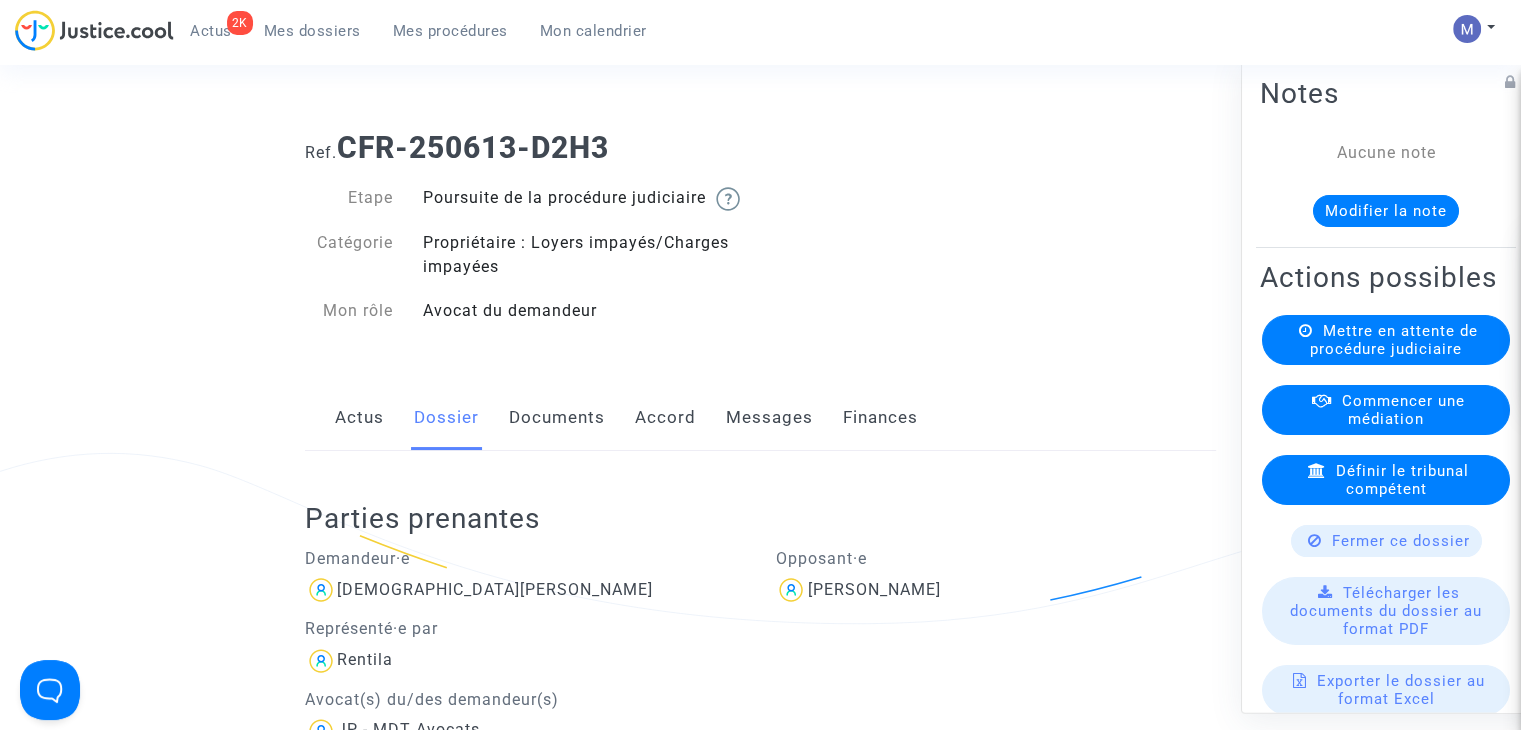 click on "Messages" 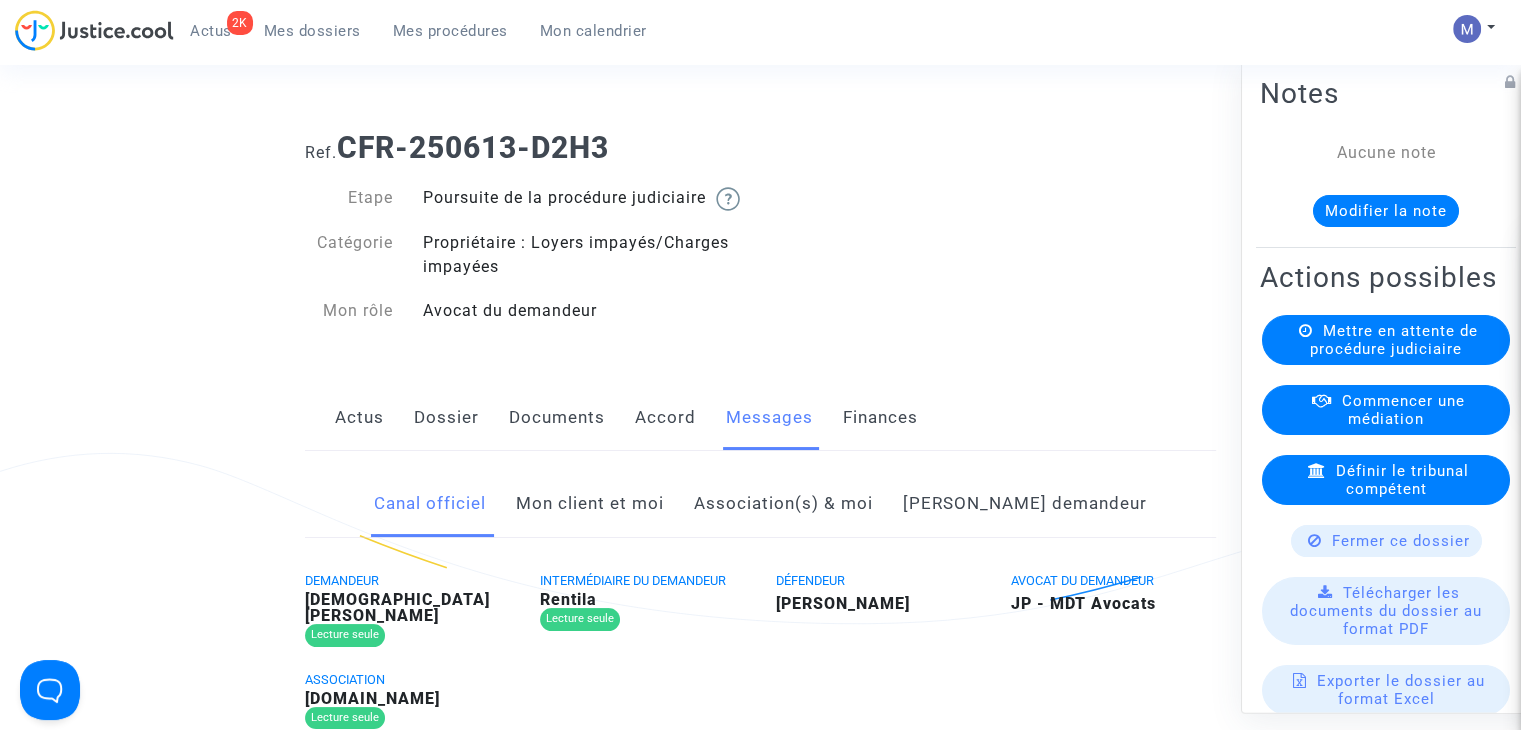 click on "Mon client et moi" 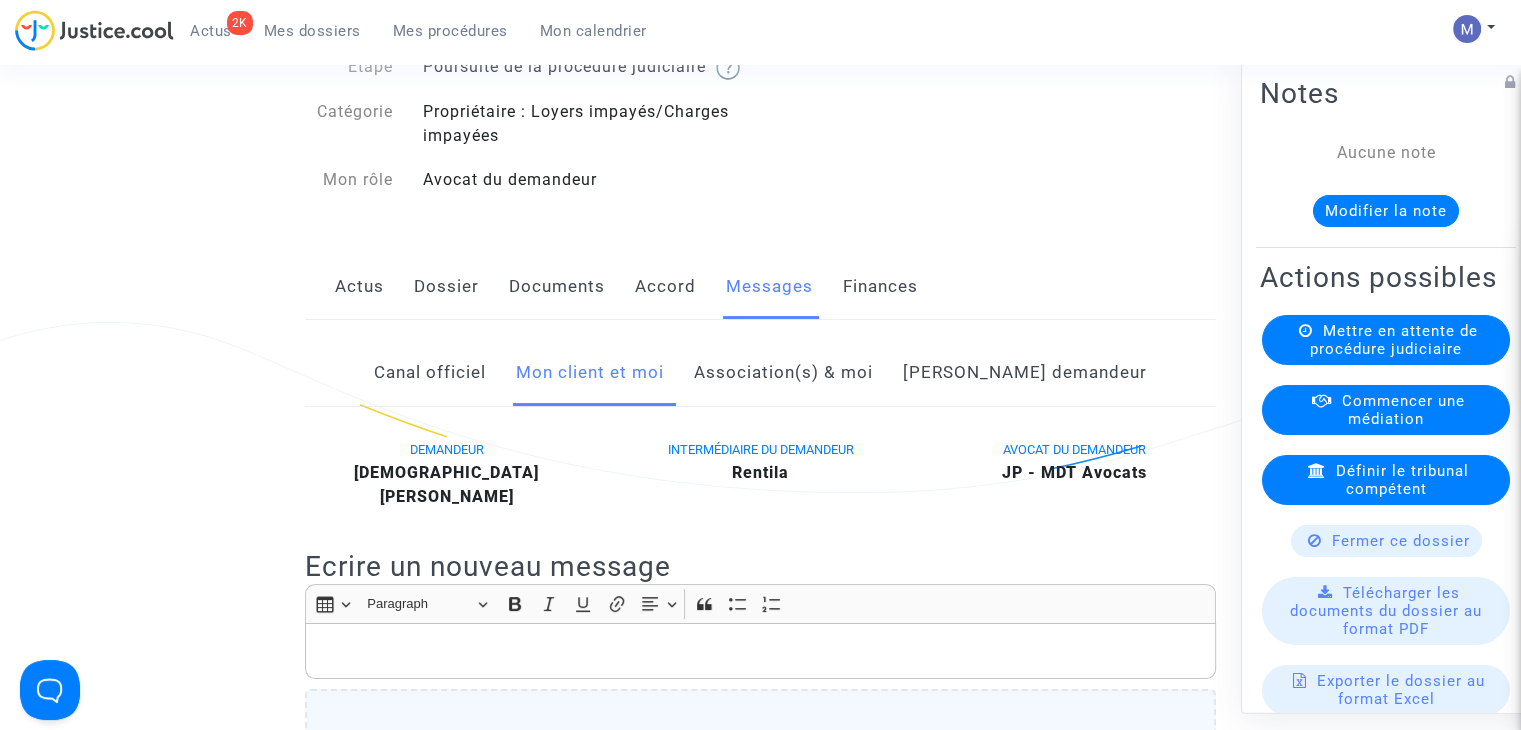 scroll, scrollTop: 200, scrollLeft: 0, axis: vertical 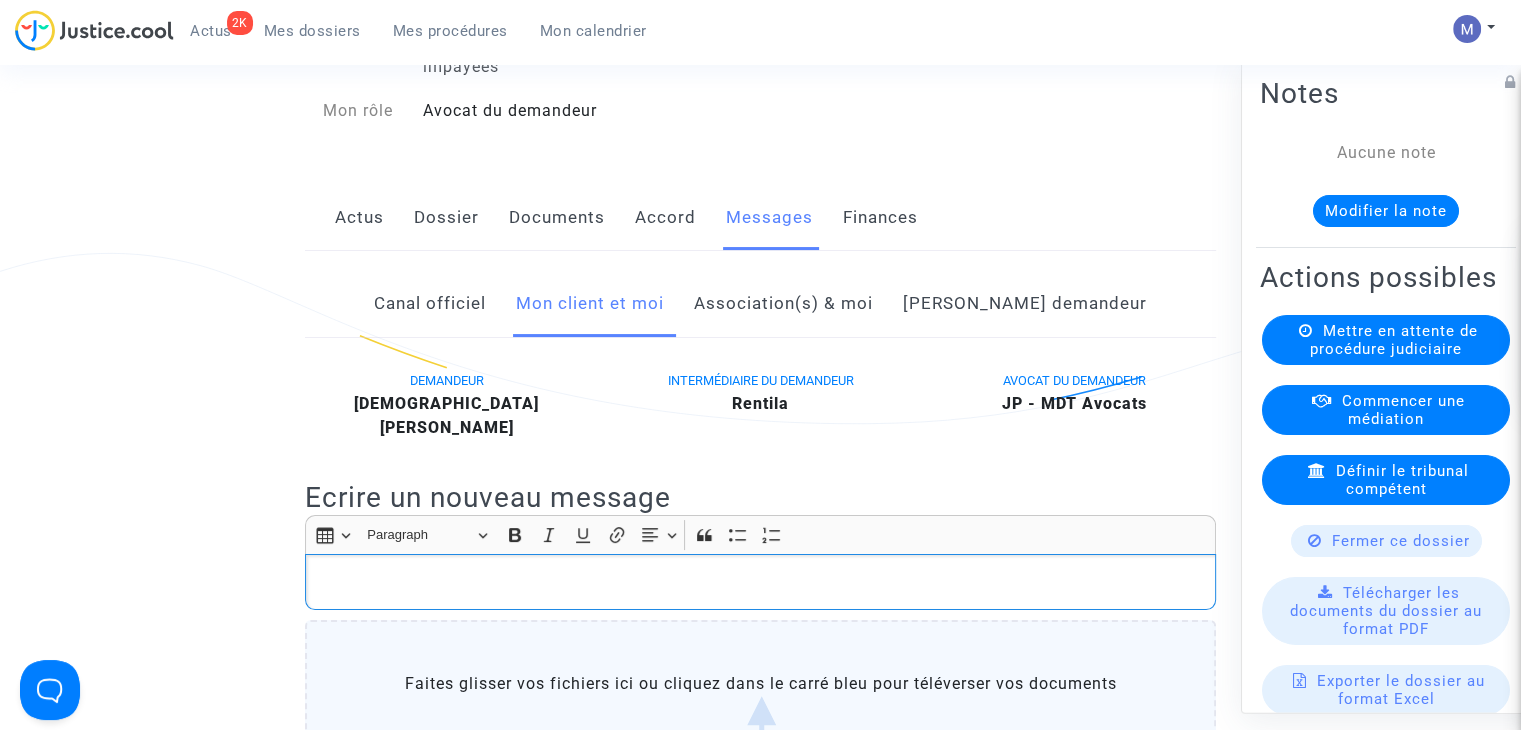 click 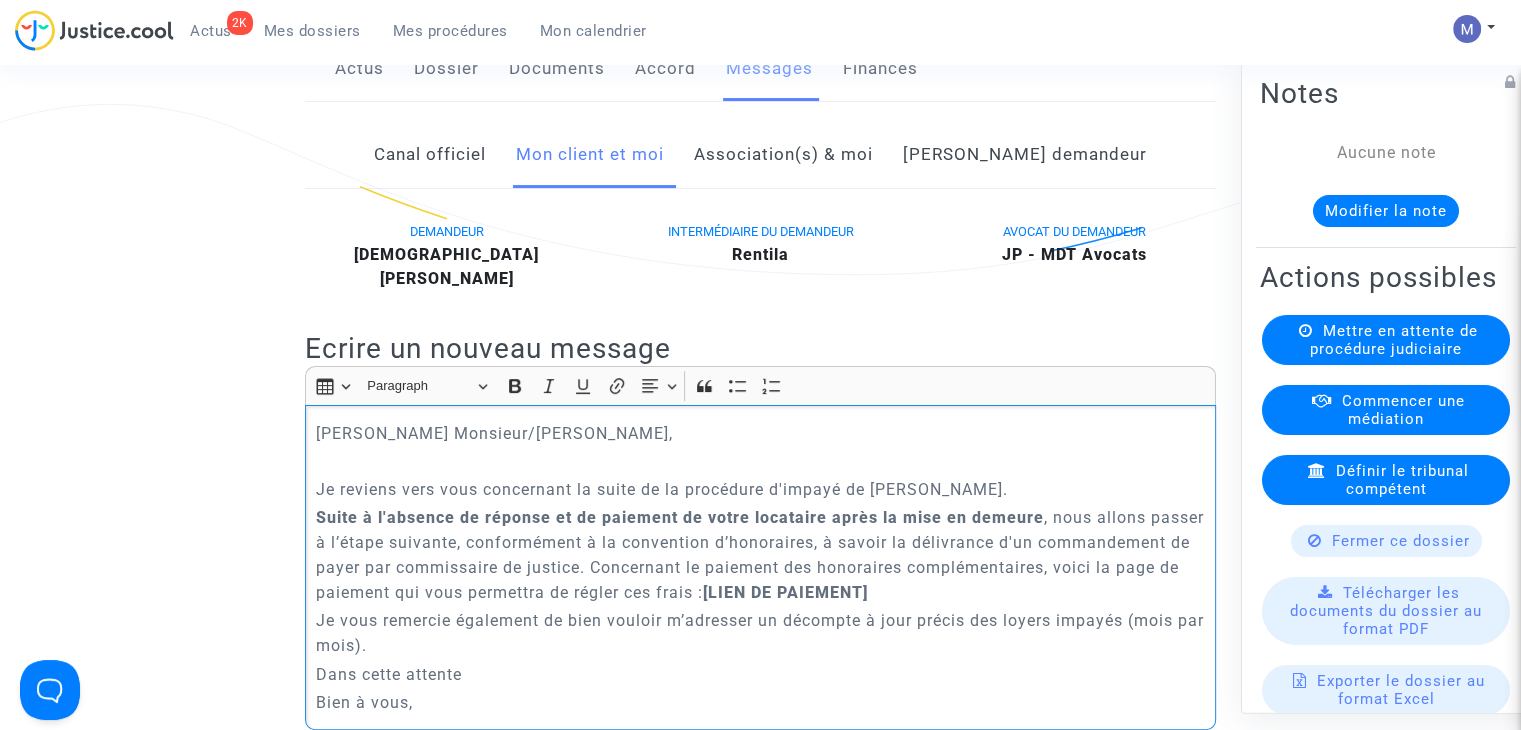 drag, startPoint x: 519, startPoint y: 433, endPoint x: 431, endPoint y: 432, distance: 88.005684 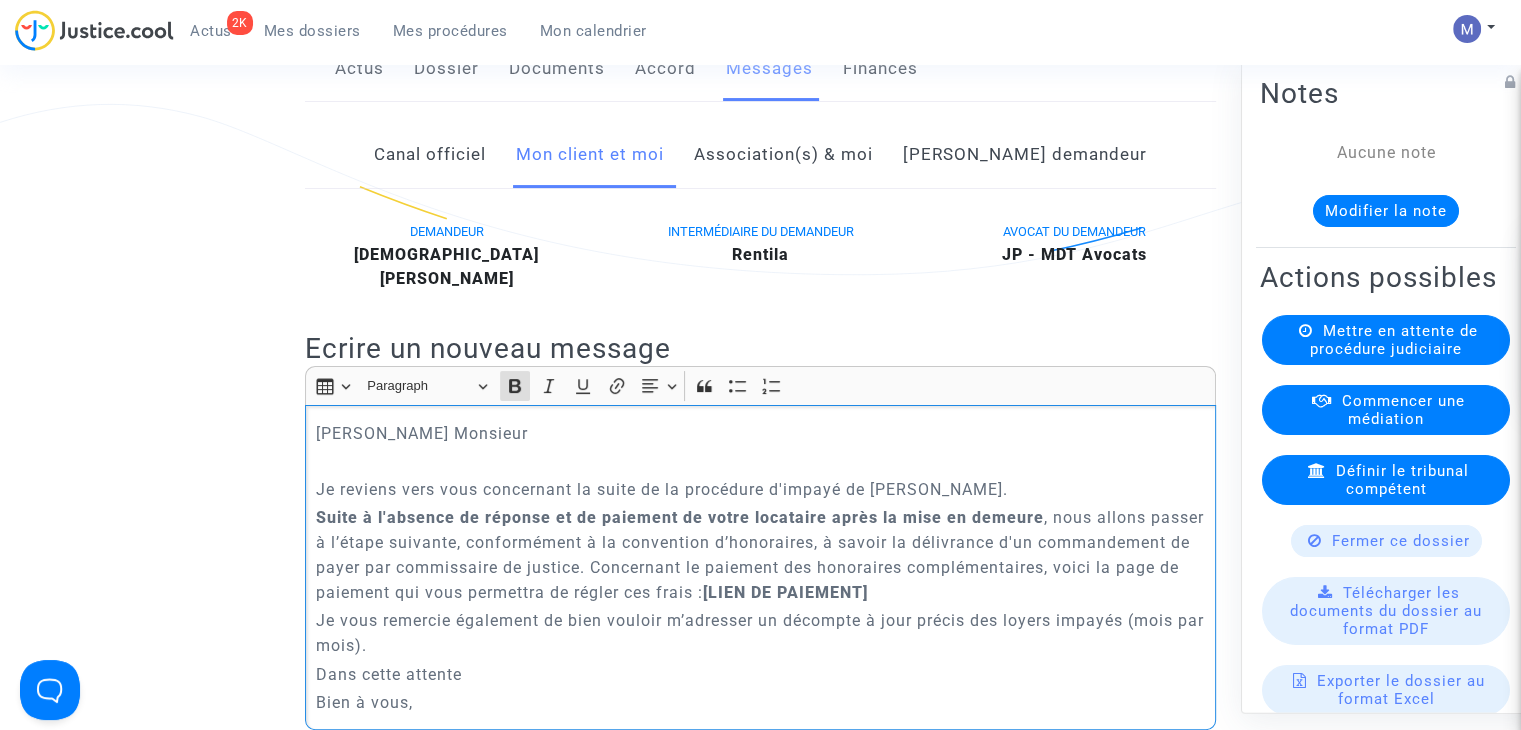 drag, startPoint x: 888, startPoint y: 590, endPoint x: 711, endPoint y: 601, distance: 177.34148 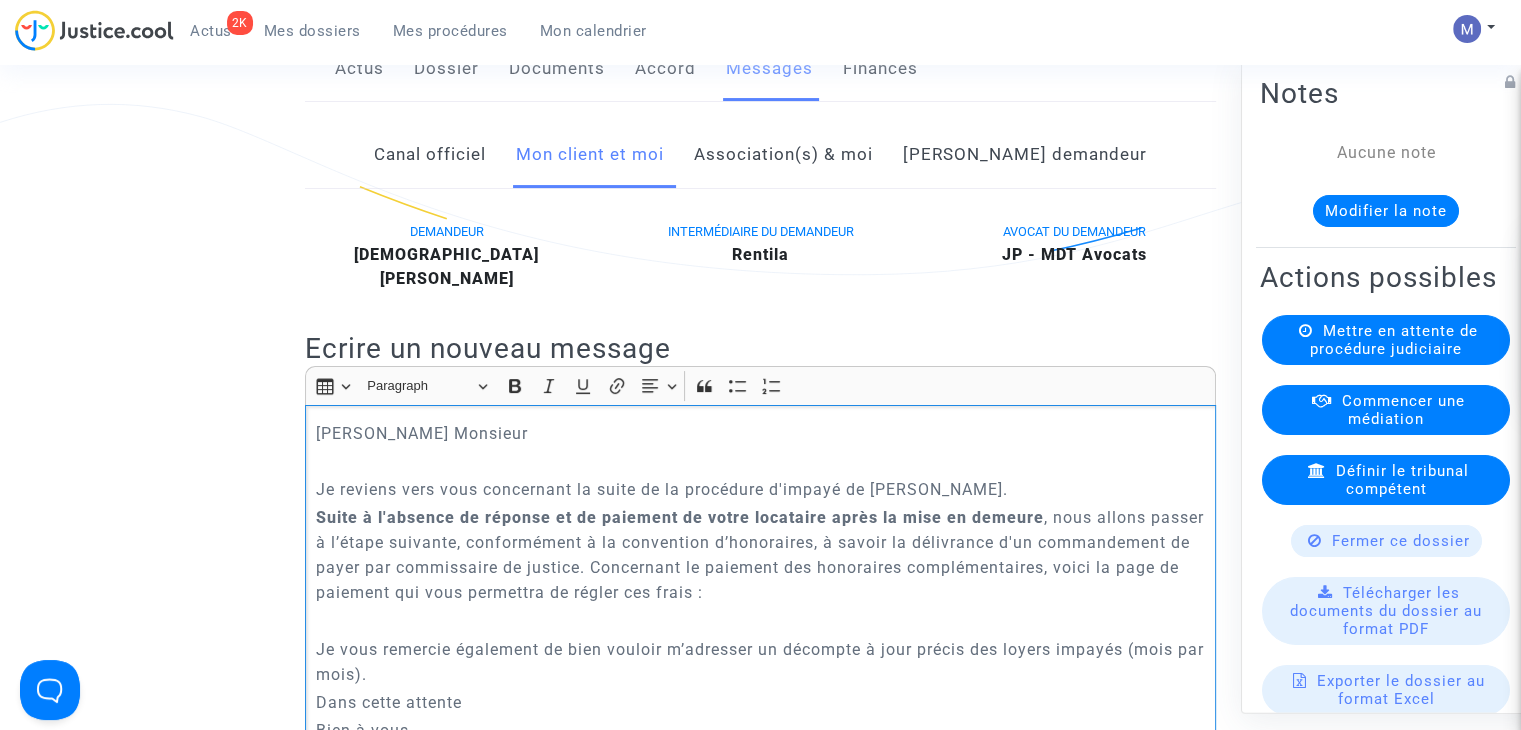 click on "Je vous remercie également de bien vouloir m’adresser un décompte à jour précis des loyers impayés (mois par mois)." 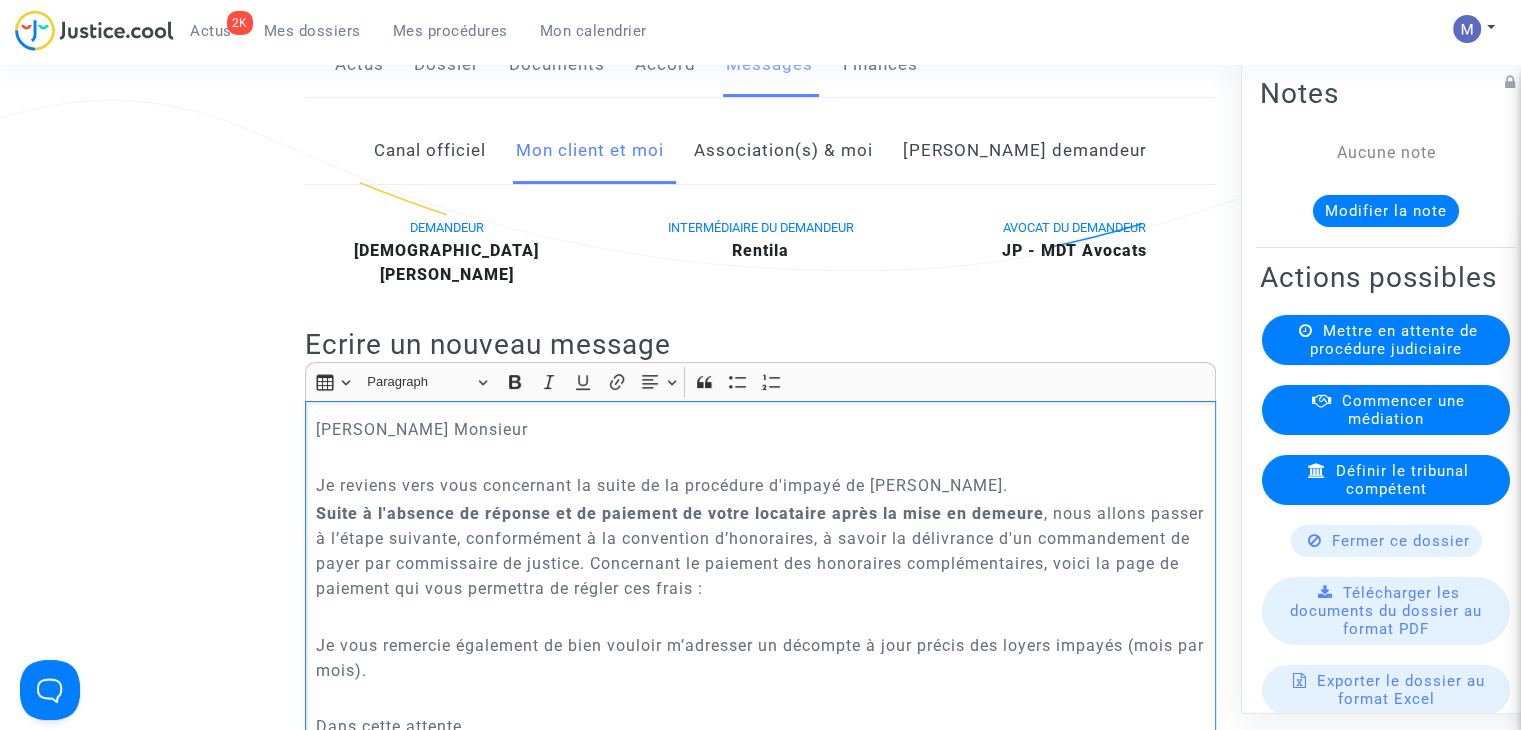 drag, startPoint x: 786, startPoint y: 645, endPoint x: 1128, endPoint y: 653, distance: 342.09357 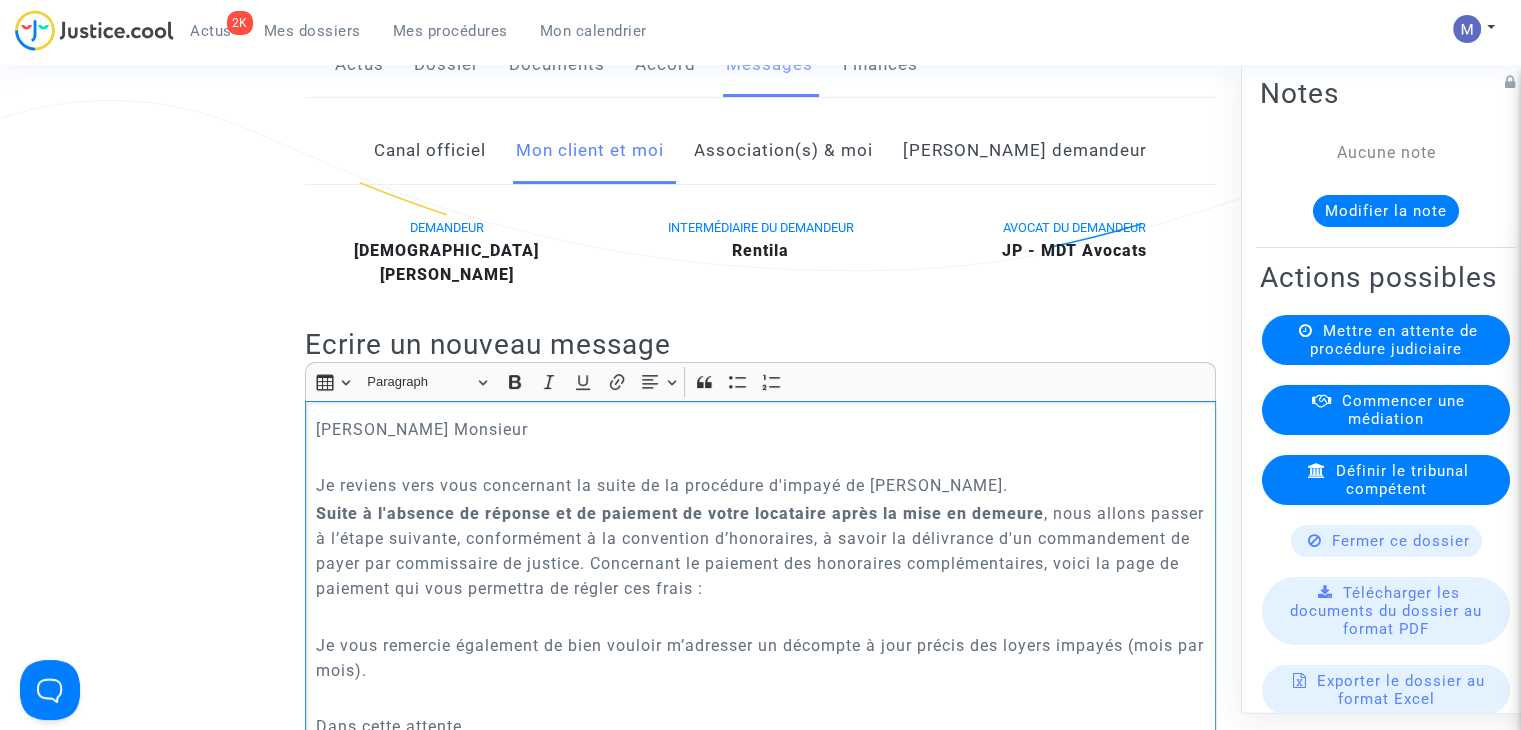 click on "Je vous remercie également de bien vouloir m’adresser un décompte à jour précis des loyers impayés (mois par mois)." 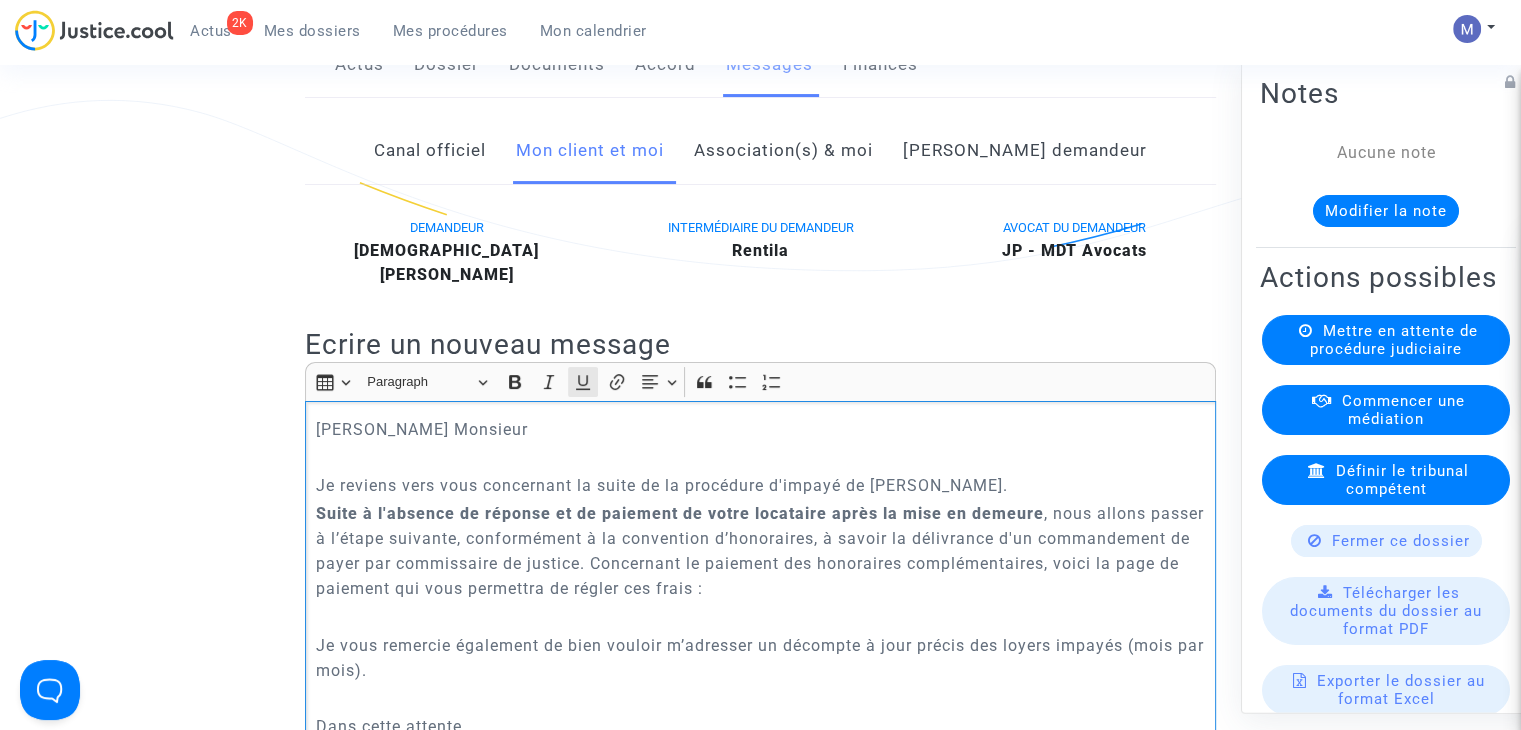 drag, startPoint x: 516, startPoint y: 388, endPoint x: 572, endPoint y: 384, distance: 56.142673 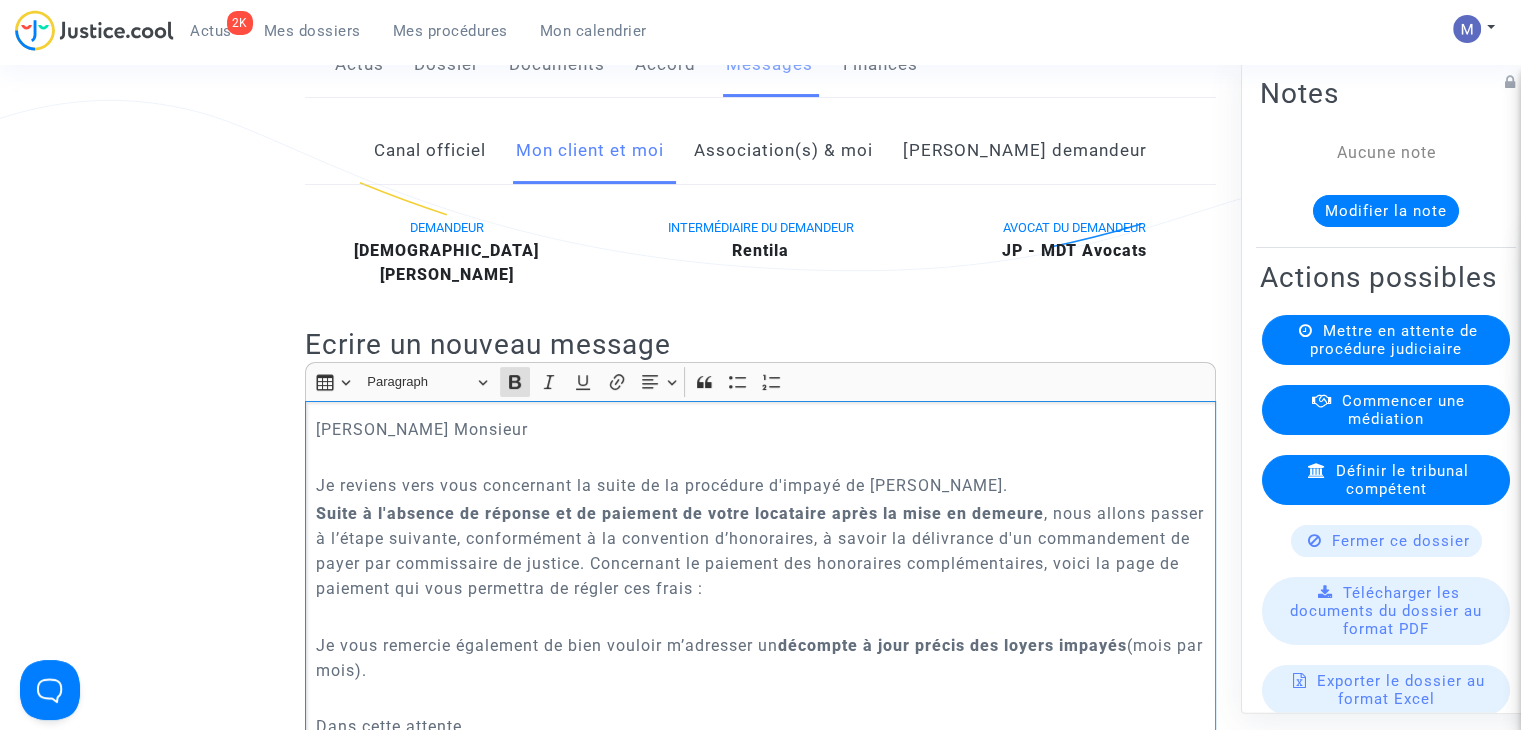 drag, startPoint x: 576, startPoint y: 382, endPoint x: 429, endPoint y: 645, distance: 301.29388 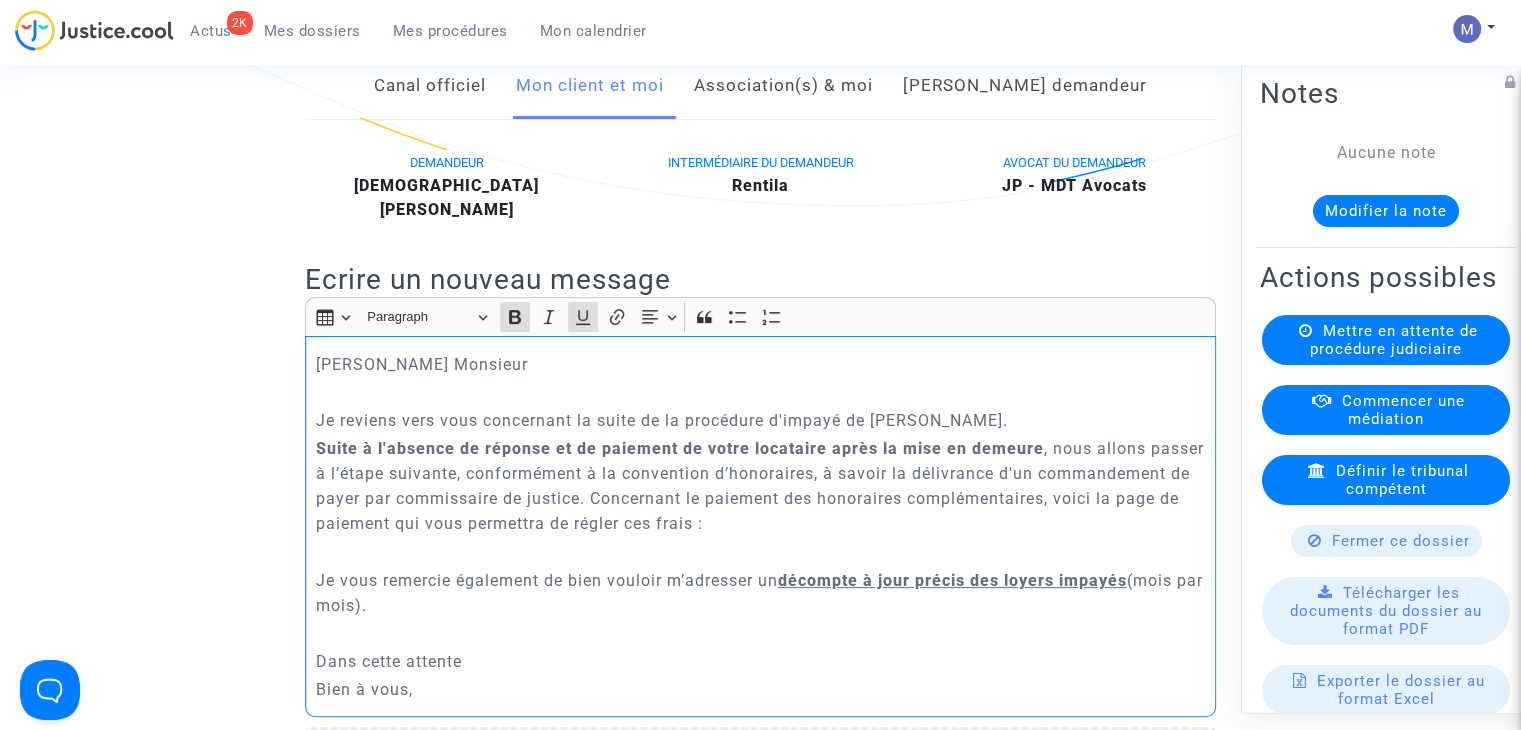 scroll, scrollTop: 453, scrollLeft: 0, axis: vertical 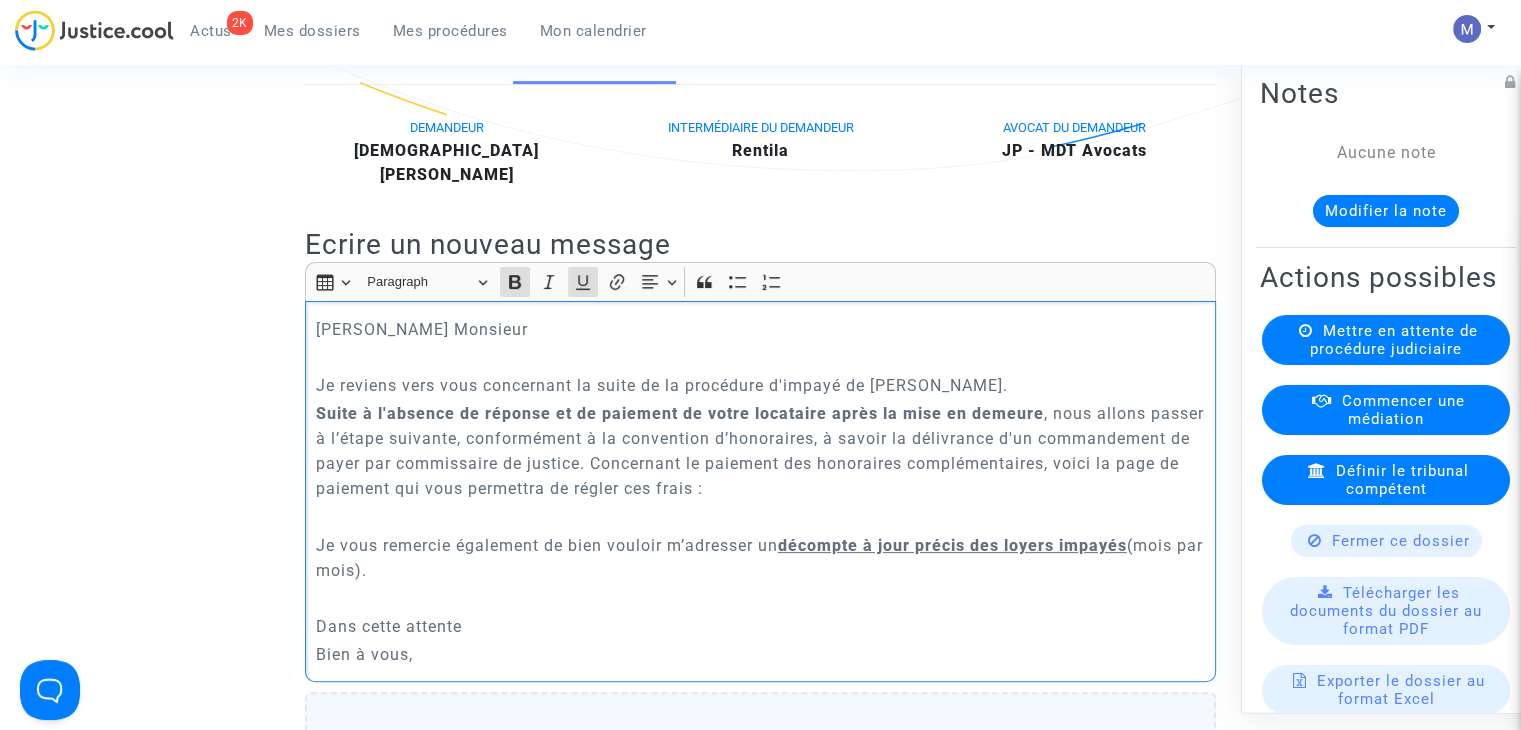 click on "Je vous remercie également de bien vouloir m’adresser un  décompte à jour précis des loyers impayés  (mois par mois)." 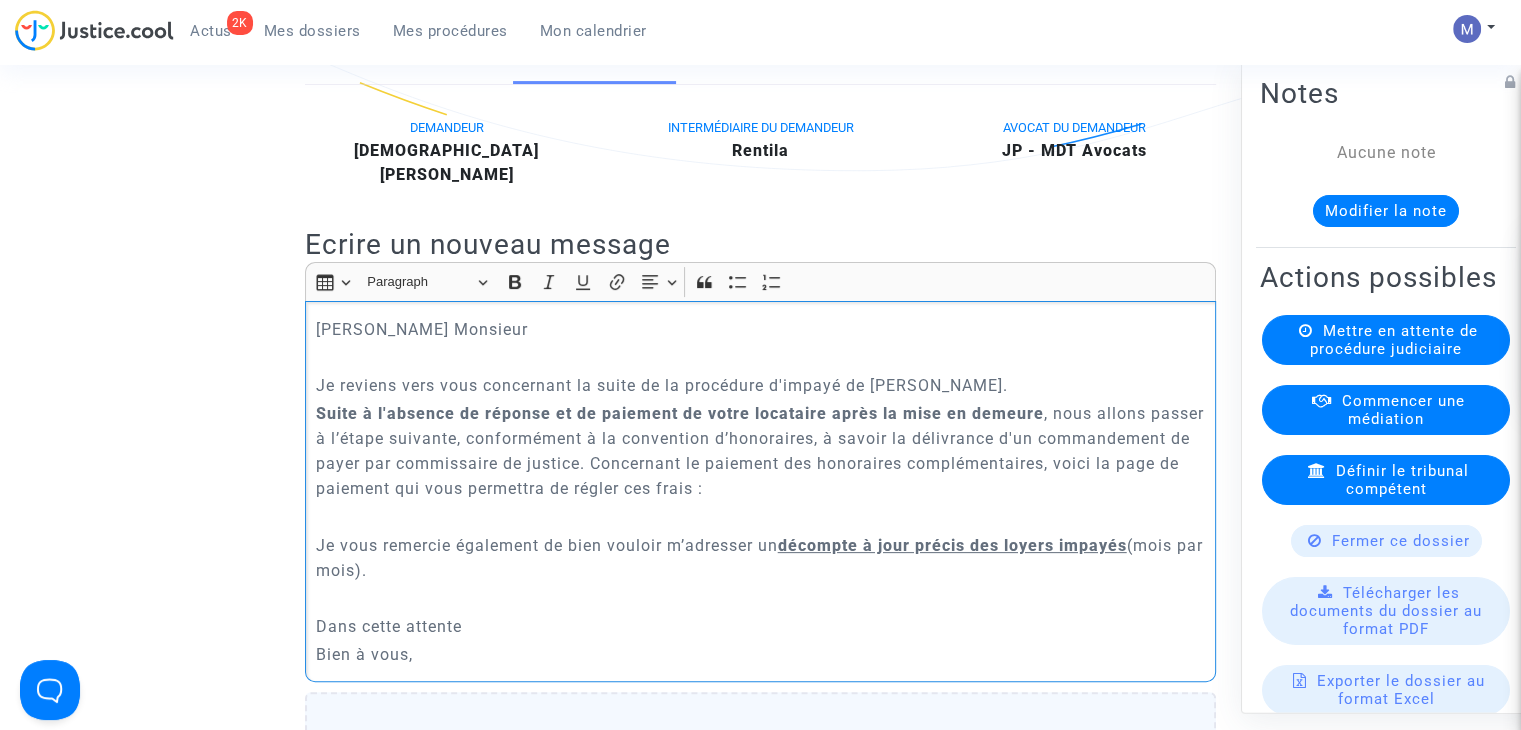 click on "Dans cette attente" 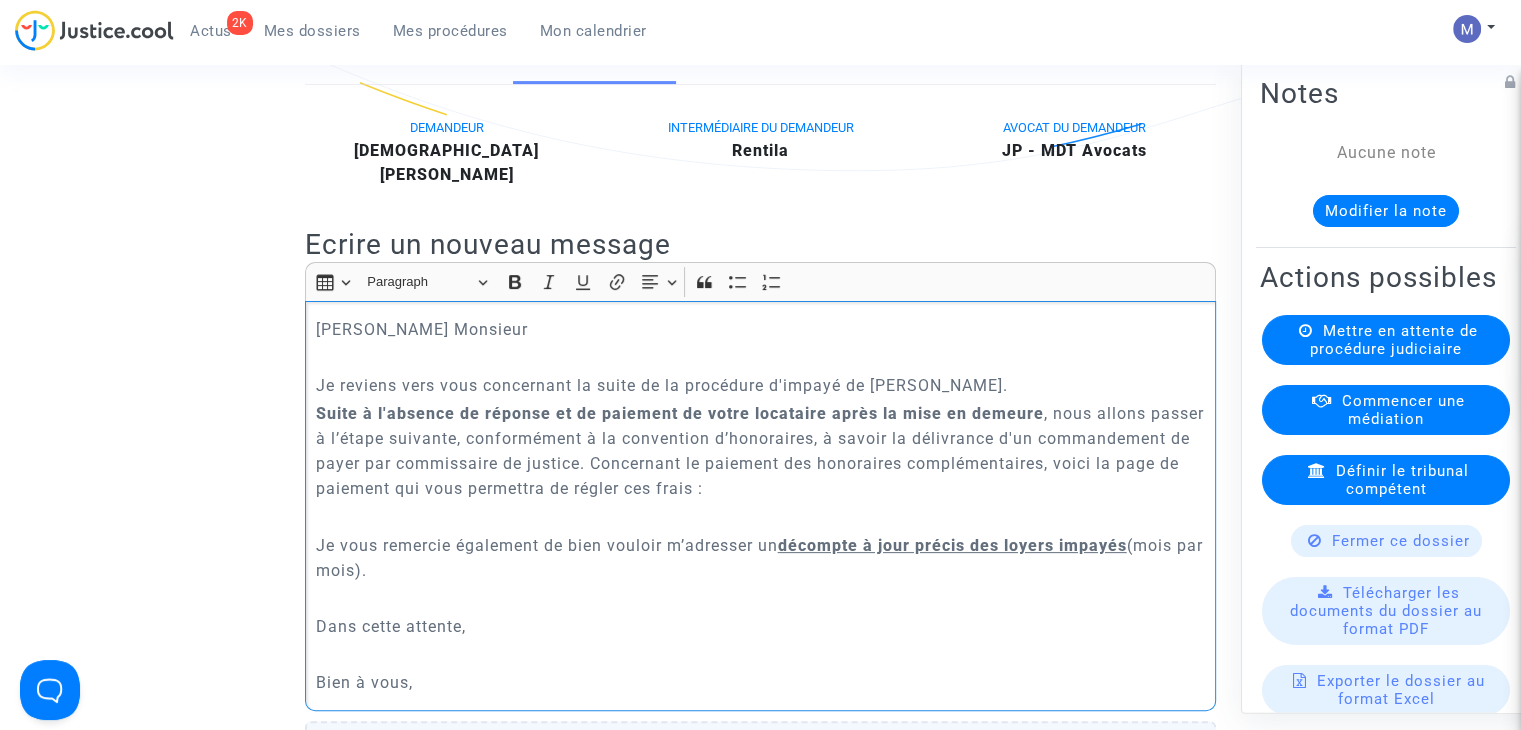 click on "Bien à vous," 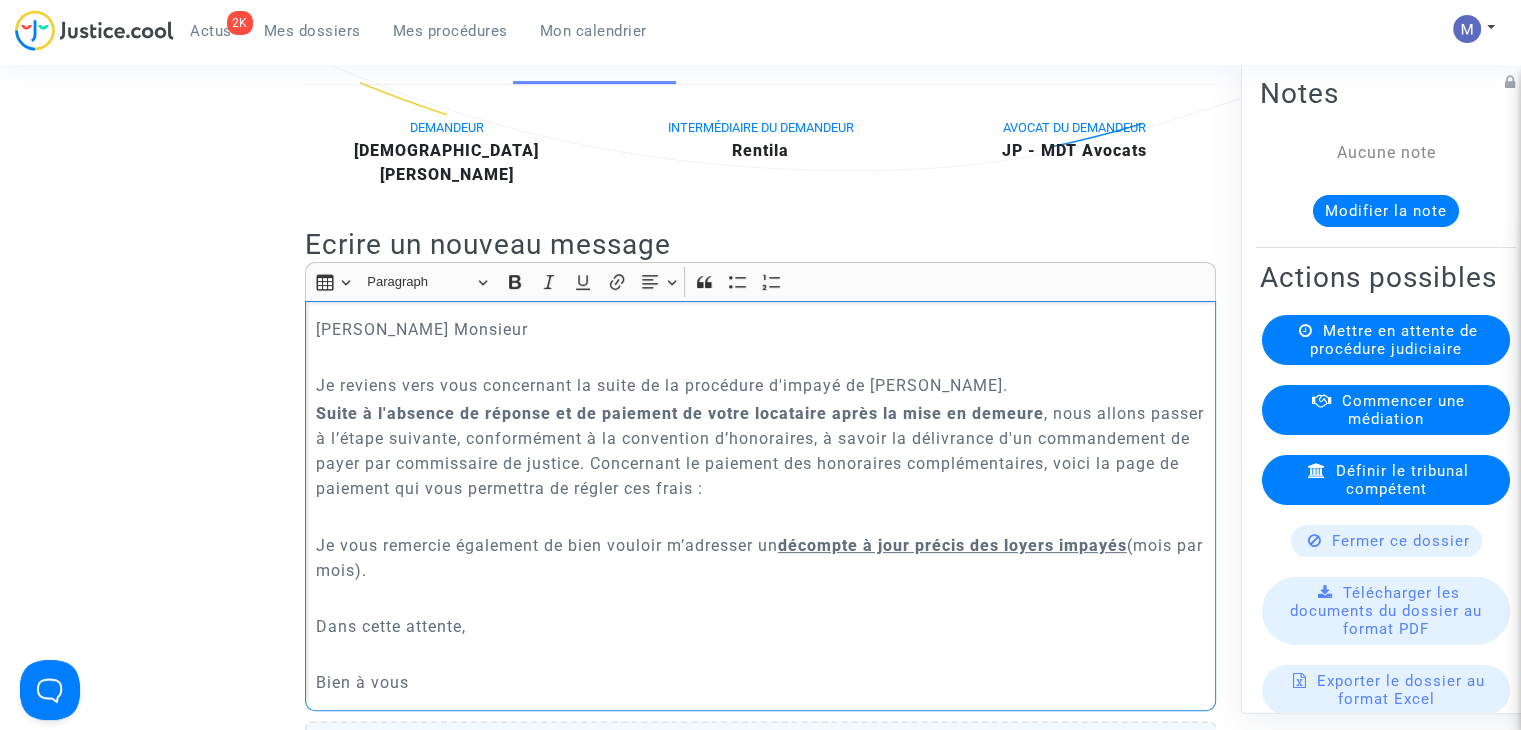 click on "Suite à l'absence de réponse et de paiement de votre locataire après la mise en demeure , nous allons passer à l’étape suivante, conformément à la convention d’honoraires, à savoir la délivrance d'un commandement de payer par commissaire de justice. Concernant le paiement des honoraires complémentaires, voici la page de paiement qui vous permettra de régler ces frais :" 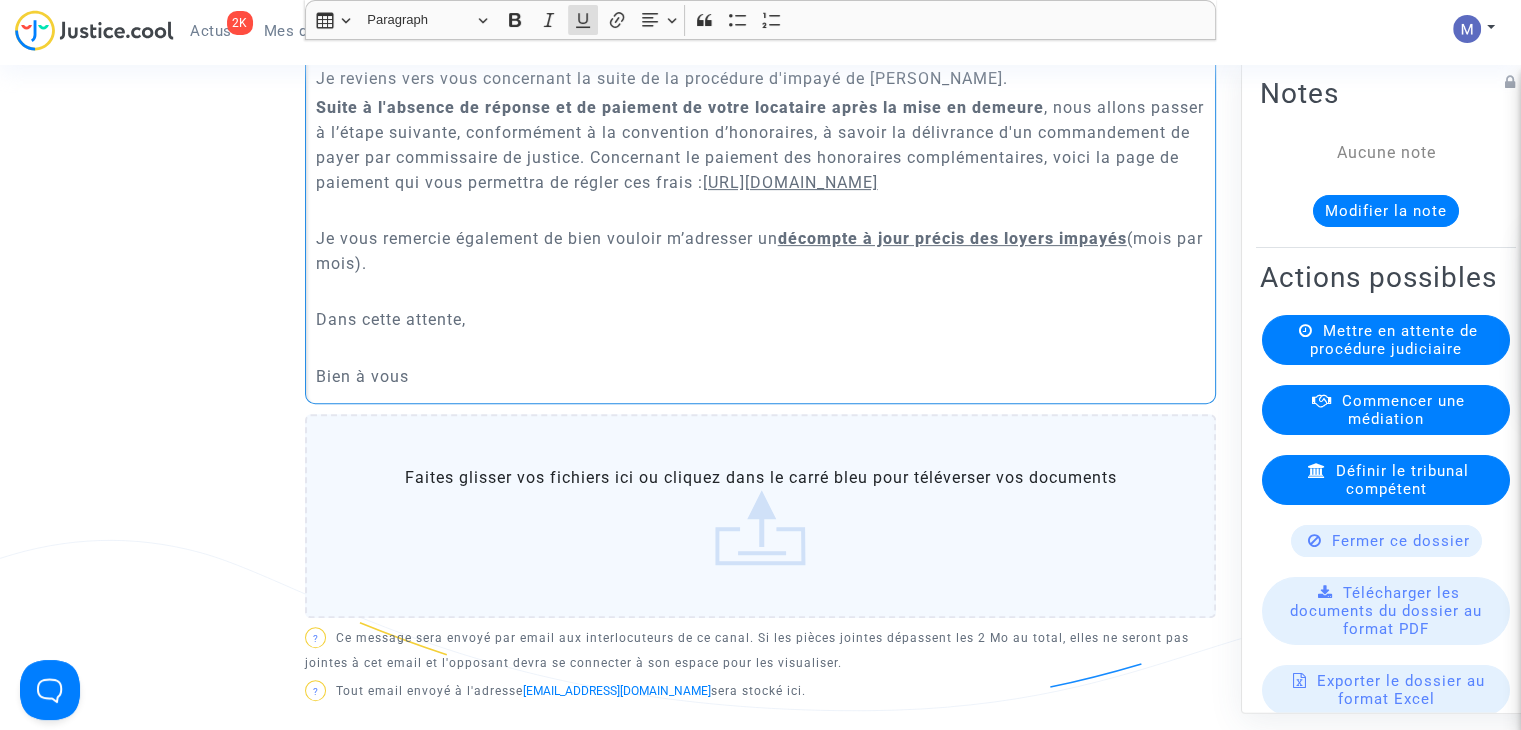 scroll, scrollTop: 1053, scrollLeft: 0, axis: vertical 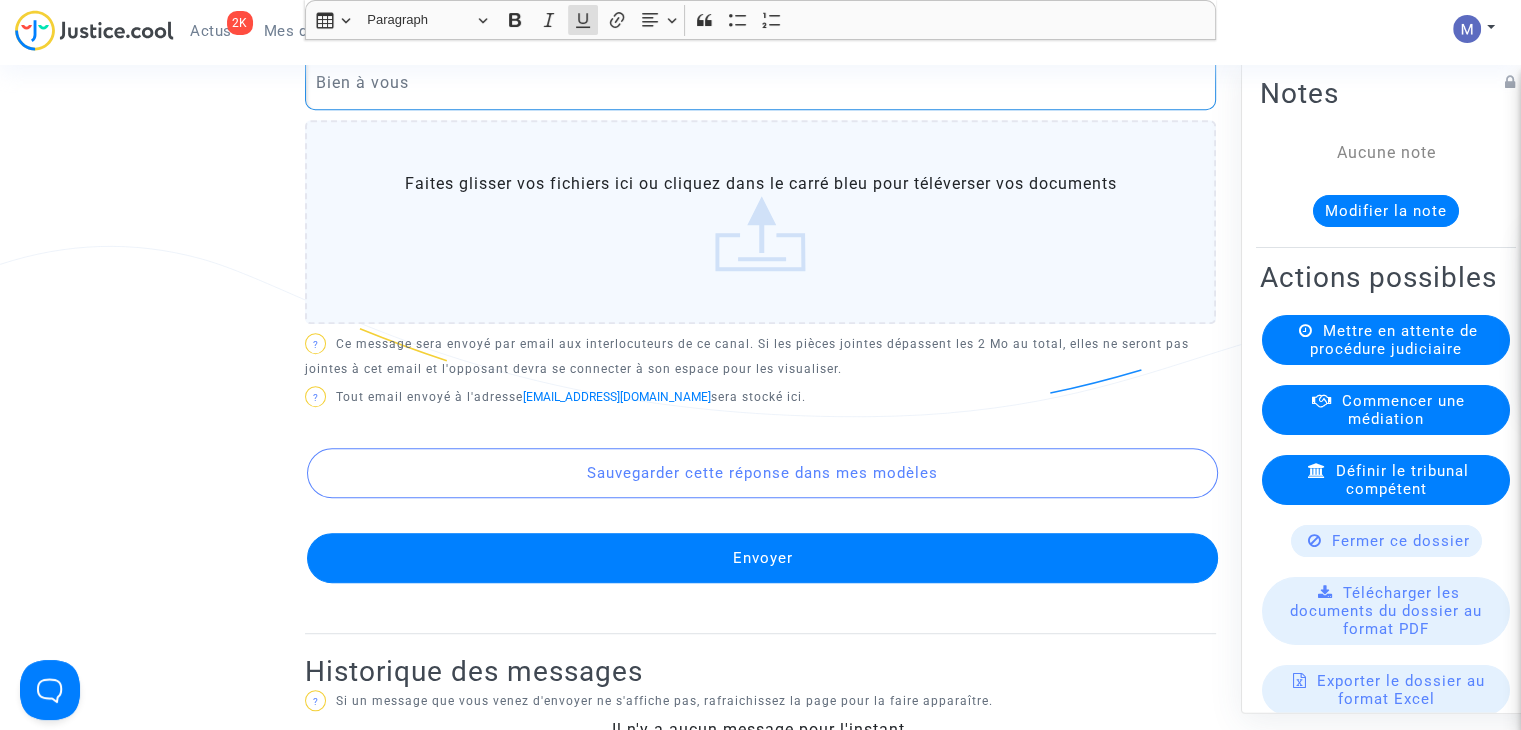 click on "Envoyer" 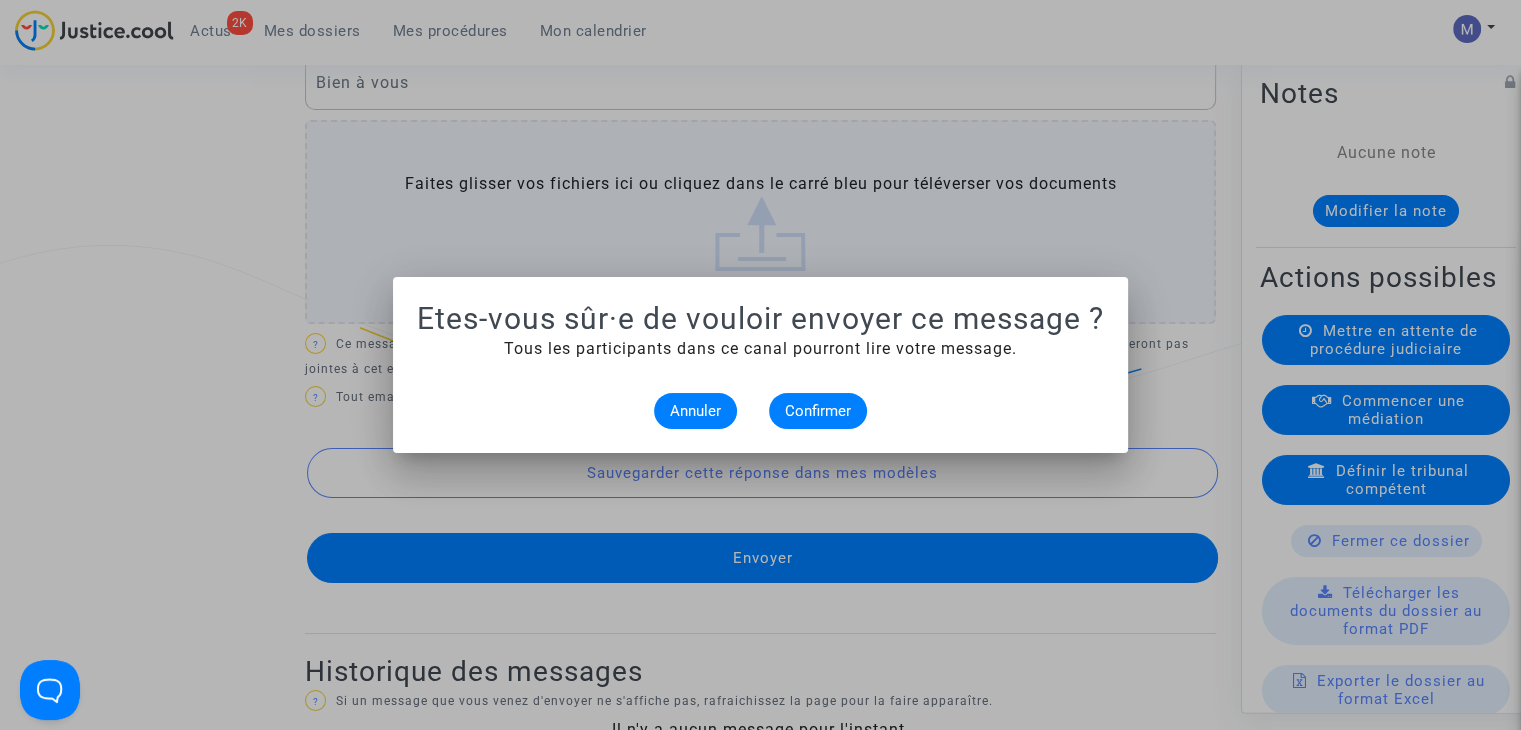 scroll, scrollTop: 0, scrollLeft: 0, axis: both 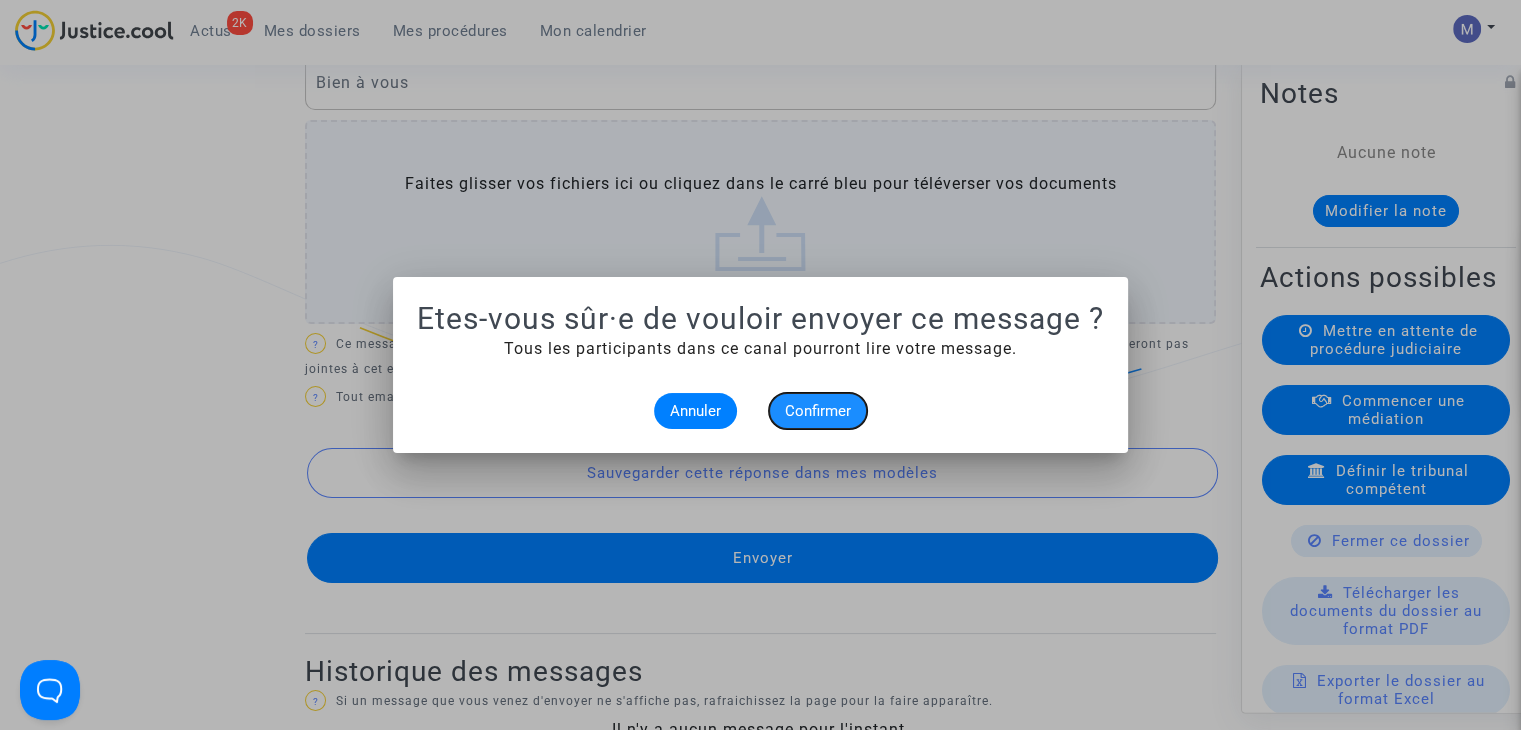 click on "Confirmer" at bounding box center [818, 411] 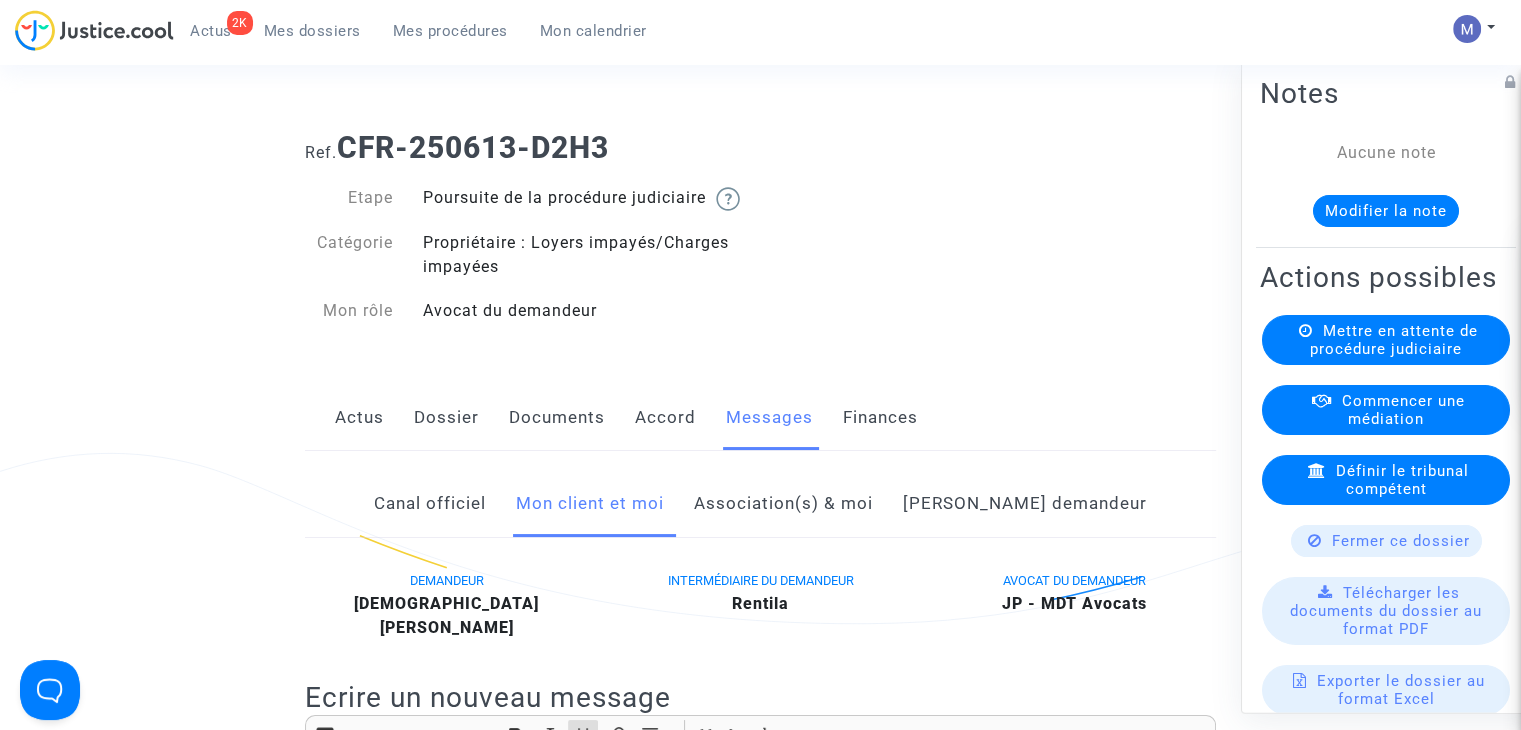 scroll, scrollTop: 1053, scrollLeft: 0, axis: vertical 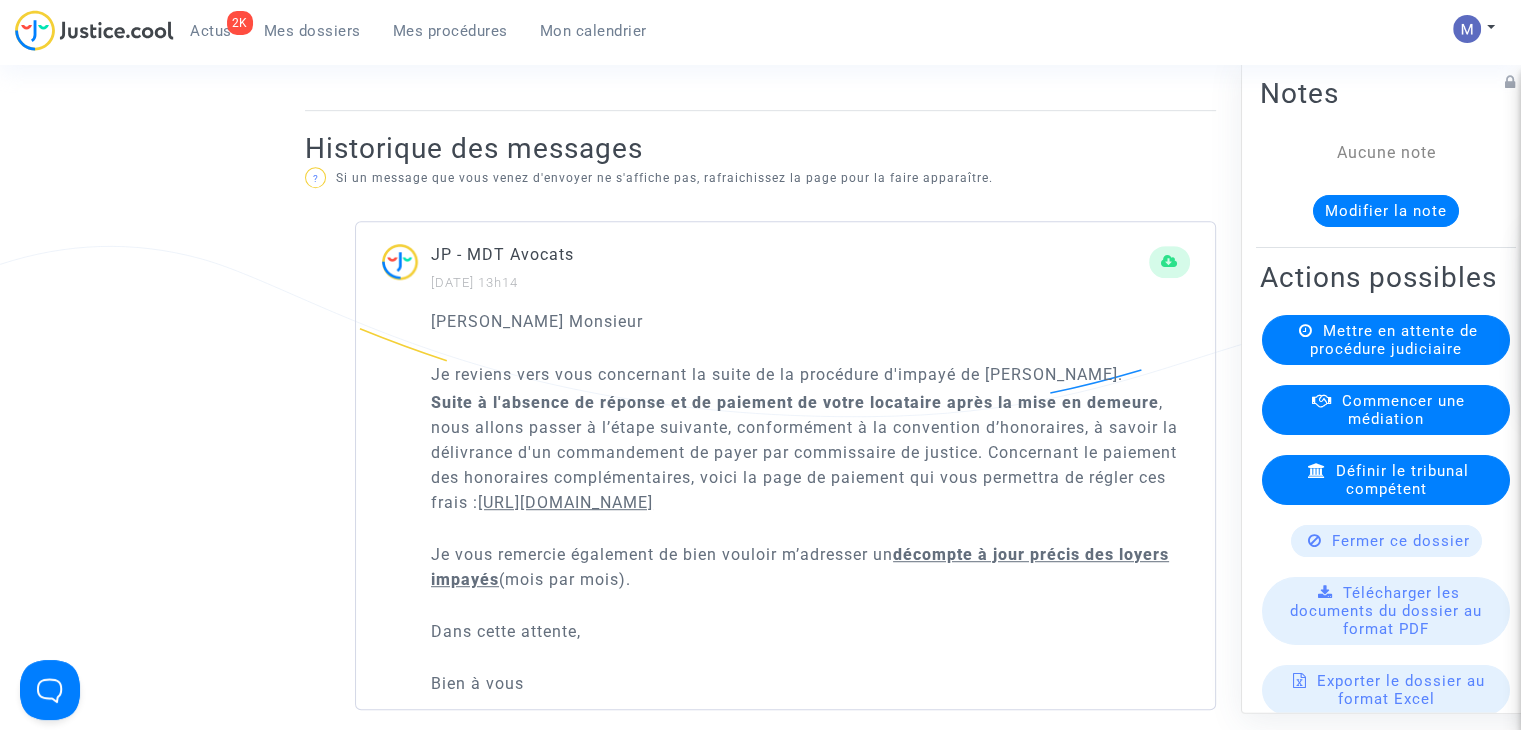 click on "Modifier la note" 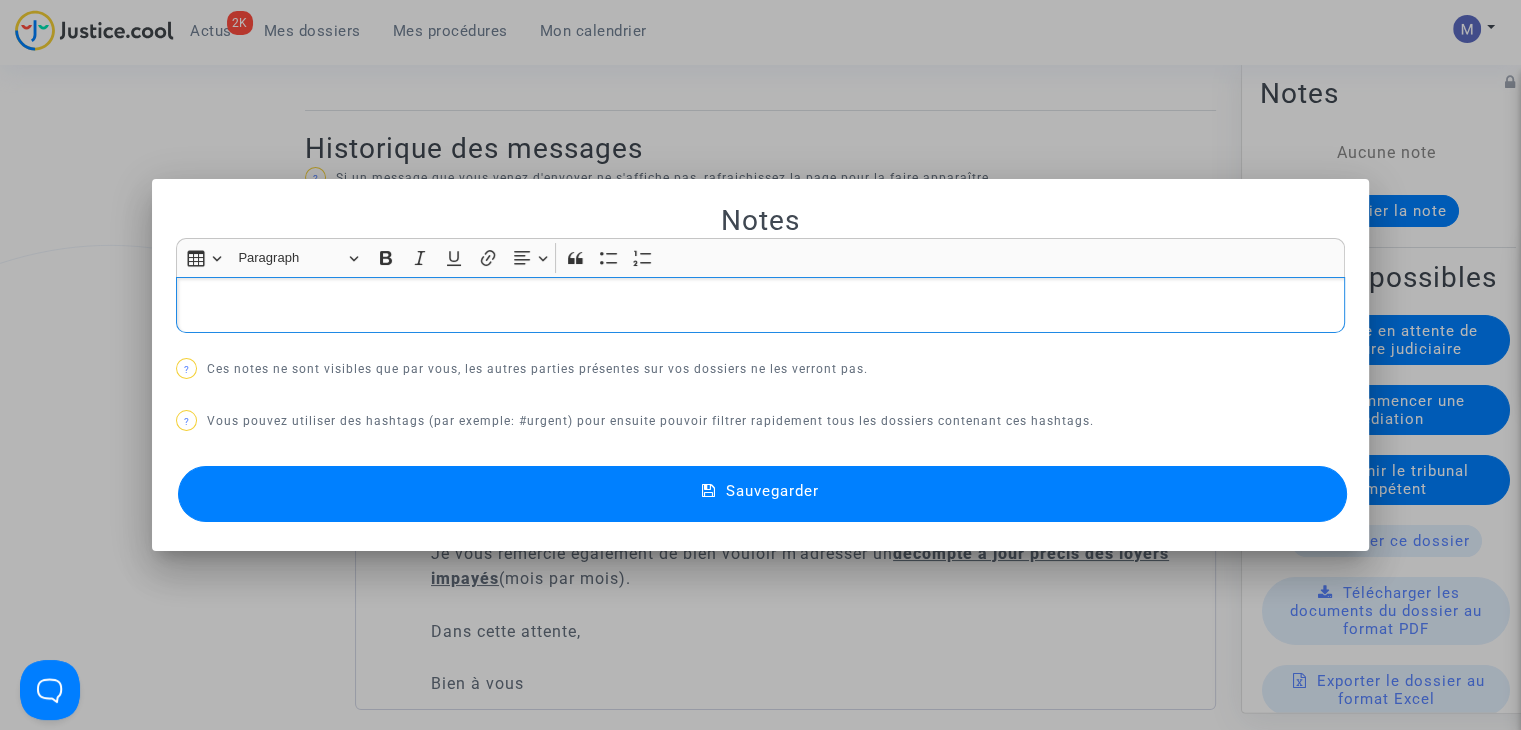 scroll, scrollTop: 0, scrollLeft: 0, axis: both 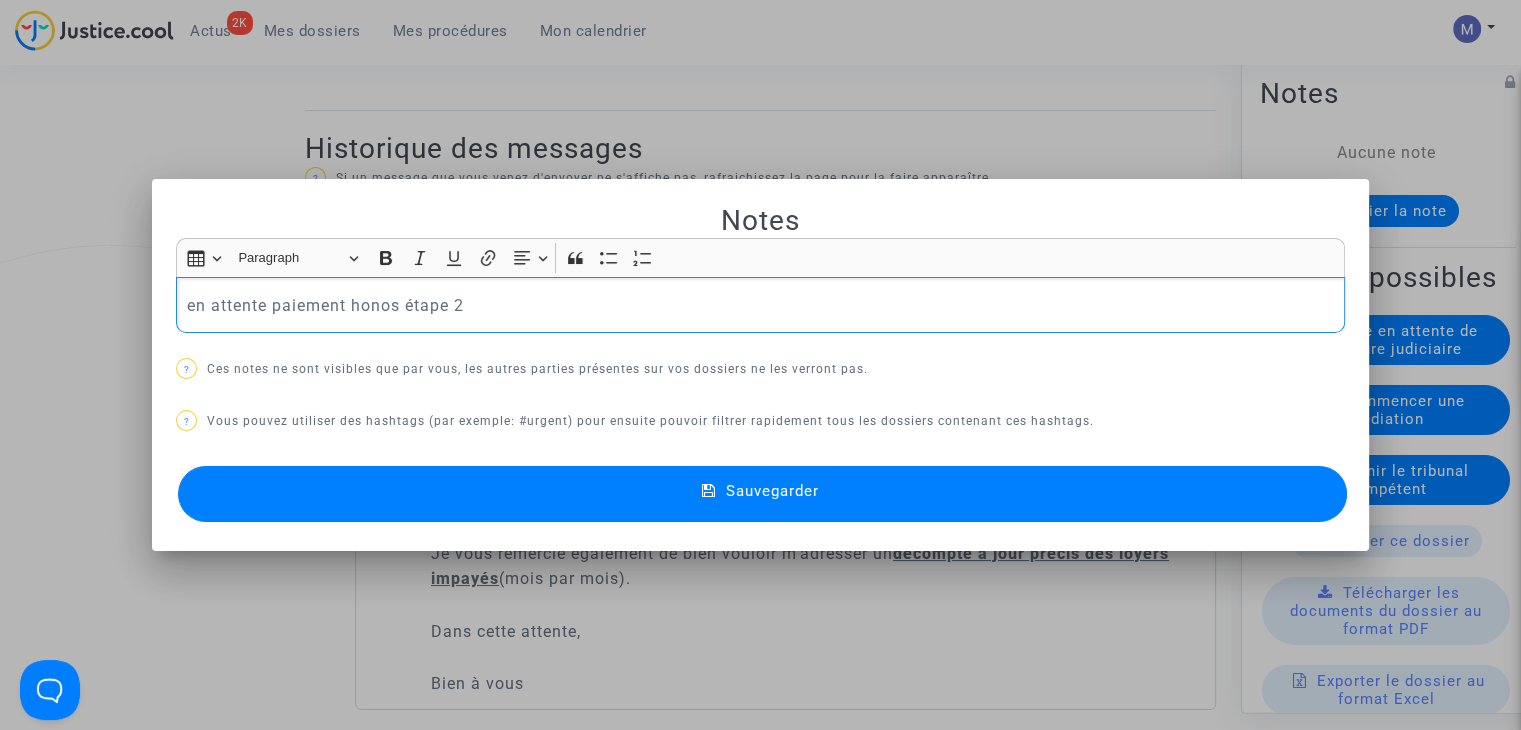 click on "Sauvegarder" at bounding box center (762, 494) 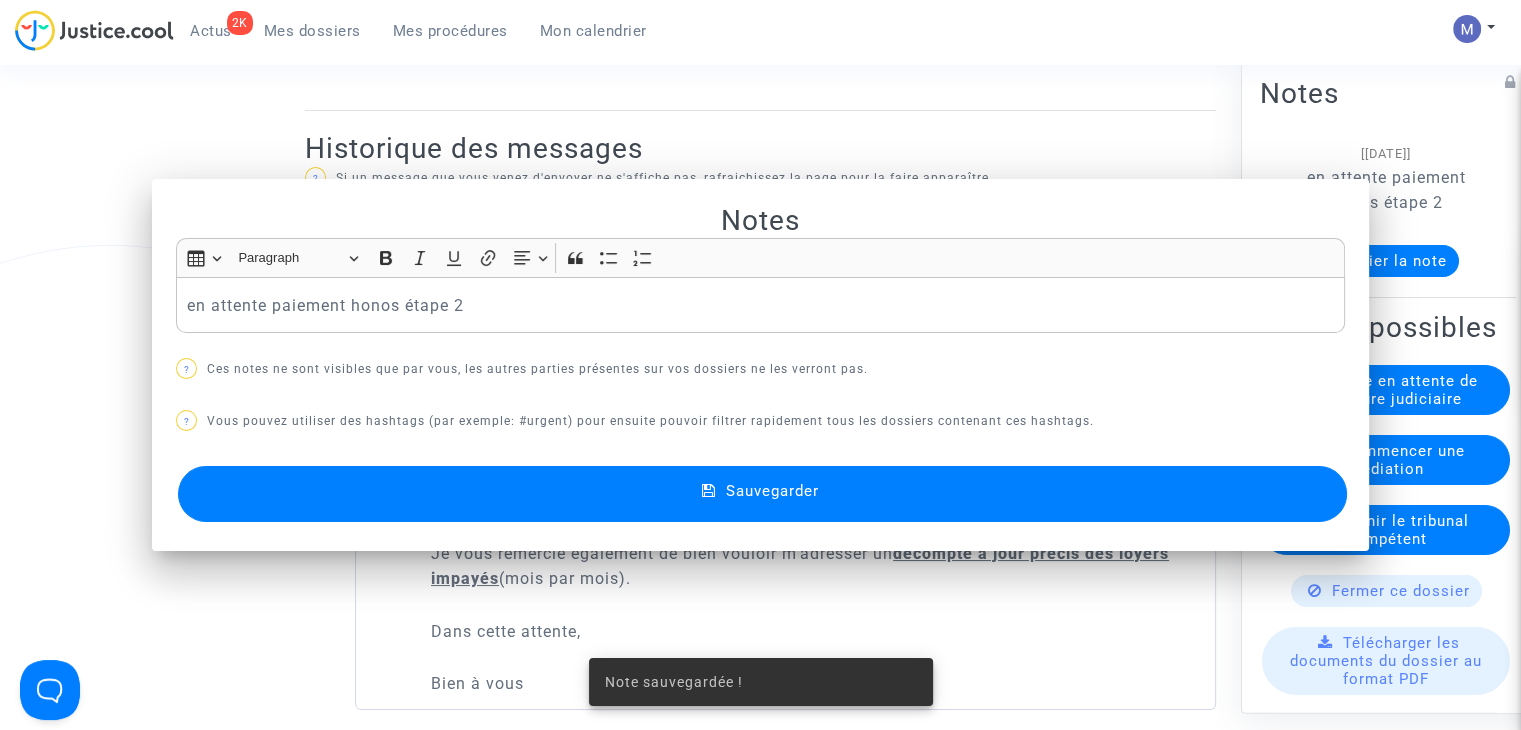 scroll, scrollTop: 1053, scrollLeft: 0, axis: vertical 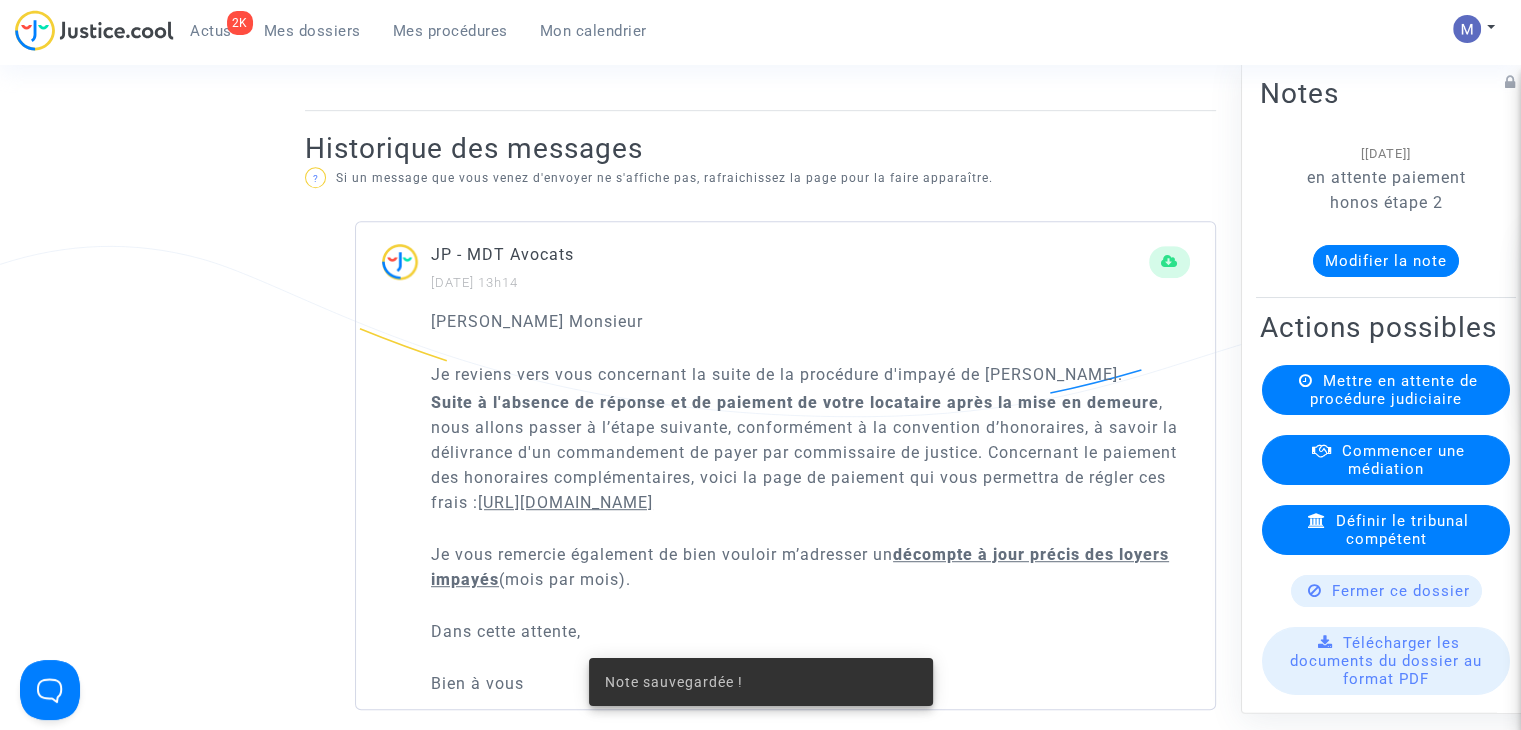 click on "Mes dossiers" at bounding box center (312, 31) 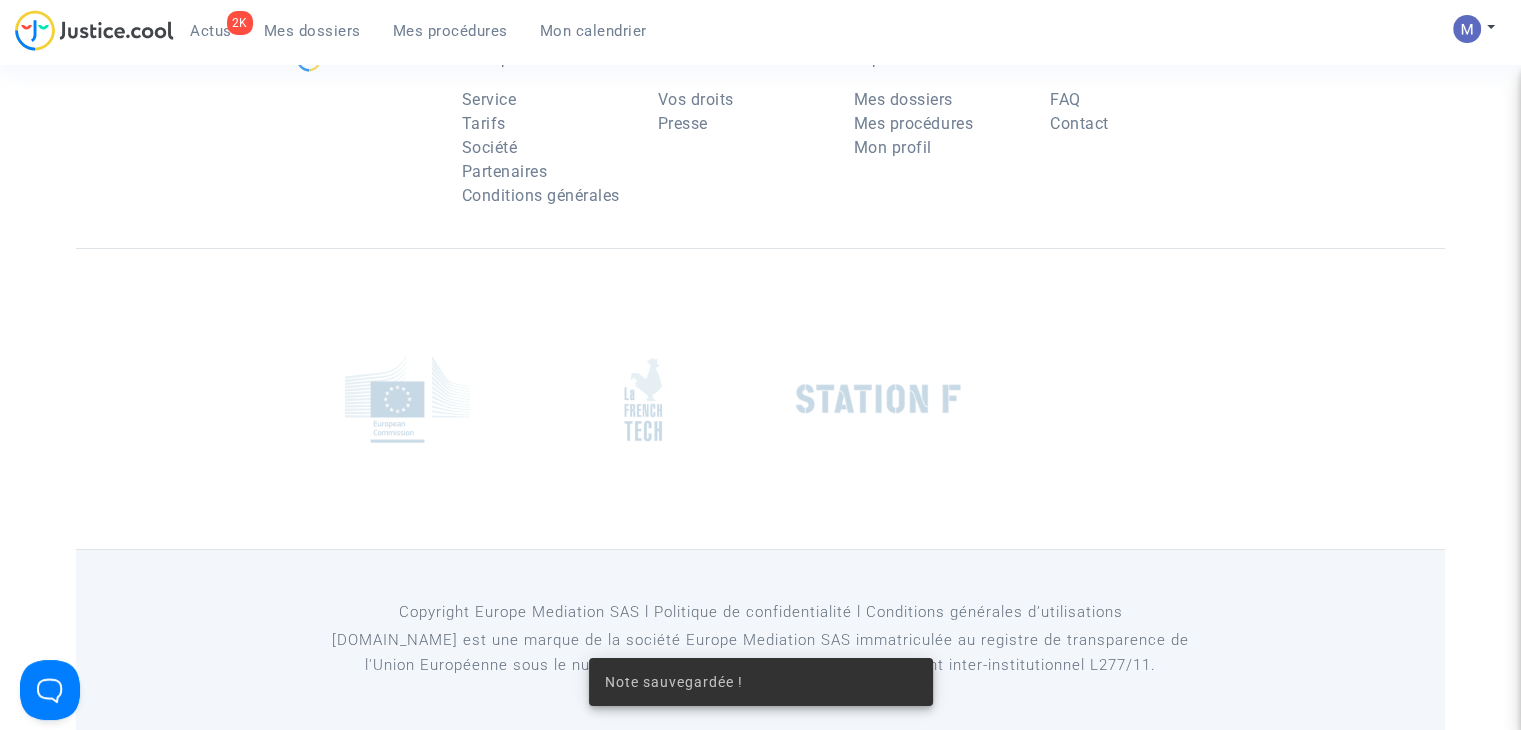 scroll, scrollTop: 1053, scrollLeft: 0, axis: vertical 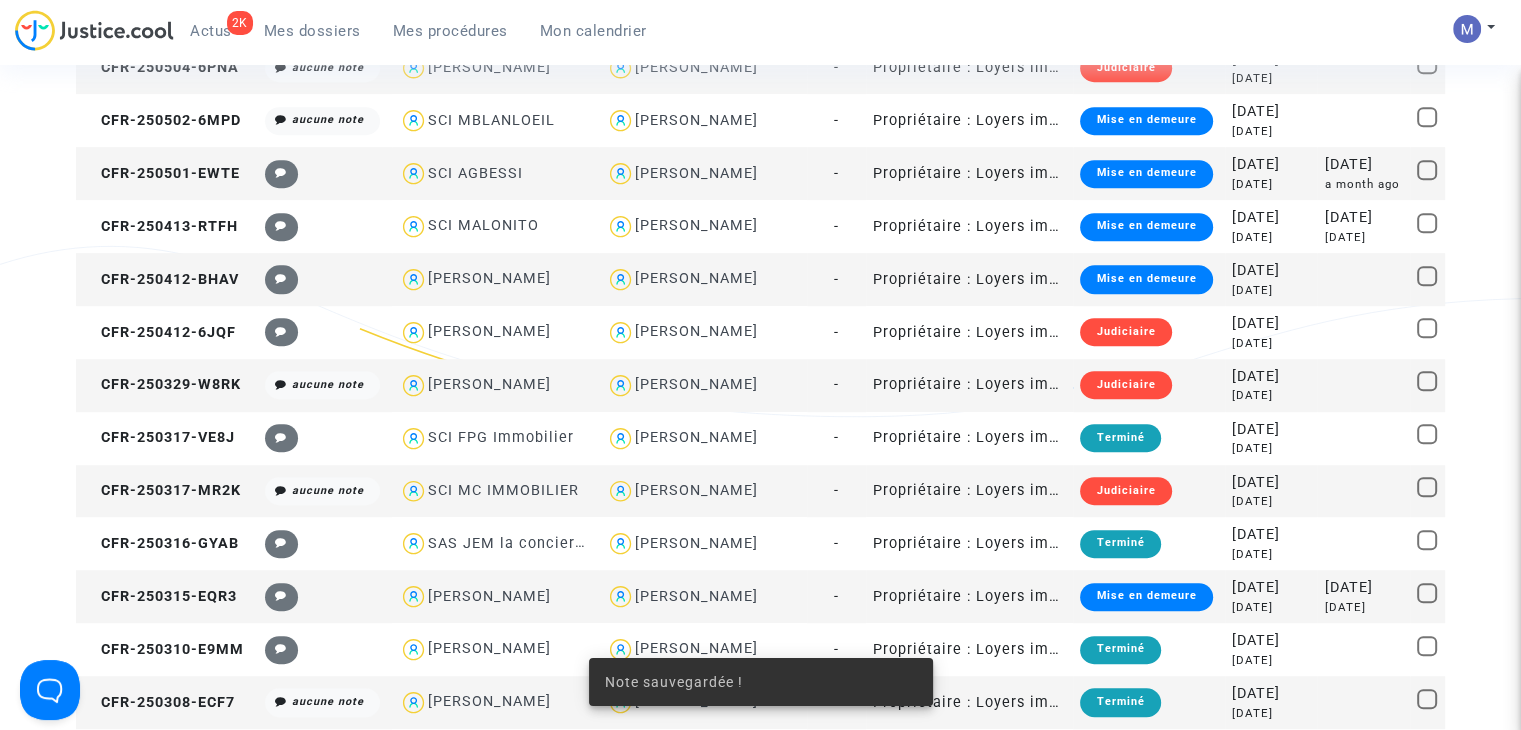 click on "Attente judiciaire" 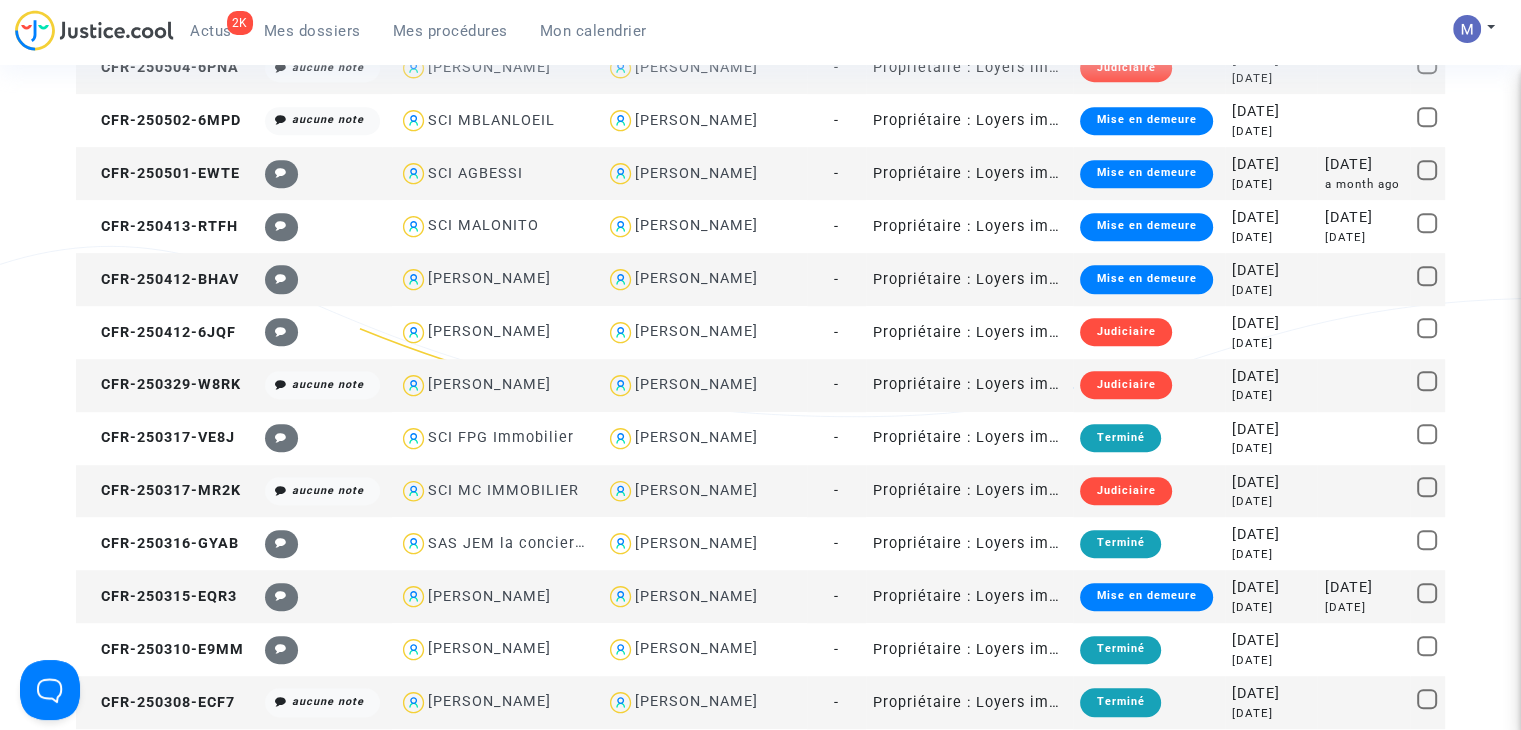 scroll, scrollTop: 0, scrollLeft: 0, axis: both 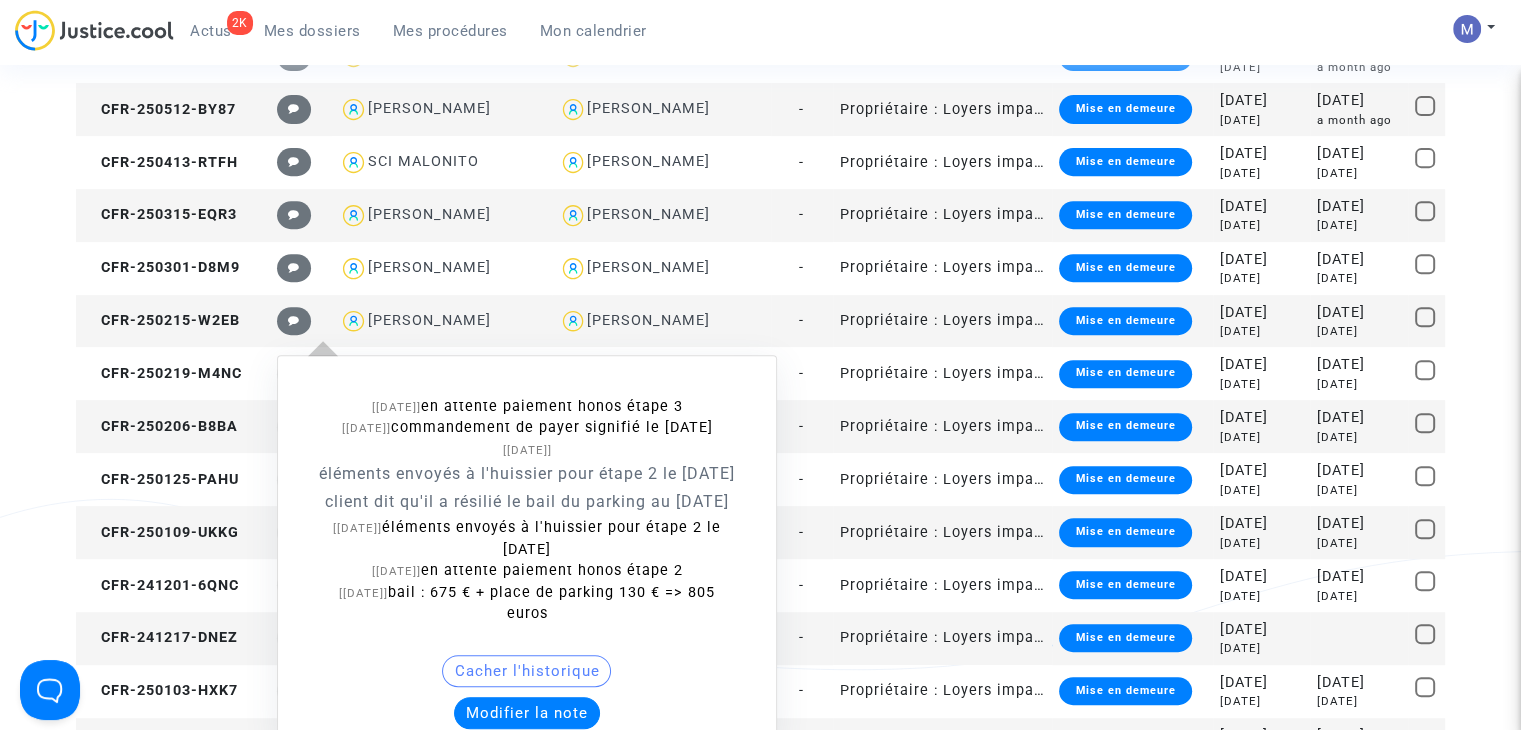 click 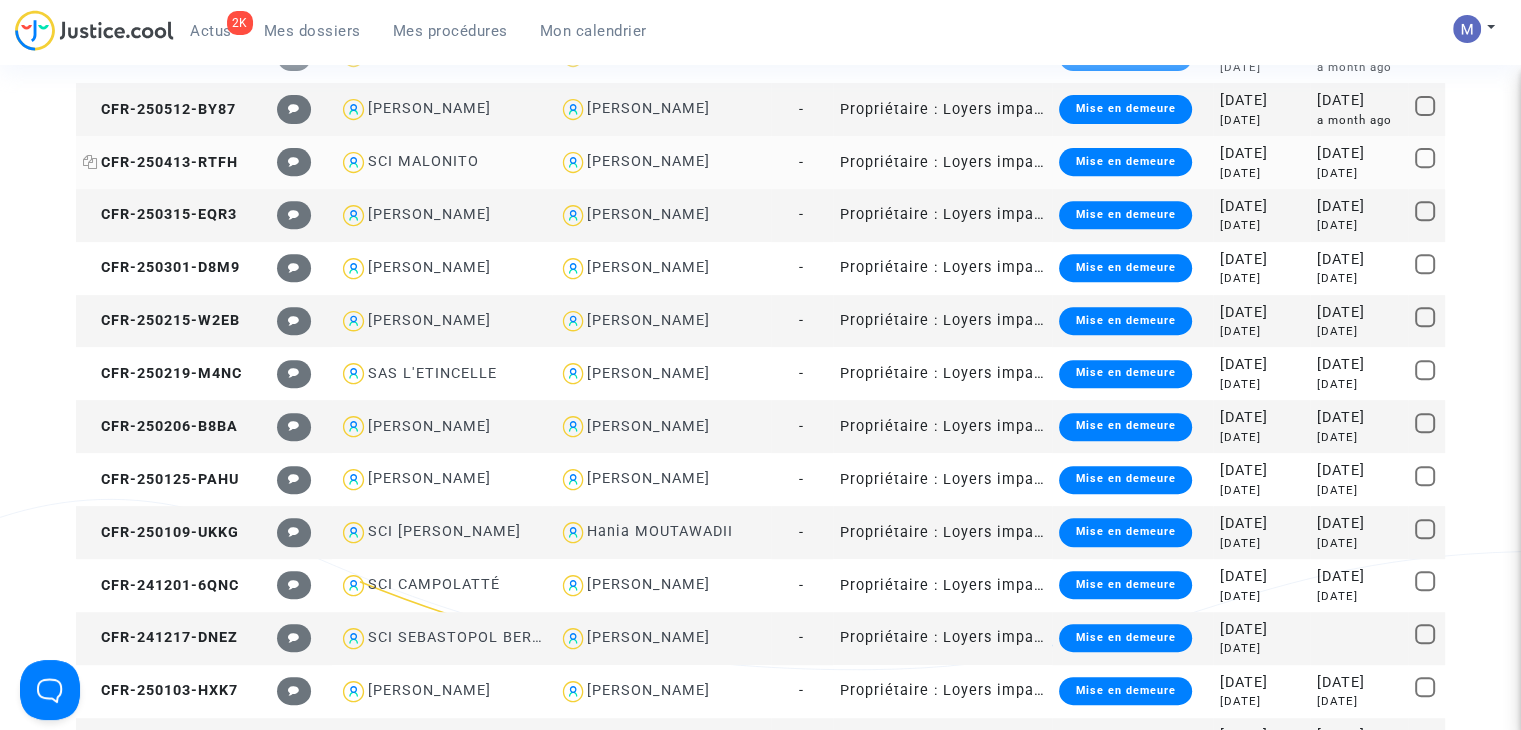 click on "CFR-250413-RTFH" 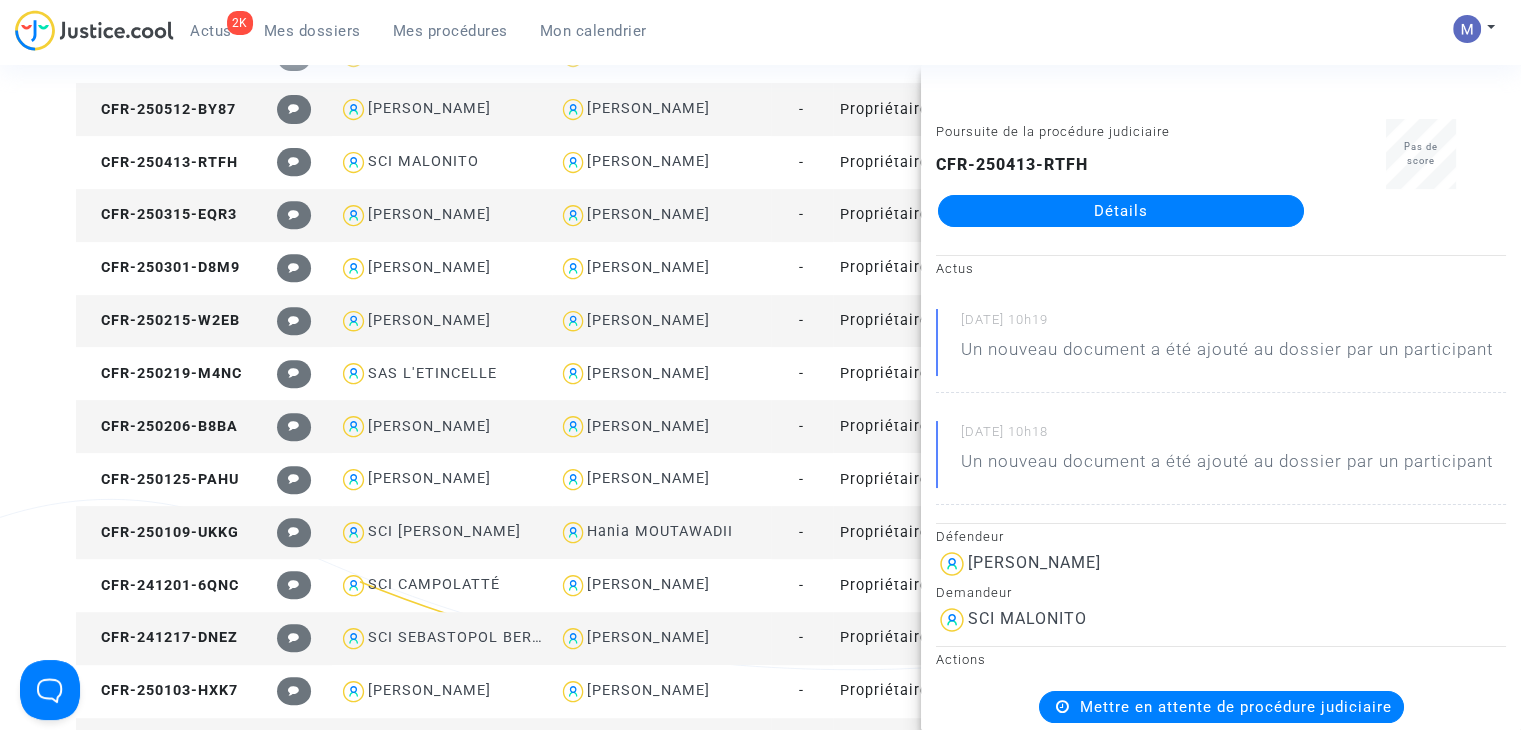 click on "Poursuite de la procédure judiciaire CFR-250413-RTFH  Détails" 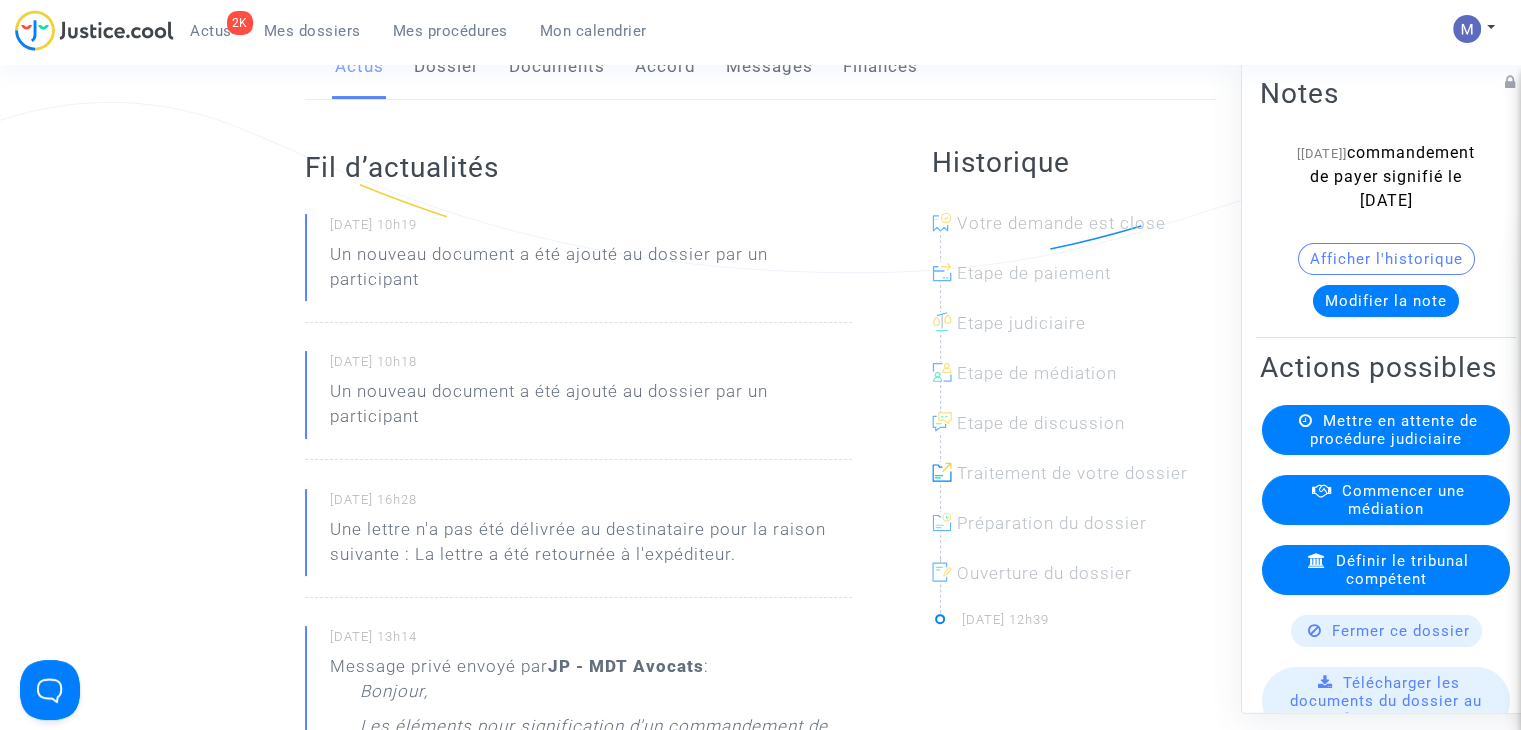 scroll, scrollTop: 0, scrollLeft: 0, axis: both 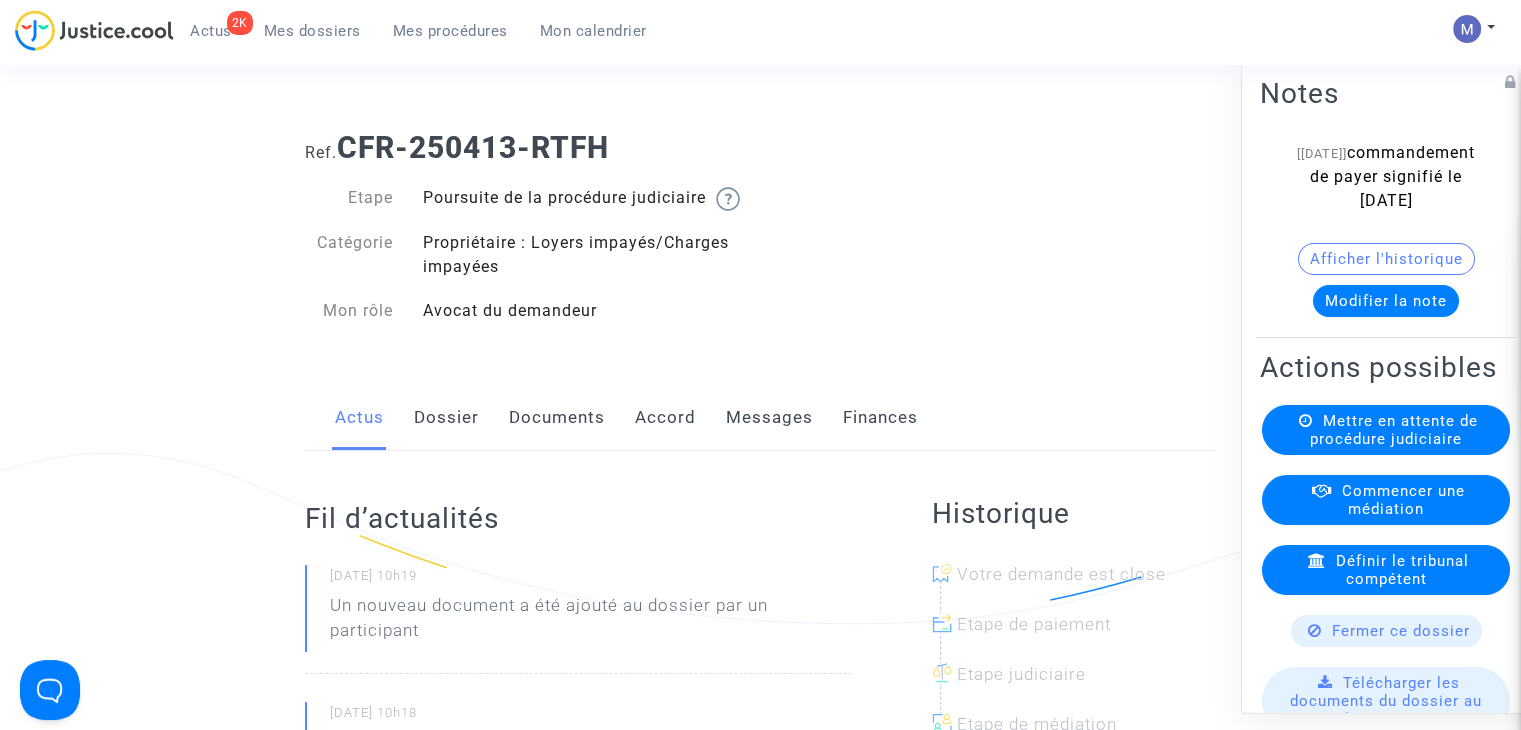 click on "Documents" 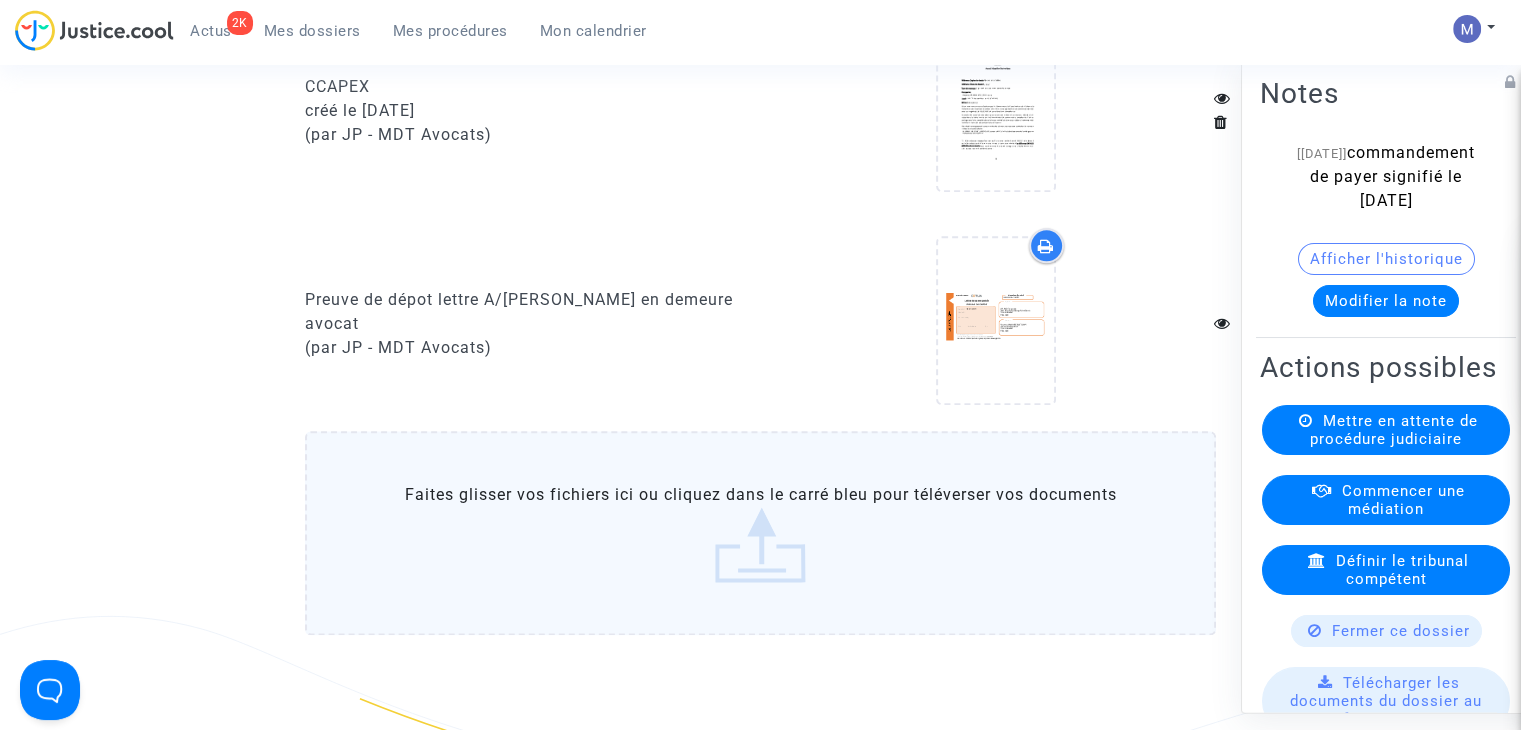 scroll, scrollTop: 2700, scrollLeft: 0, axis: vertical 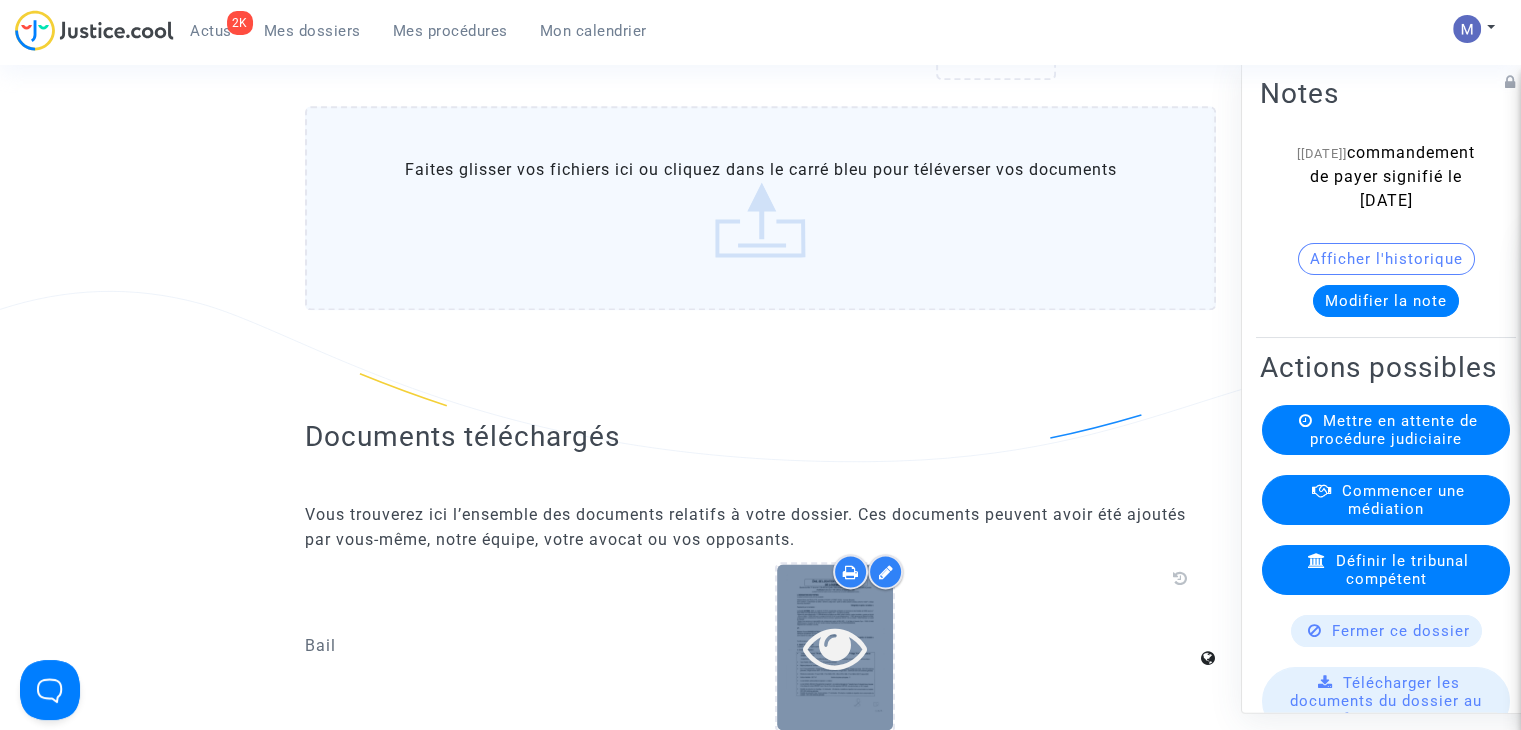 click at bounding box center [835, 647] 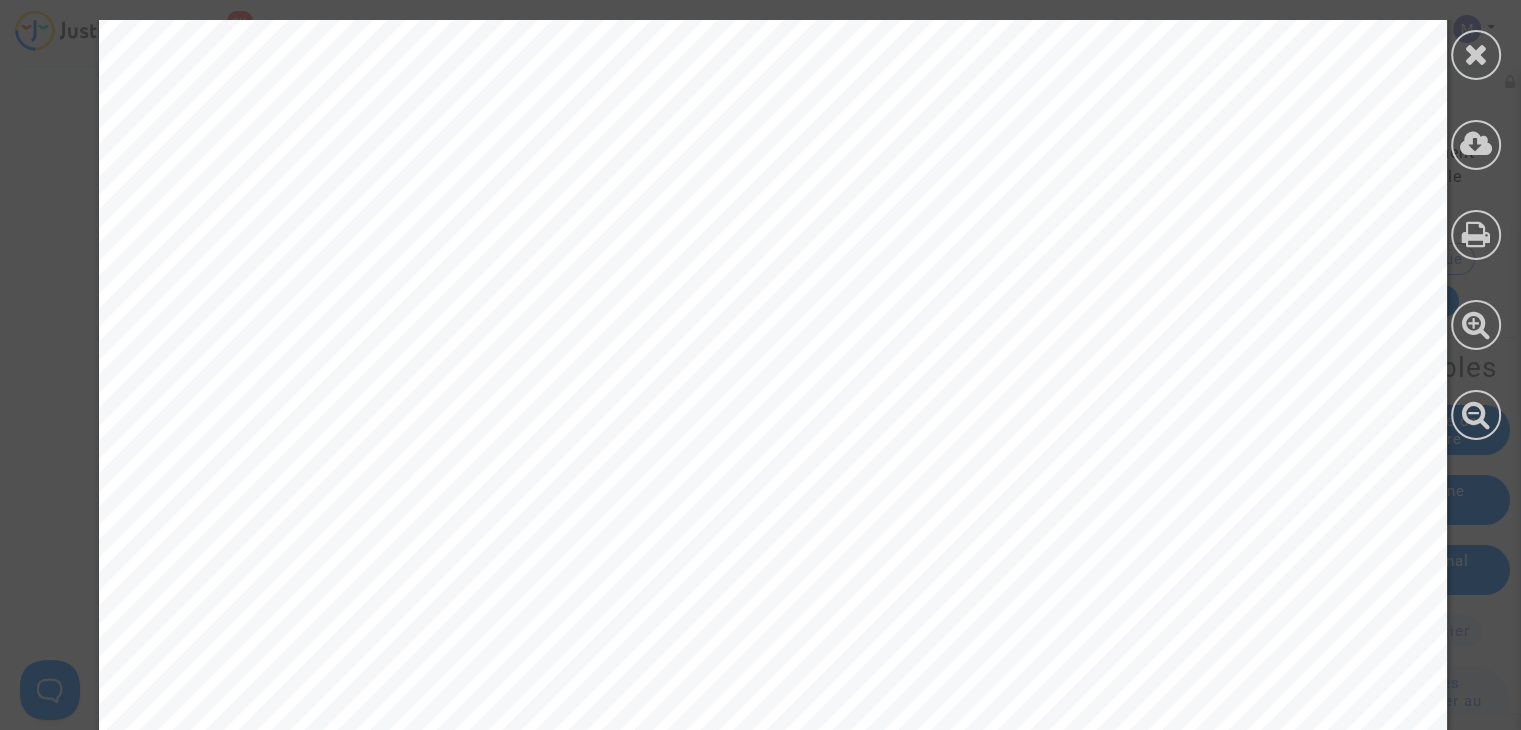 scroll, scrollTop: 2200, scrollLeft: 0, axis: vertical 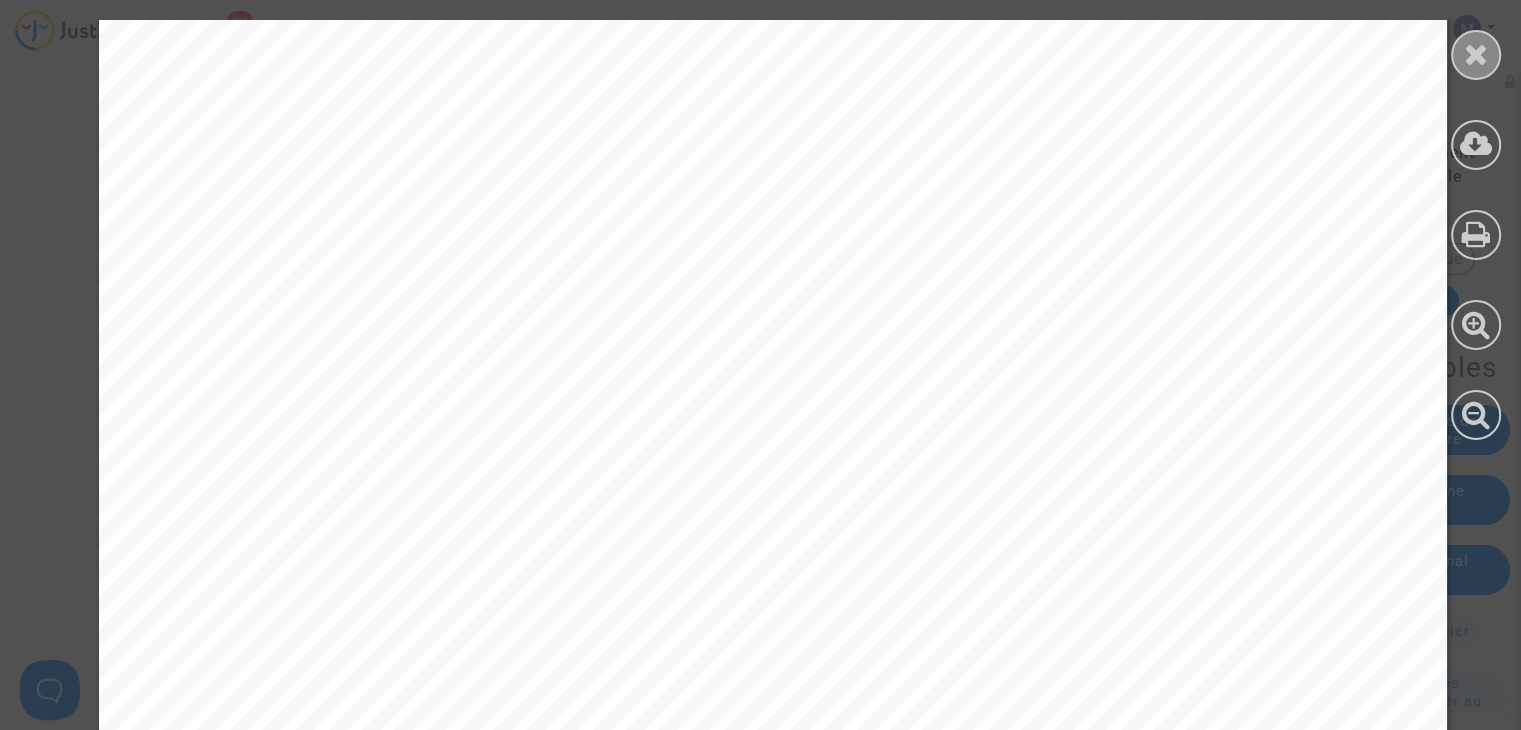click at bounding box center (1476, 54) 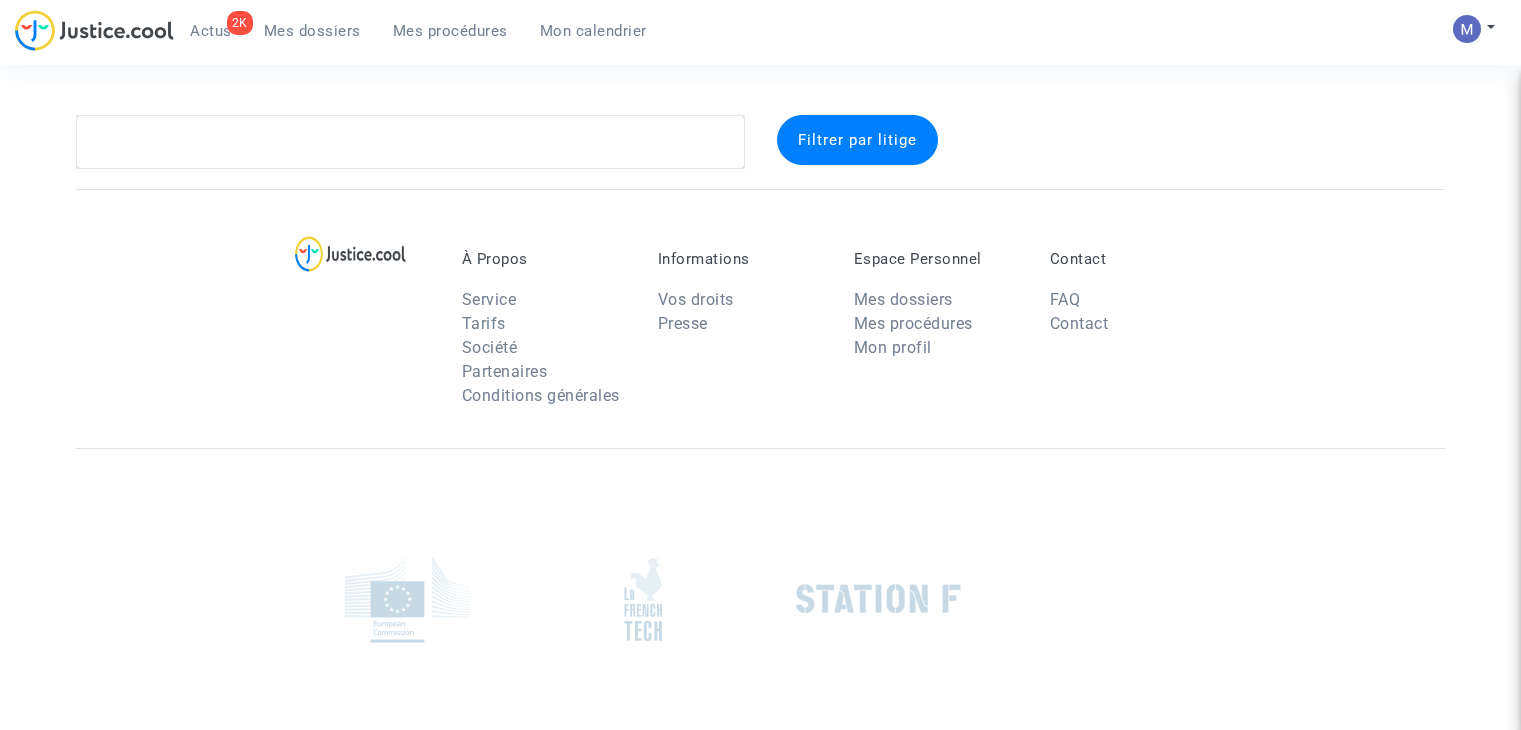 scroll, scrollTop: 0, scrollLeft: 0, axis: both 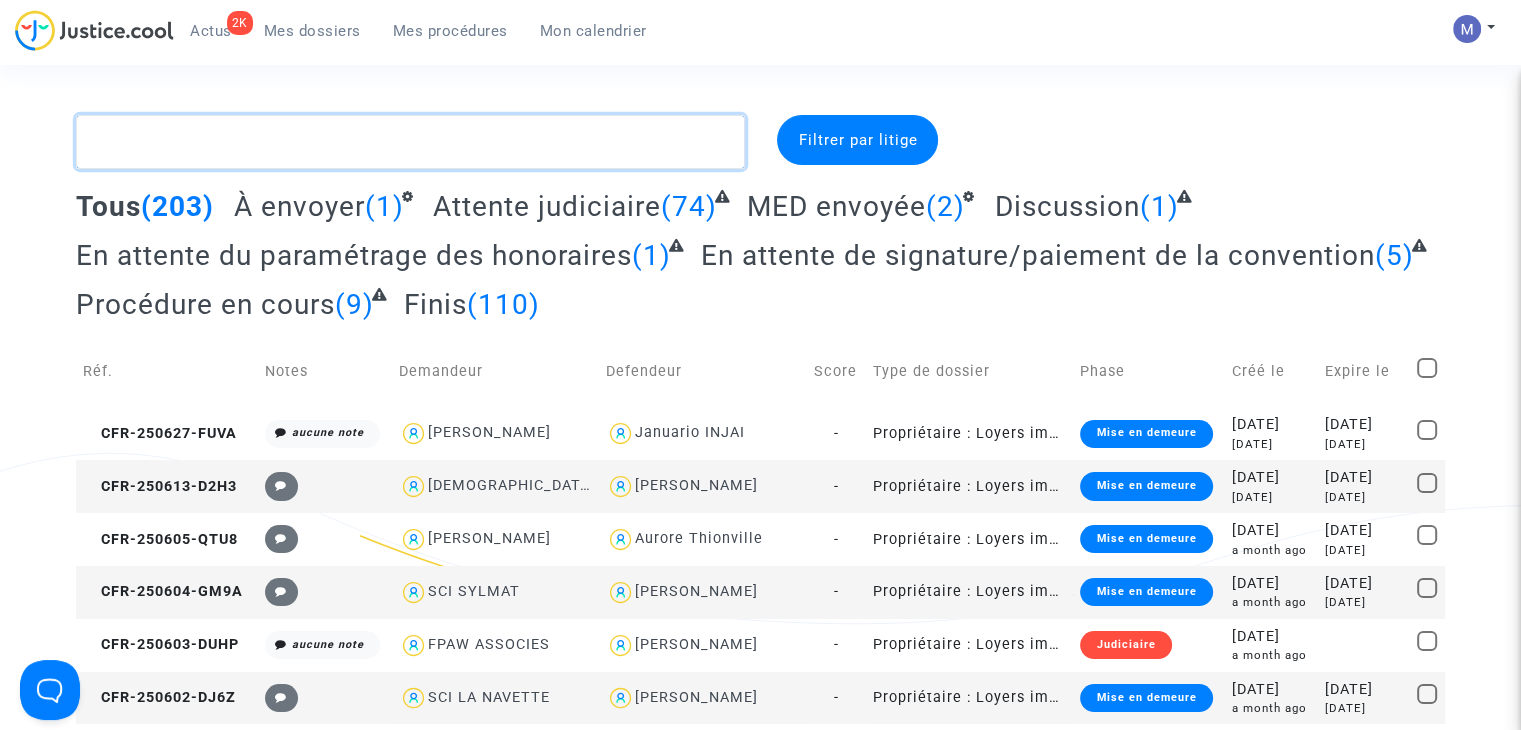 click 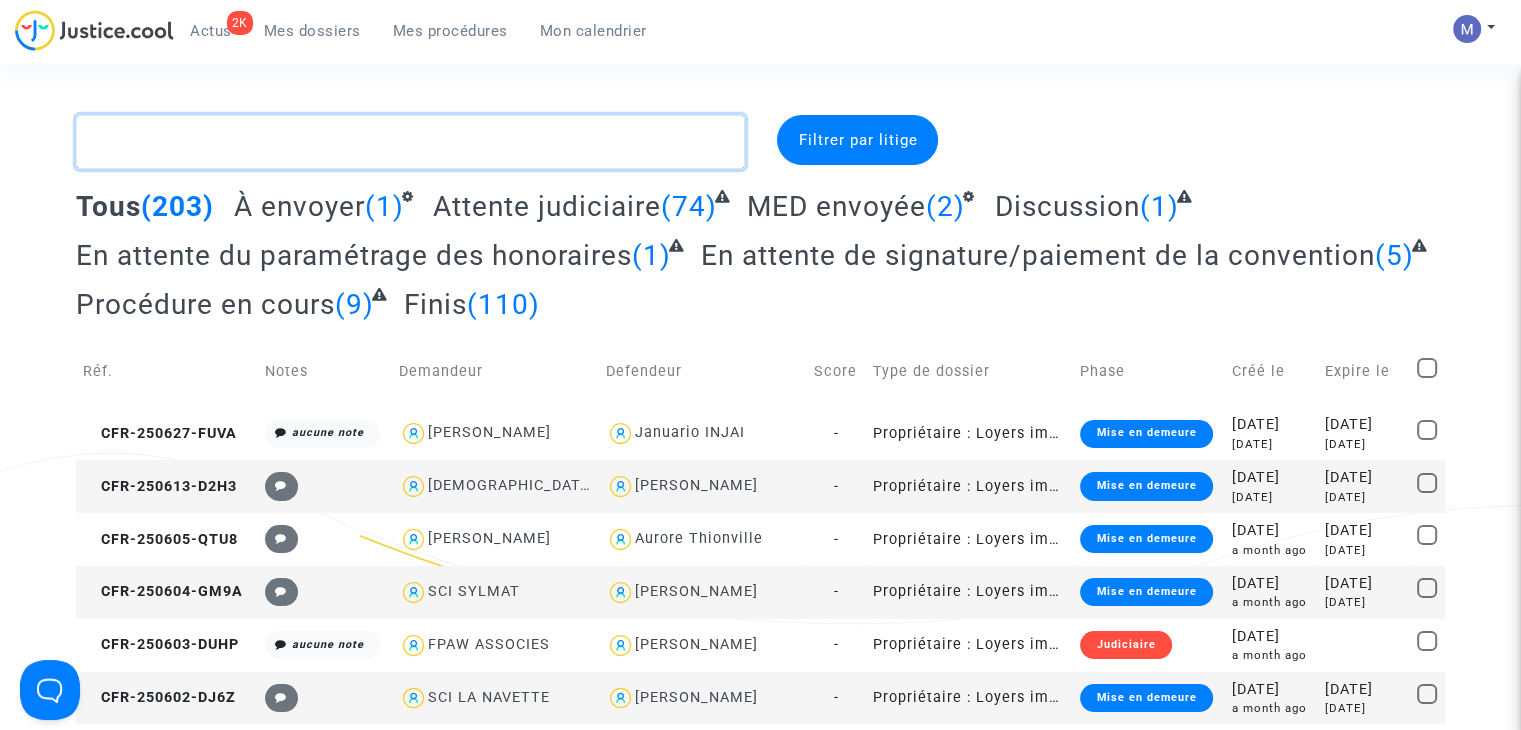 paste on "CFR-250502-6MPD" 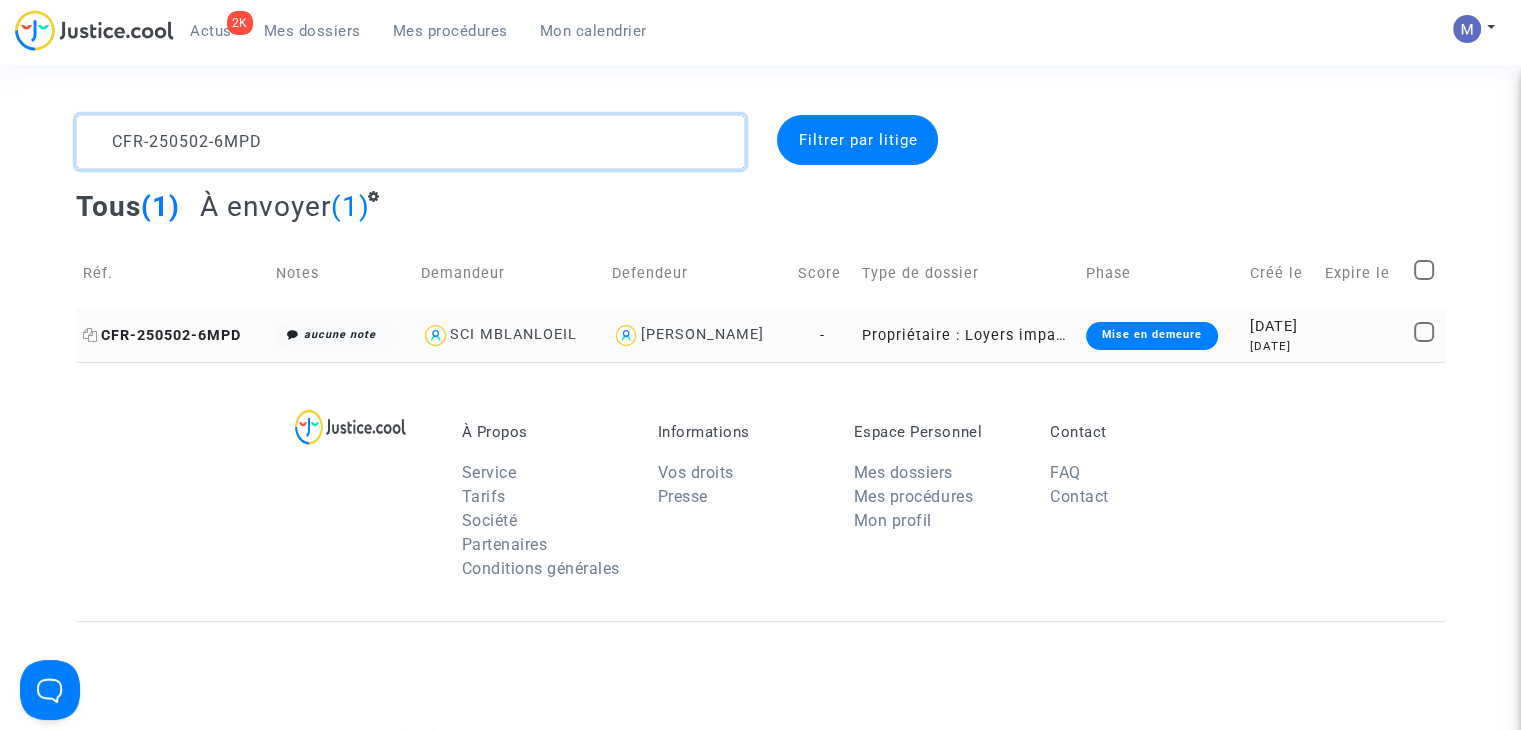 type on "CFR-250502-6MPD" 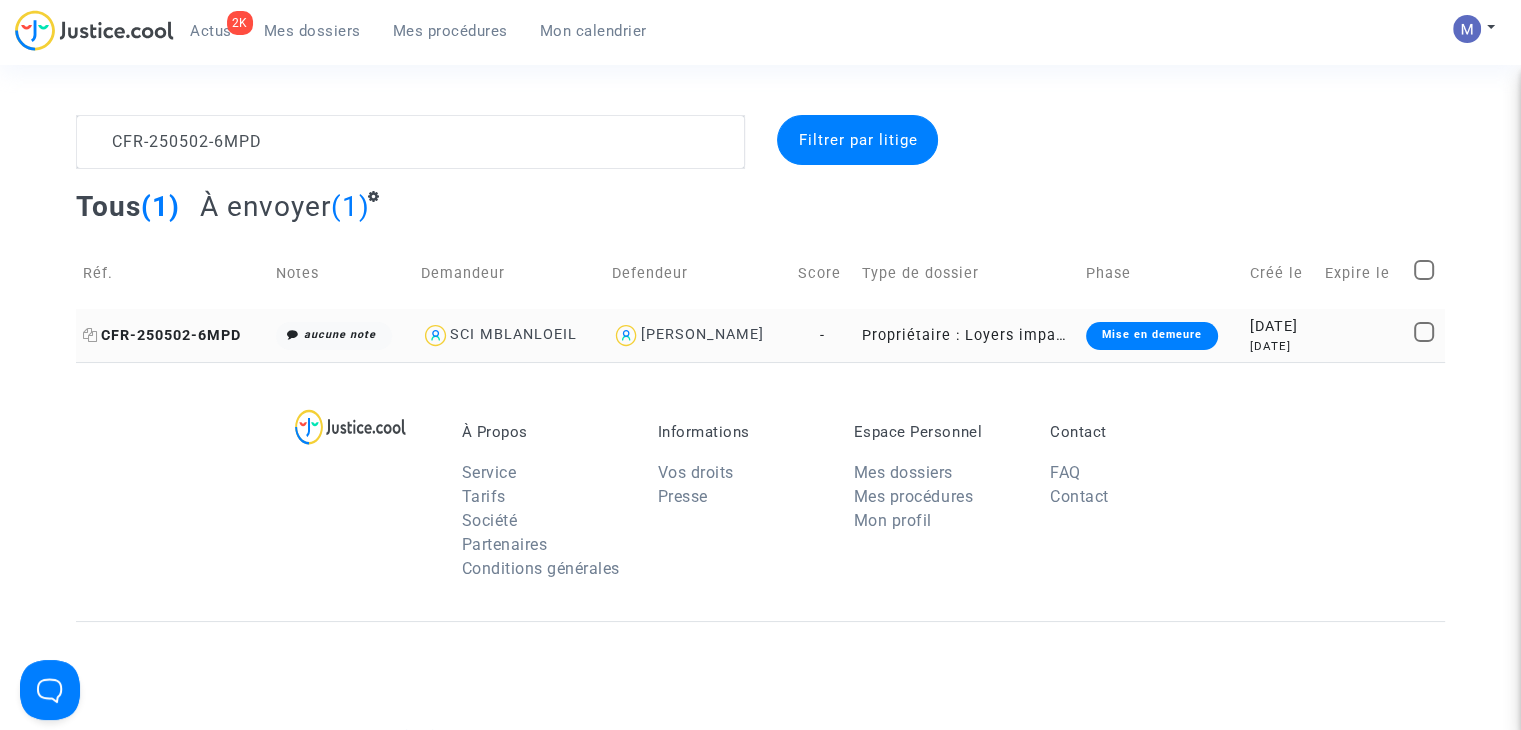 click on "CFR-250502-6MPD" 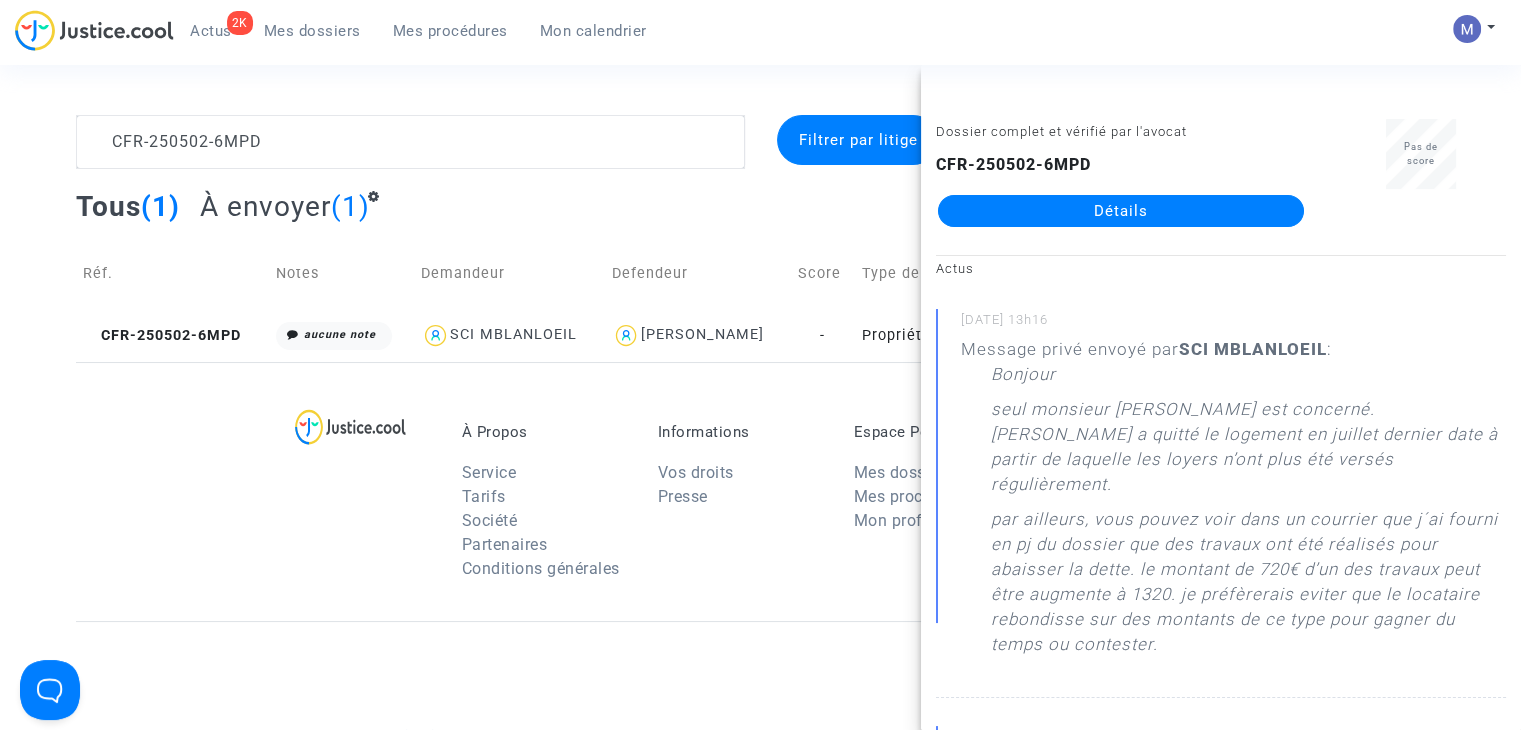 click on "Détails" 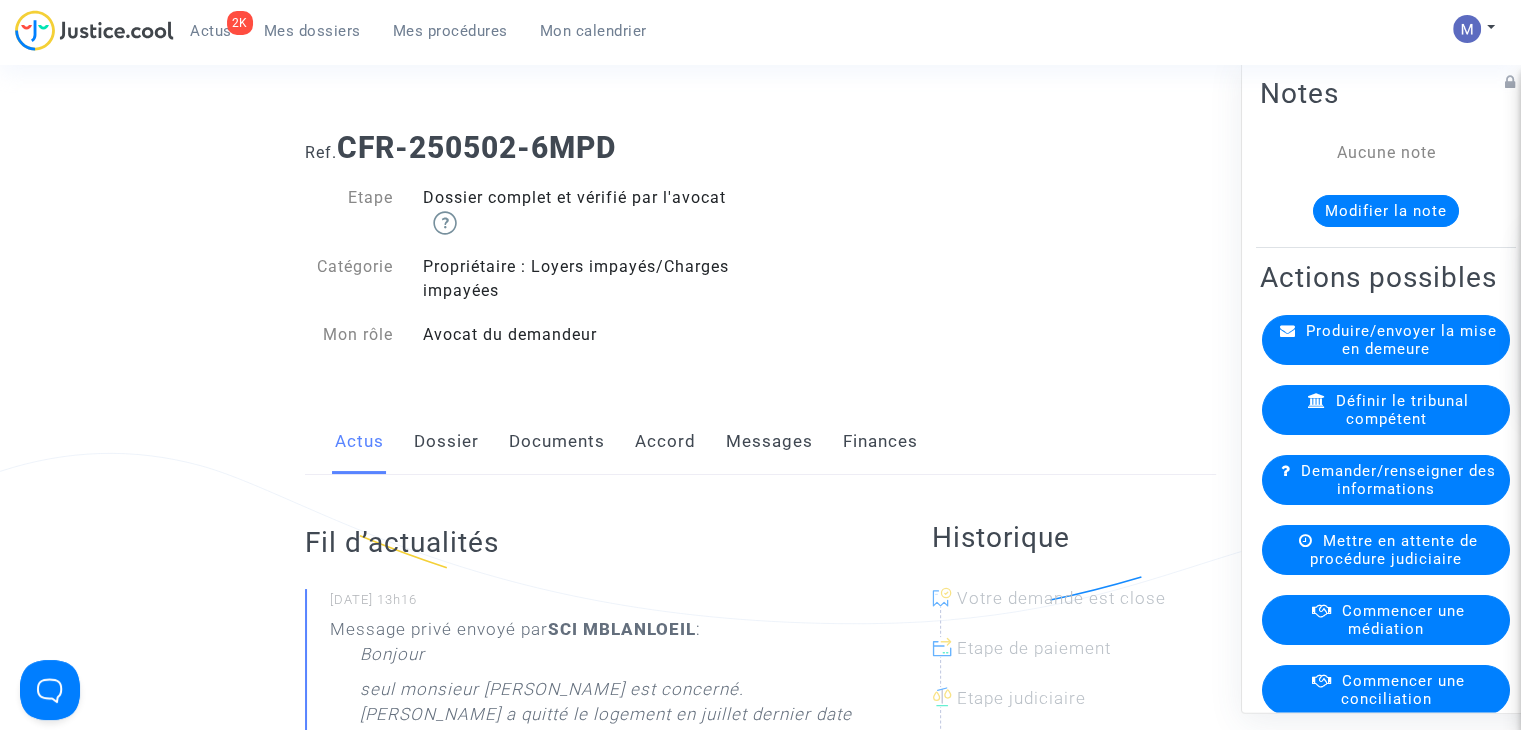 click on "Messages" 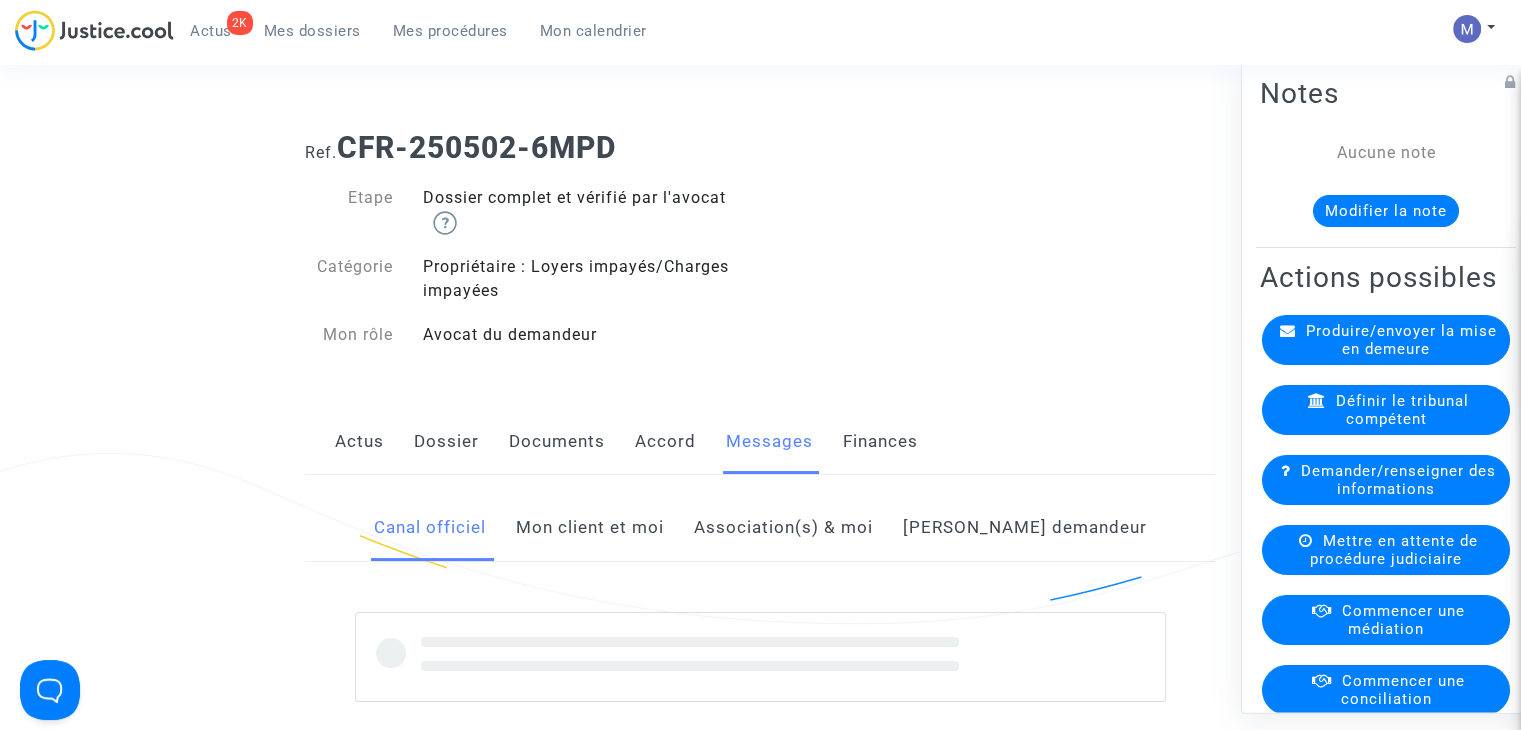 click on "Mon client et moi" 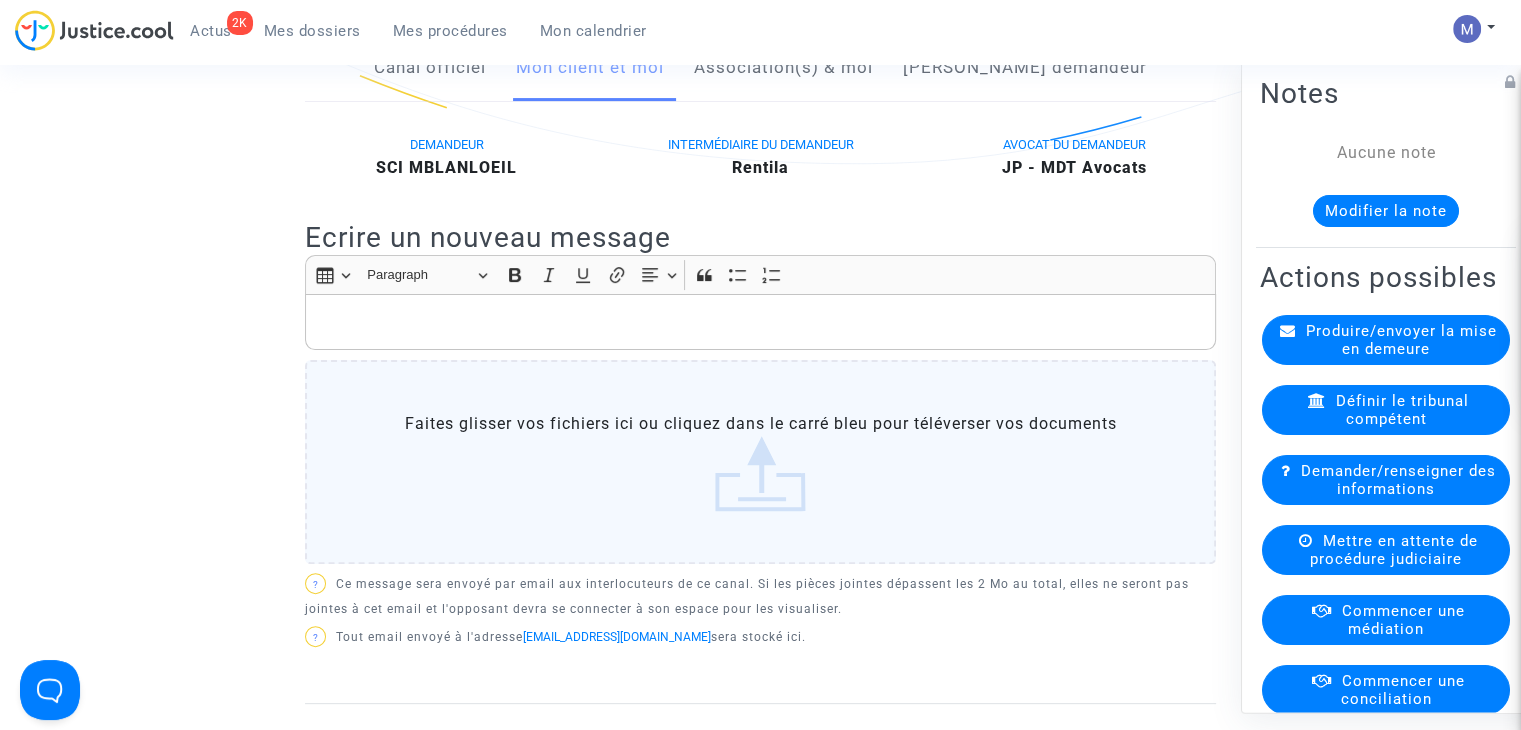 scroll, scrollTop: 500, scrollLeft: 0, axis: vertical 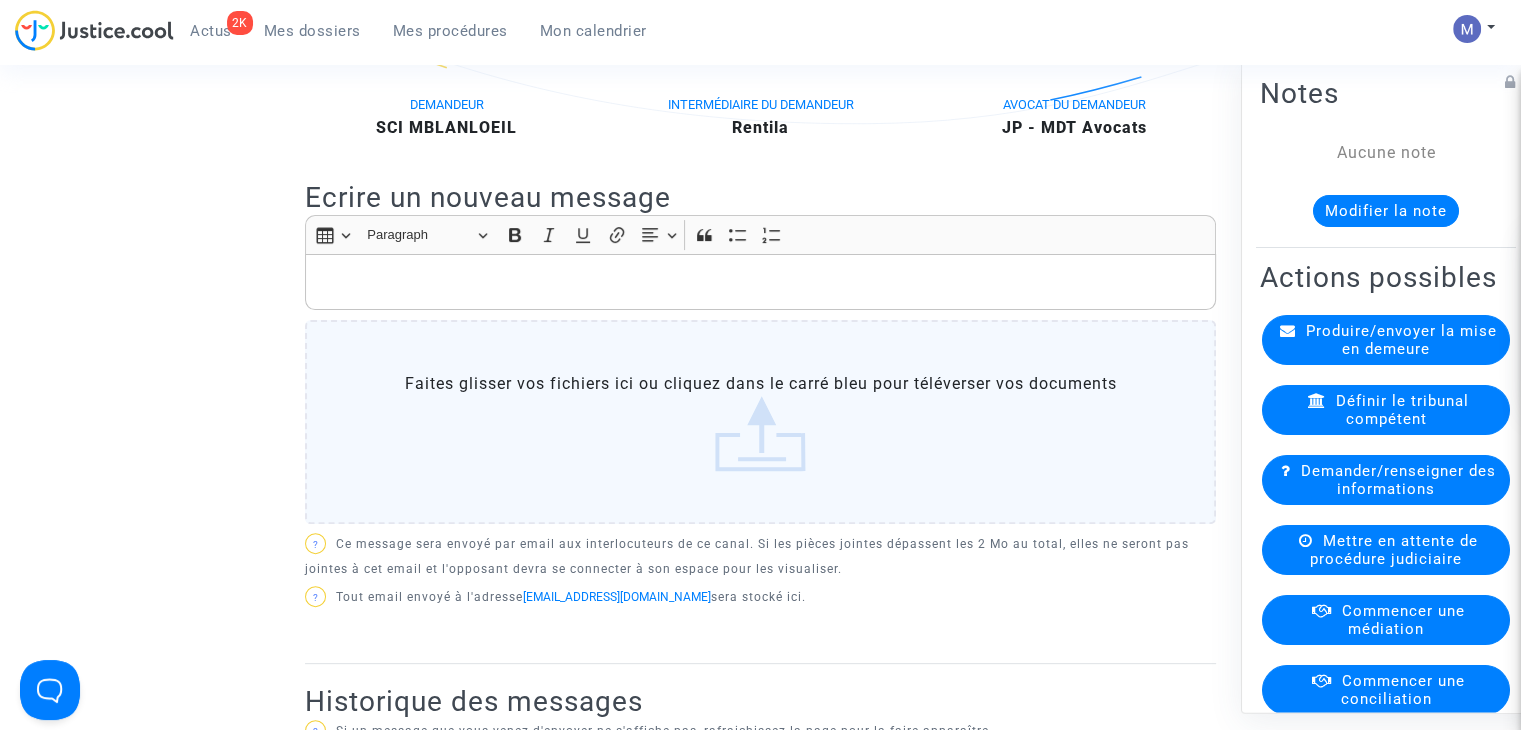 drag, startPoint x: 375, startPoint y: 264, endPoint x: 373, endPoint y: 249, distance: 15.132746 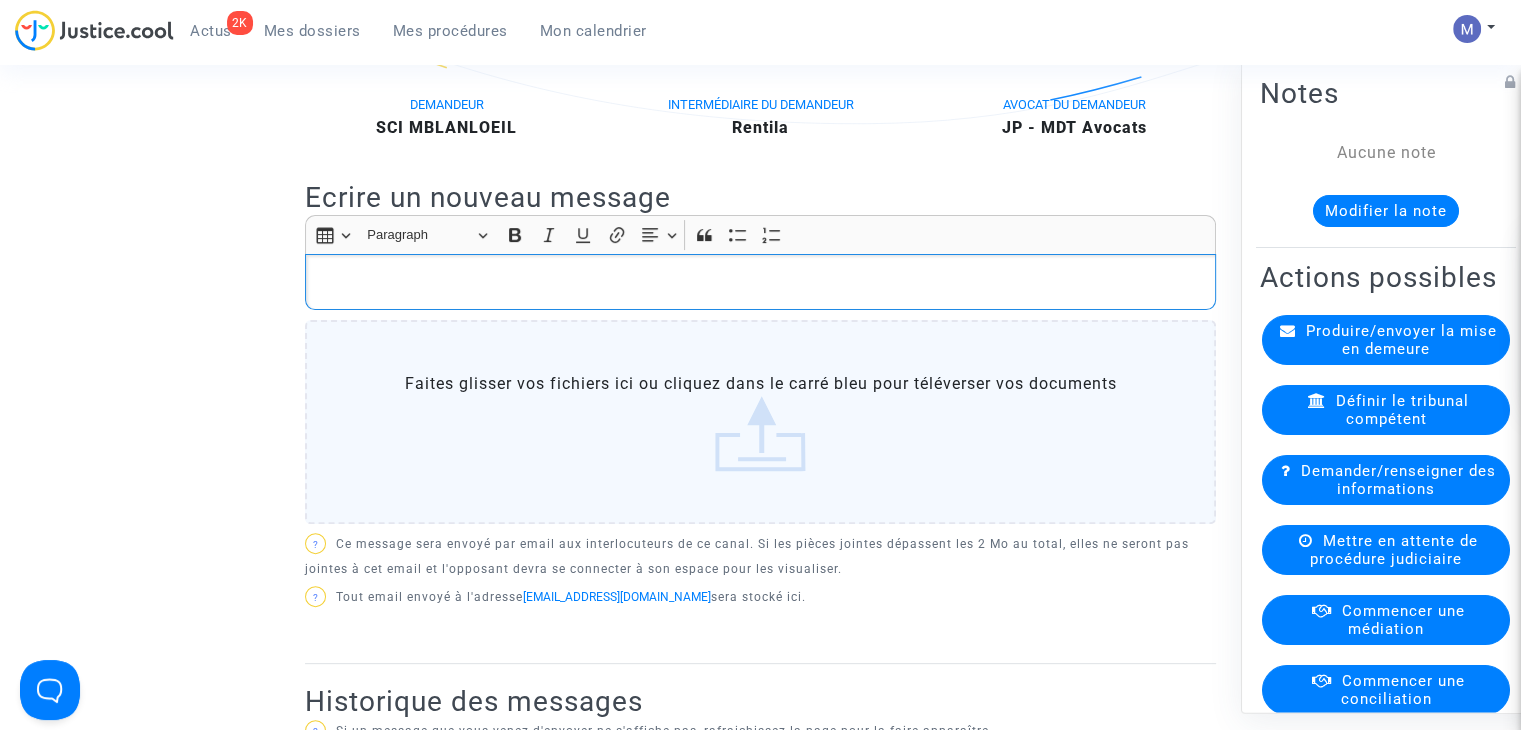 type 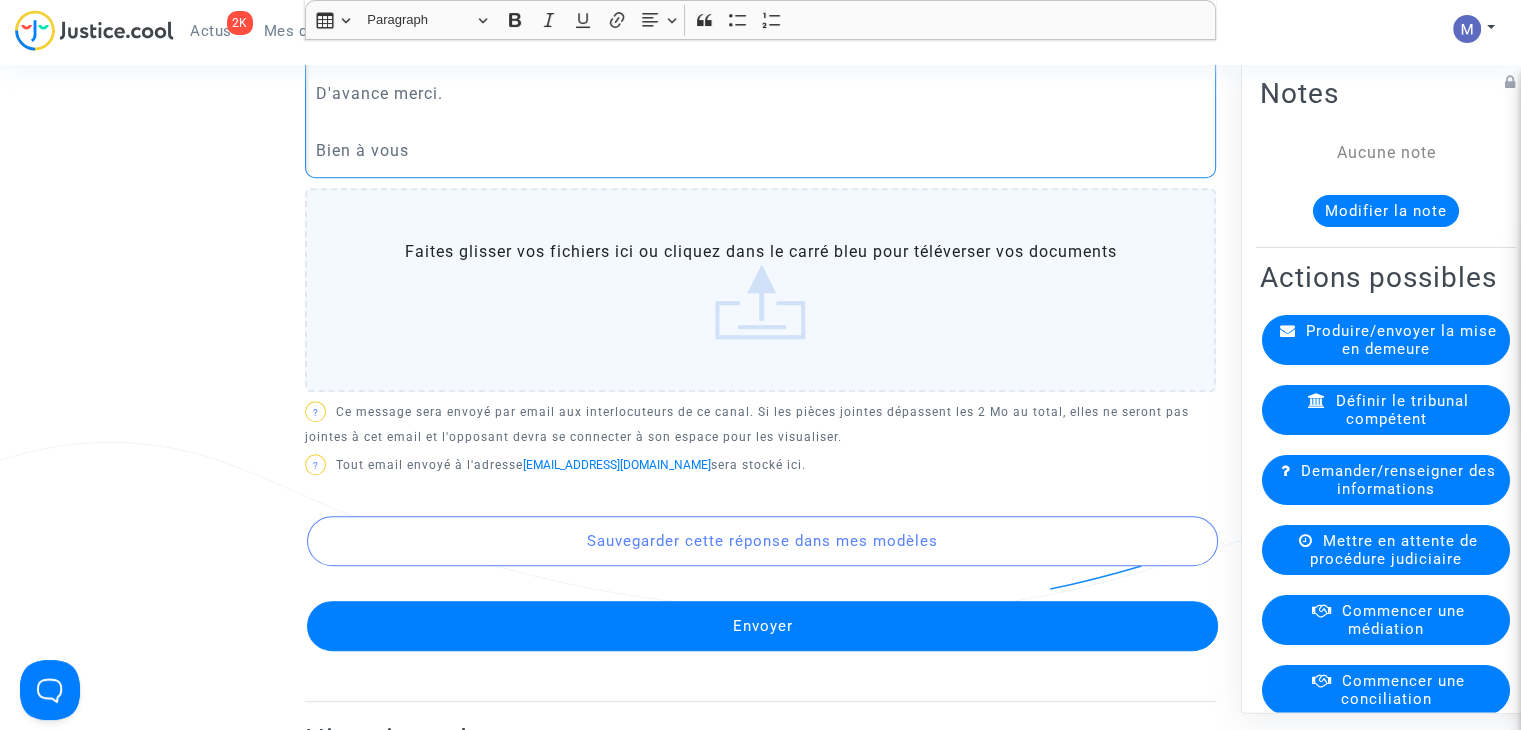scroll, scrollTop: 900, scrollLeft: 0, axis: vertical 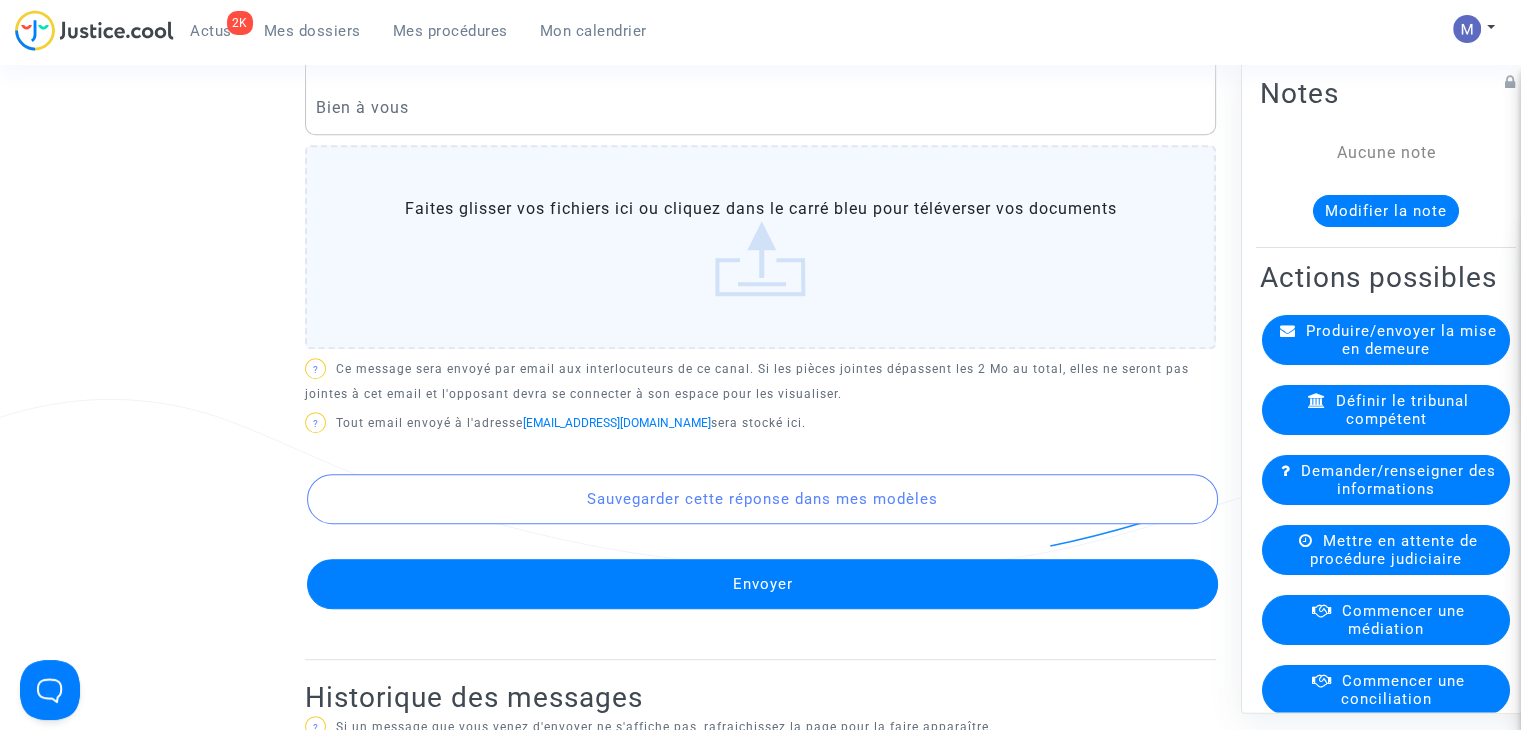 click on "Envoyer" 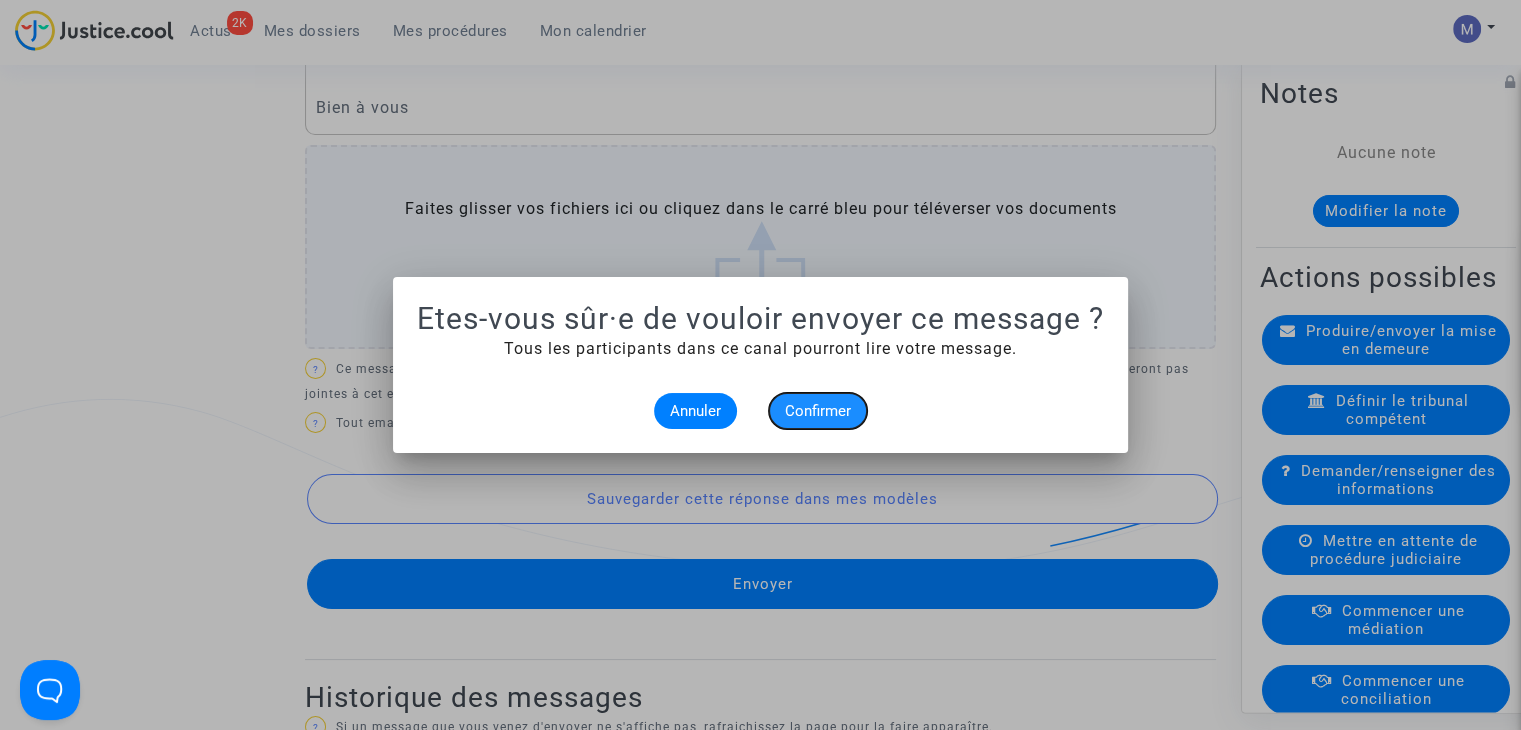 click on "Confirmer" at bounding box center (818, 411) 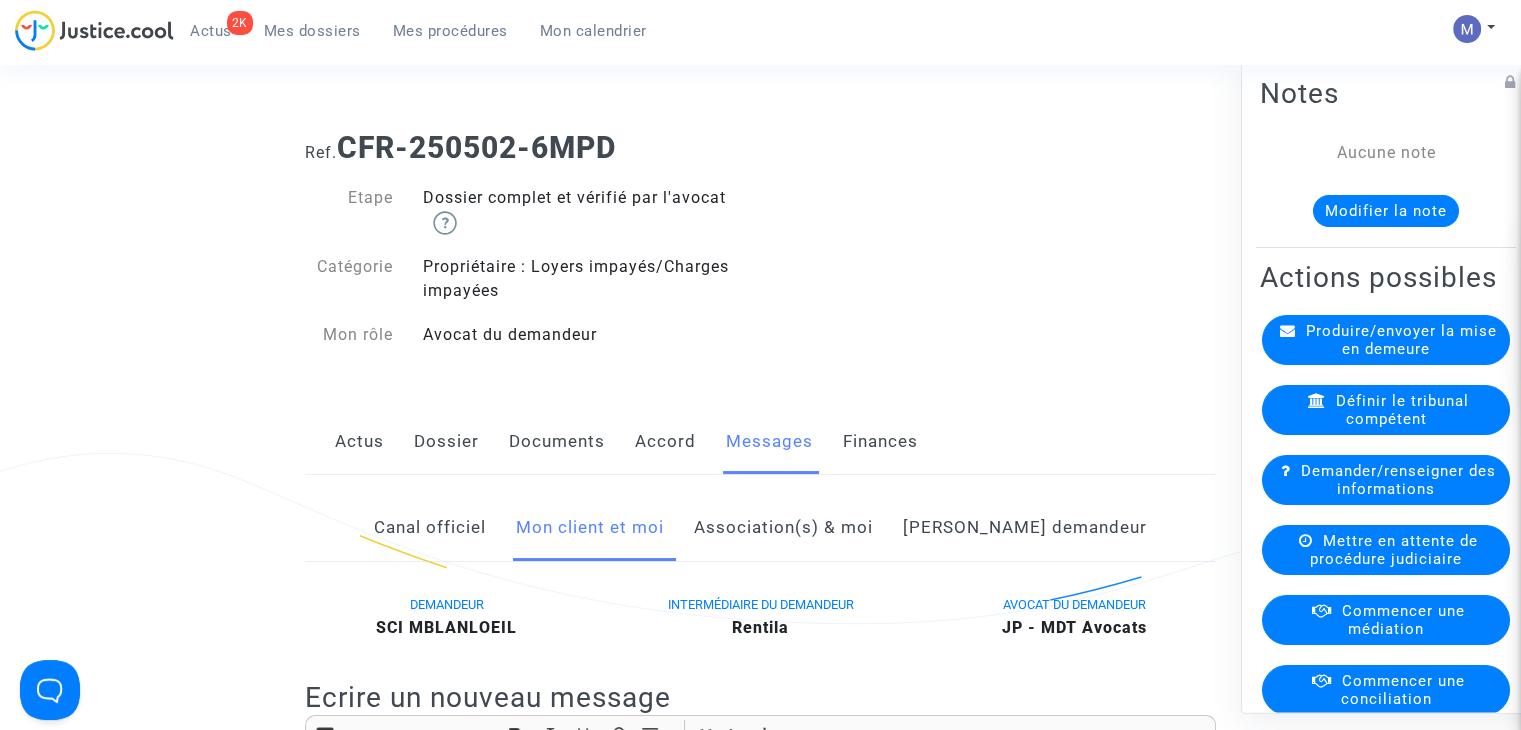 scroll, scrollTop: 900, scrollLeft: 0, axis: vertical 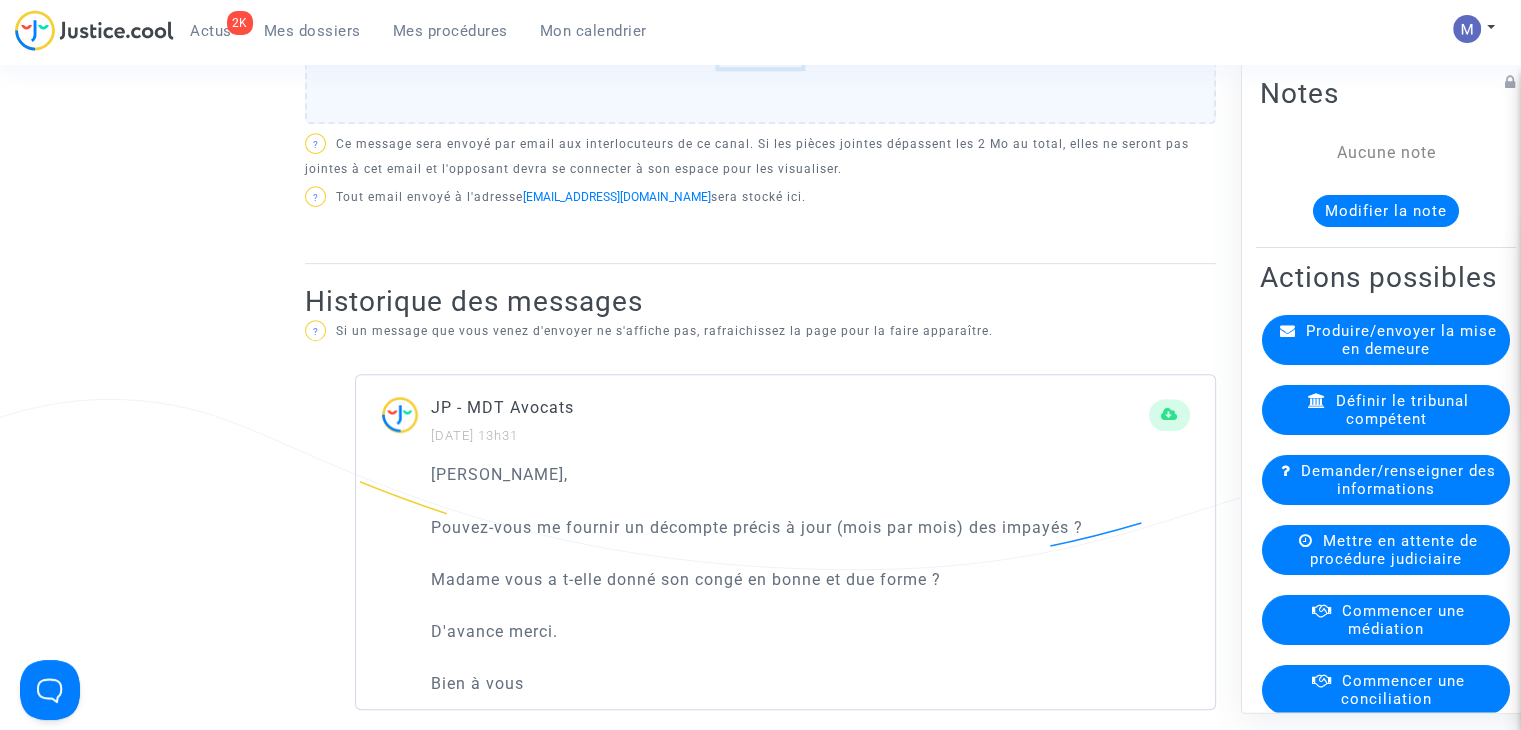 click on "Mes dossiers" at bounding box center (312, 31) 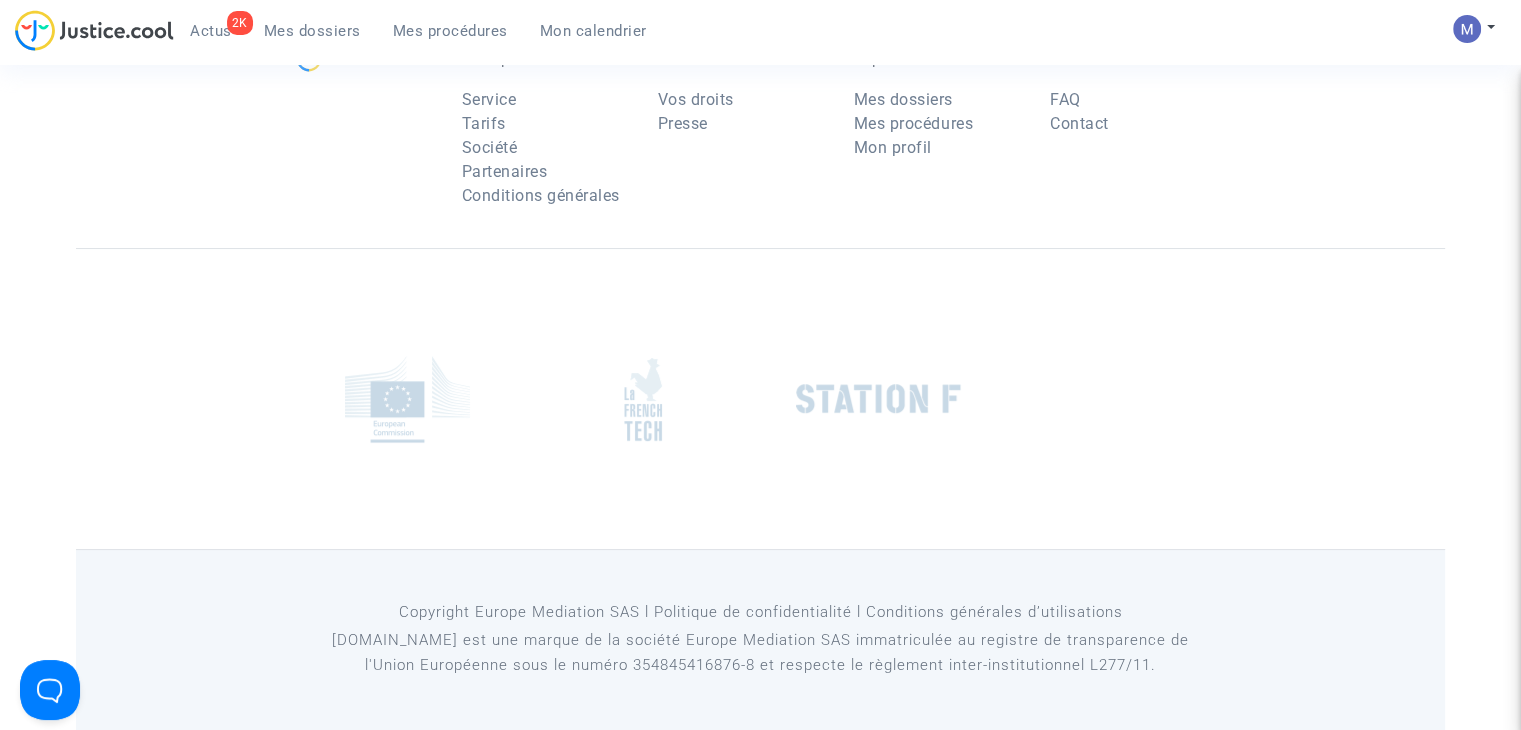 scroll, scrollTop: 649, scrollLeft: 0, axis: vertical 